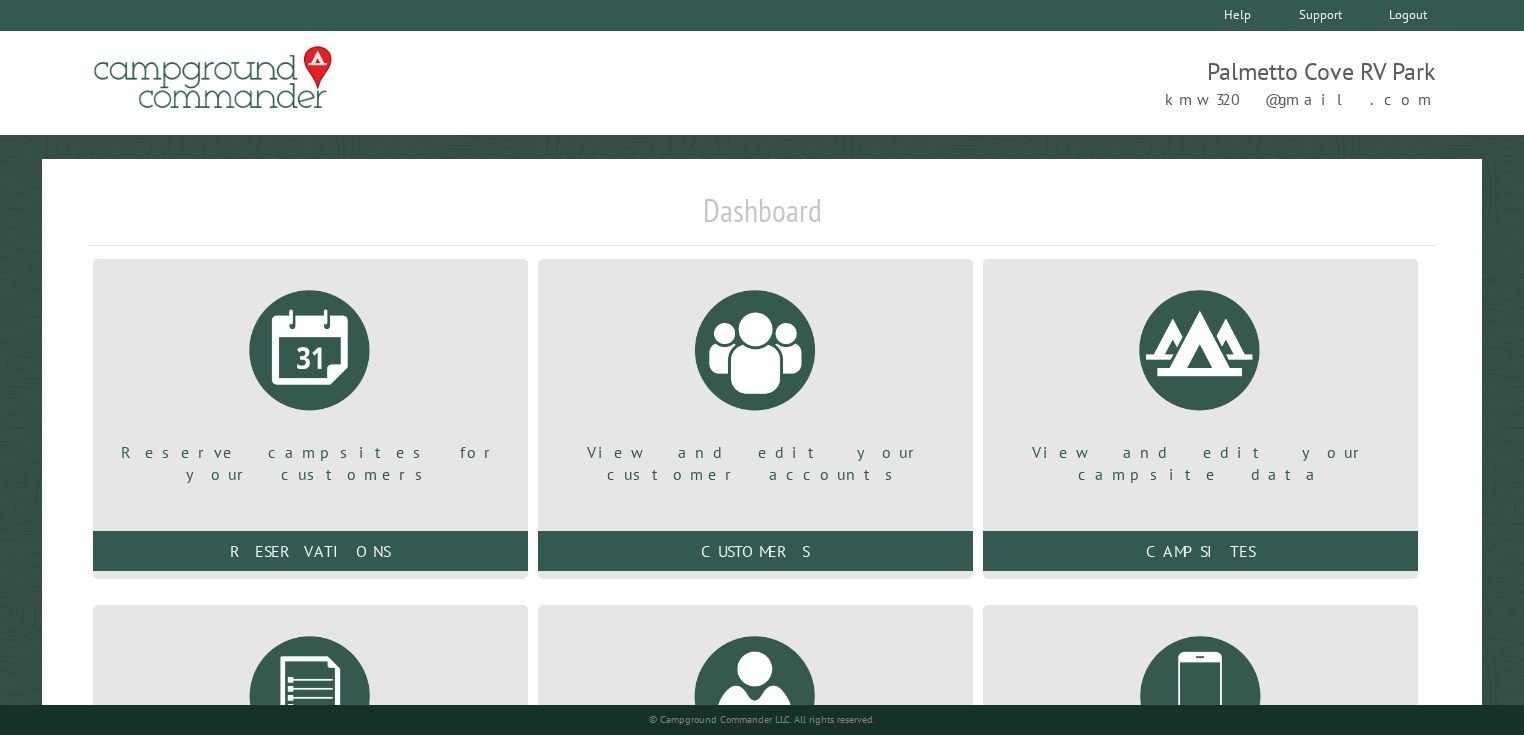 scroll, scrollTop: 0, scrollLeft: 0, axis: both 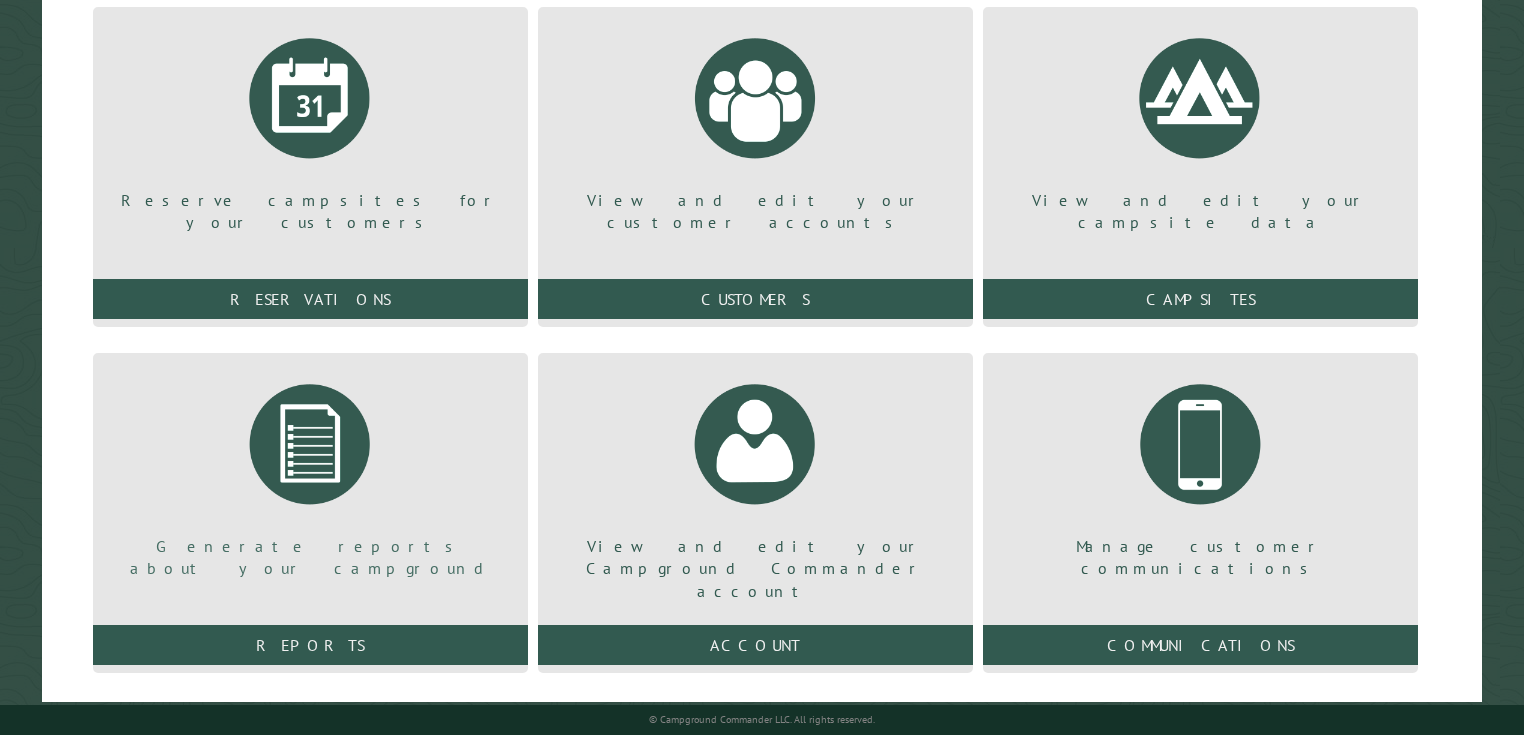 click at bounding box center [310, 444] 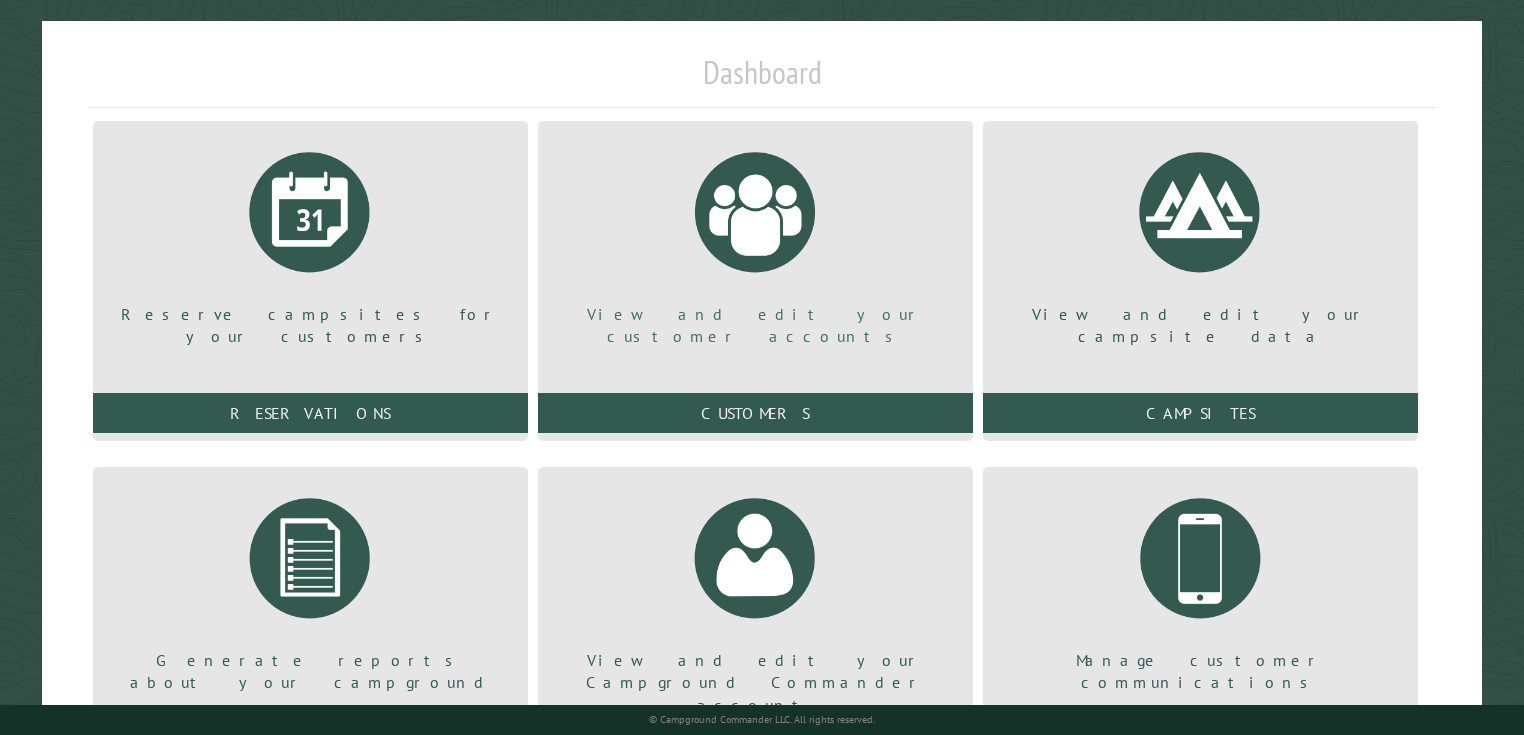 scroll, scrollTop: 0, scrollLeft: 0, axis: both 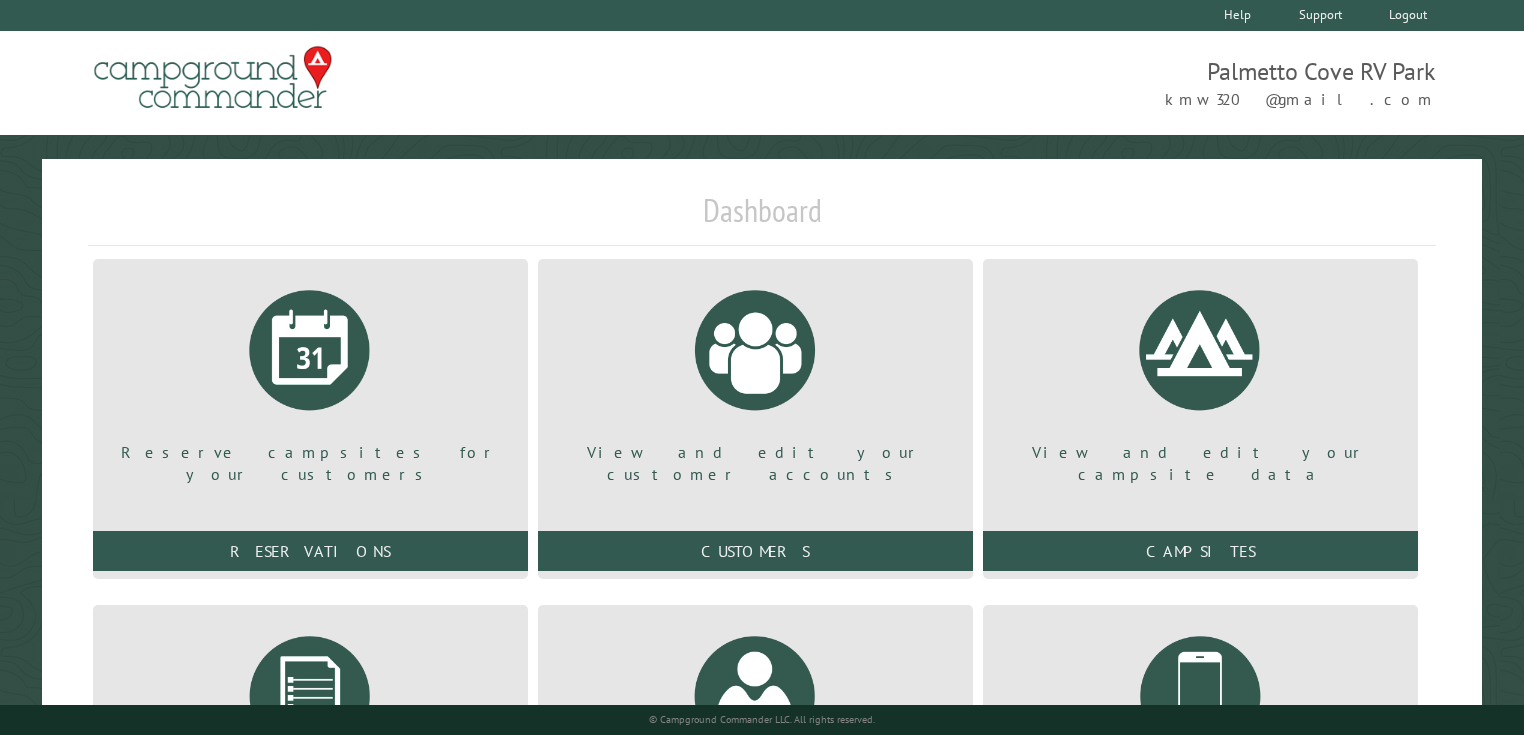 click on "Help
Support
Login
Logout" at bounding box center (762, 15) 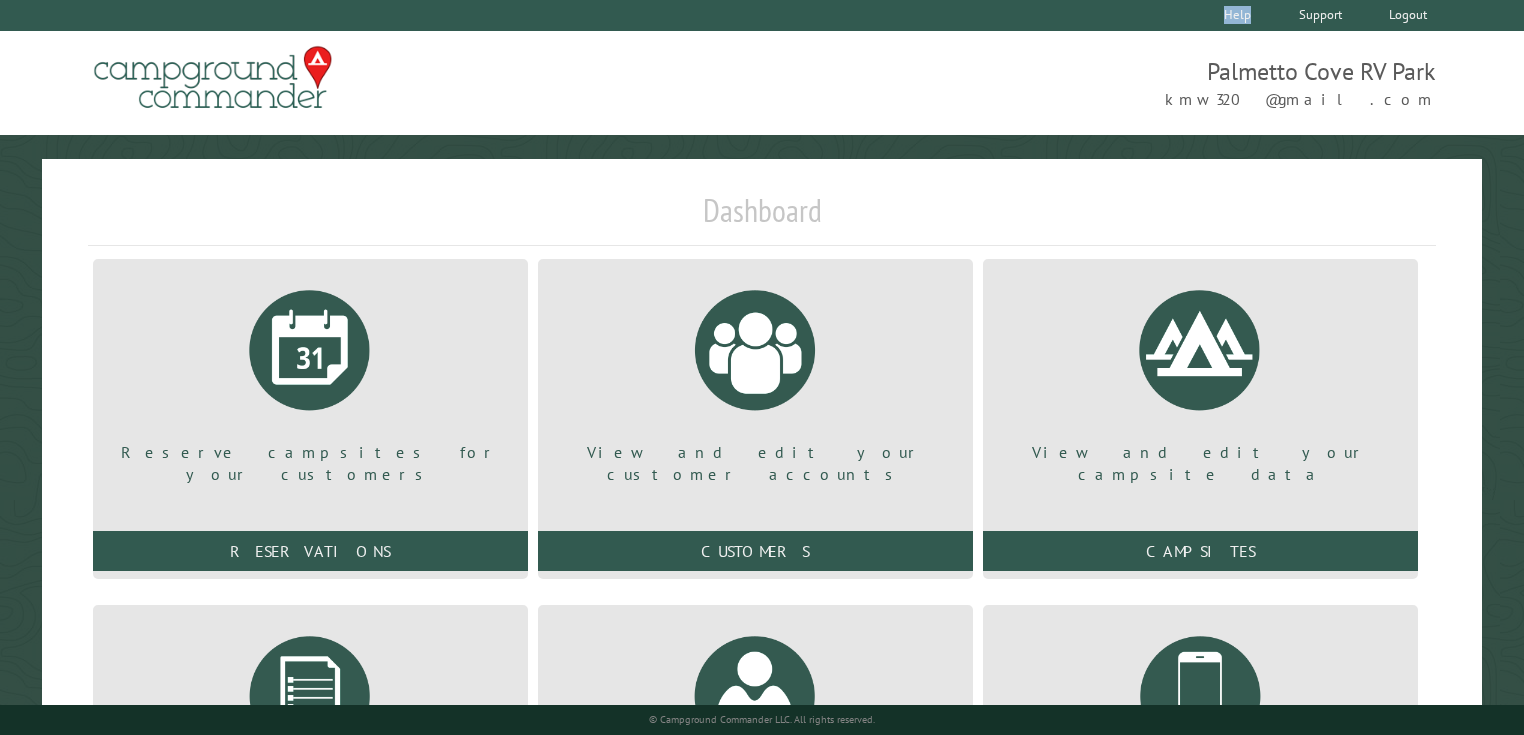 click on "Help
Support
Login
Logout" at bounding box center (762, 15) 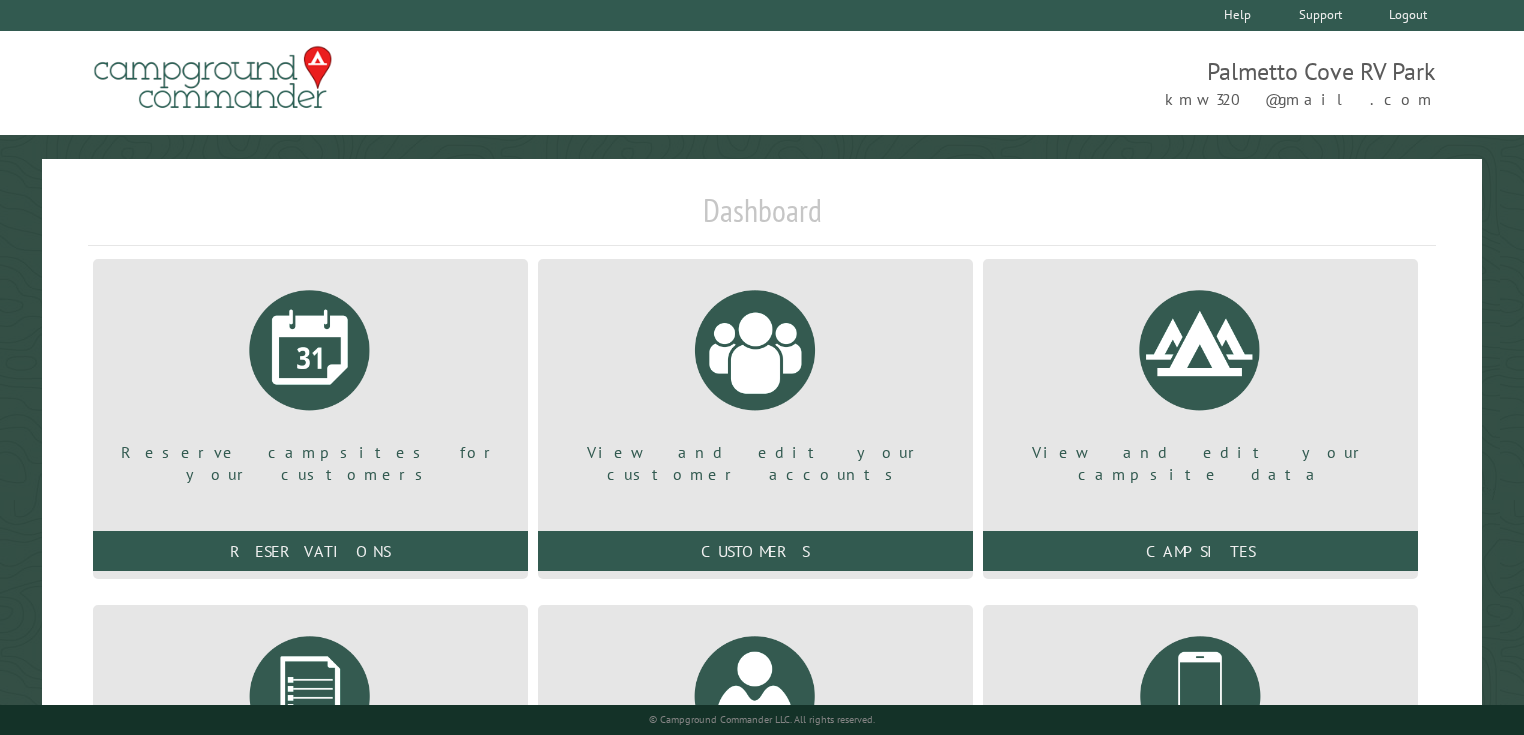 click on "Help
Support
Login
Logout" at bounding box center (762, 15) 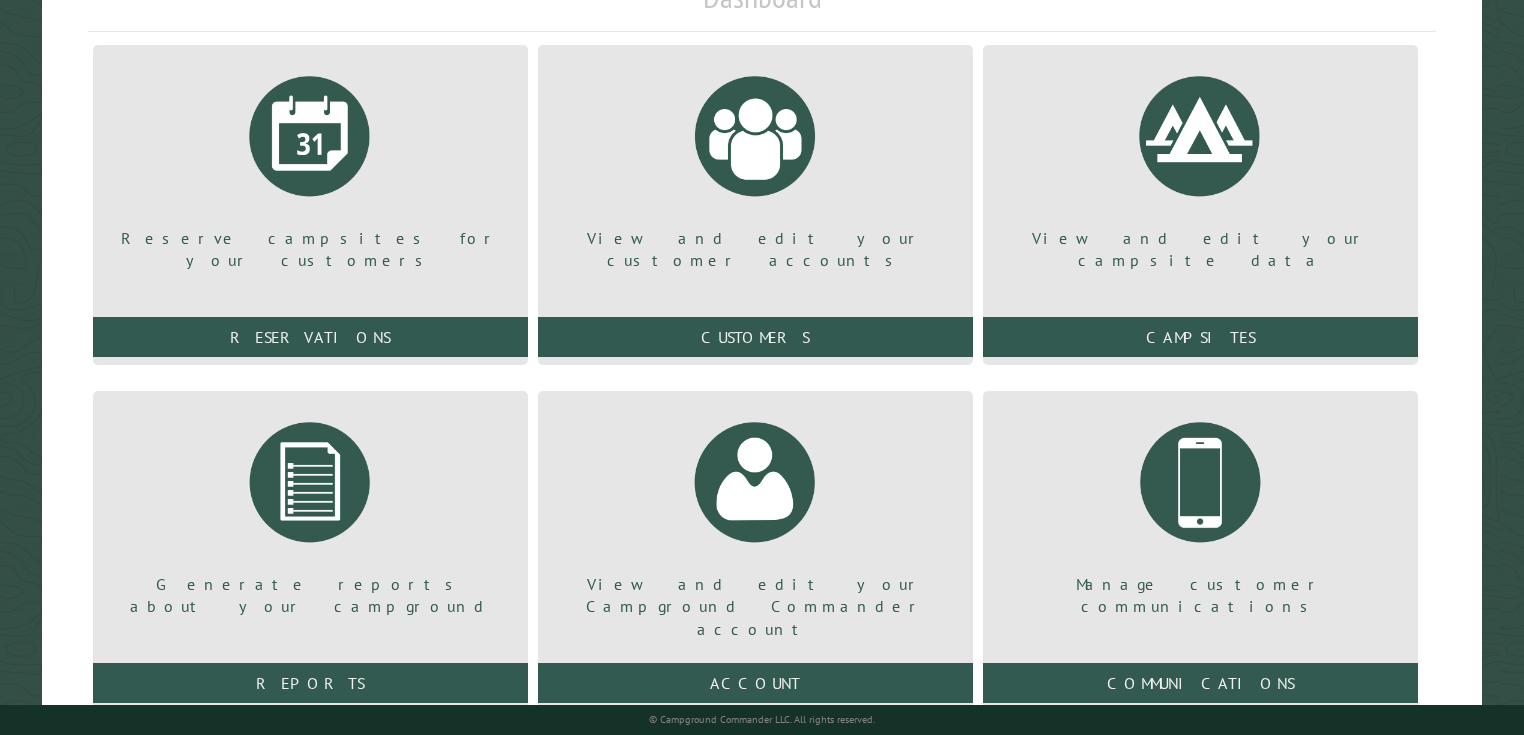scroll, scrollTop: 266, scrollLeft: 0, axis: vertical 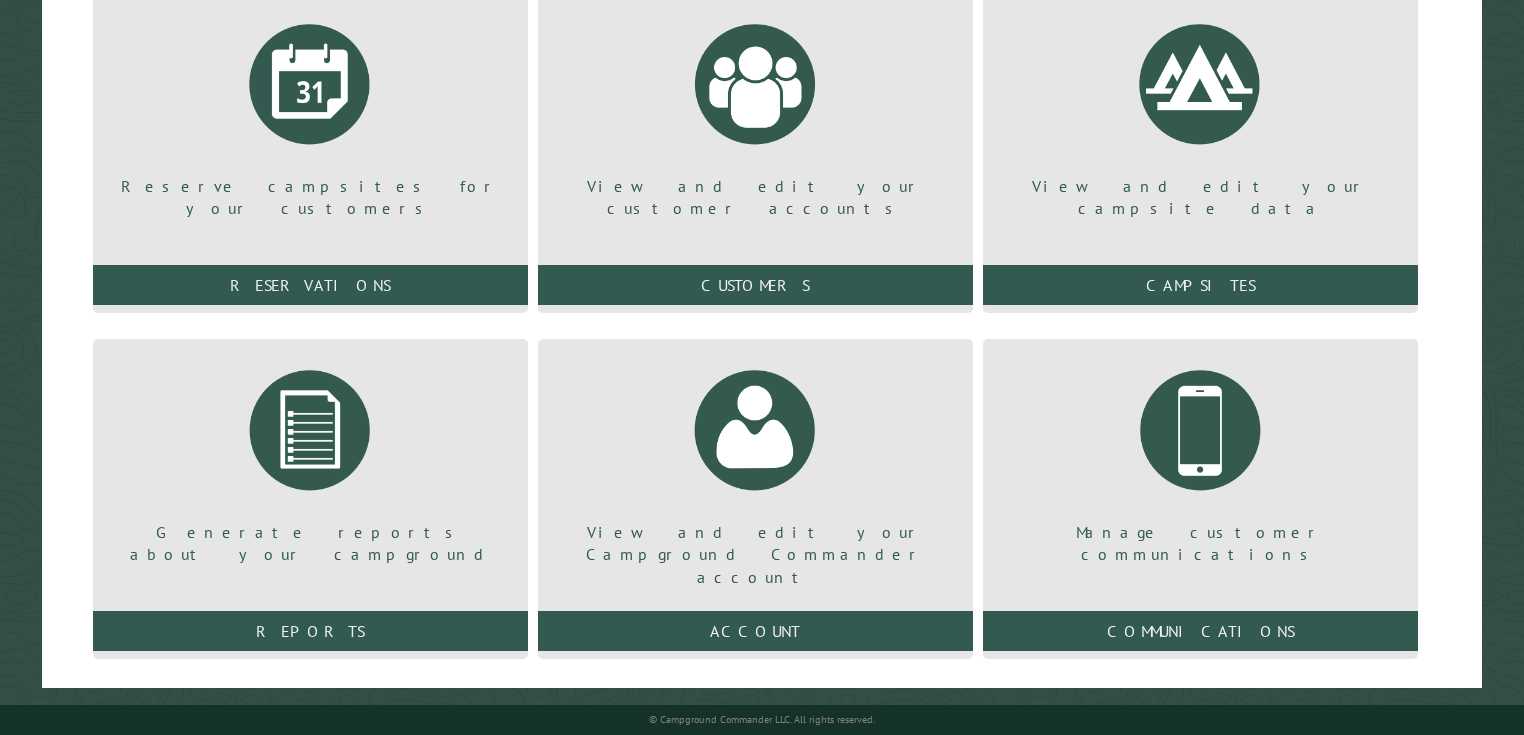 drag, startPoint x: 1486, startPoint y: 296, endPoint x: 1484, endPoint y: 286, distance: 10.198039 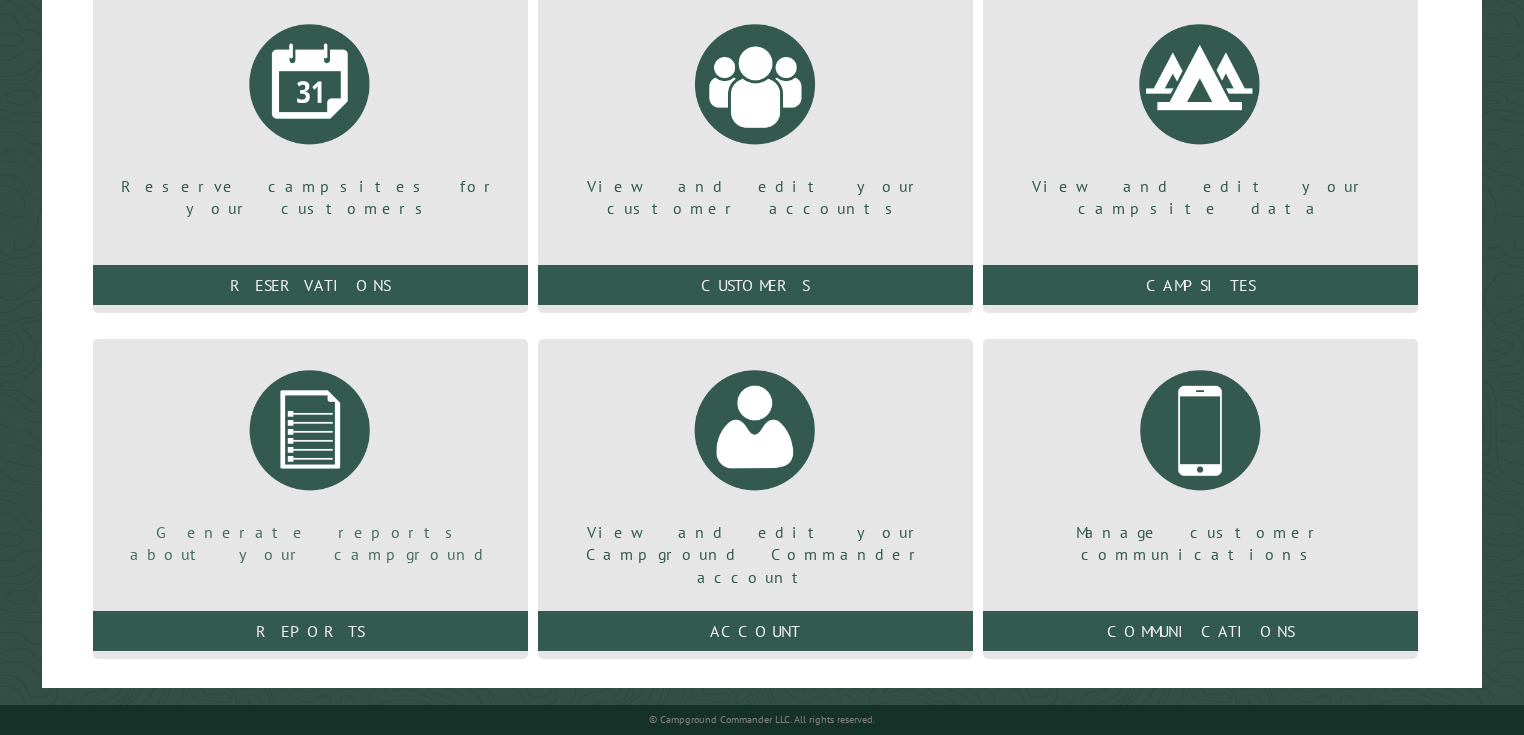 click at bounding box center (310, 430) 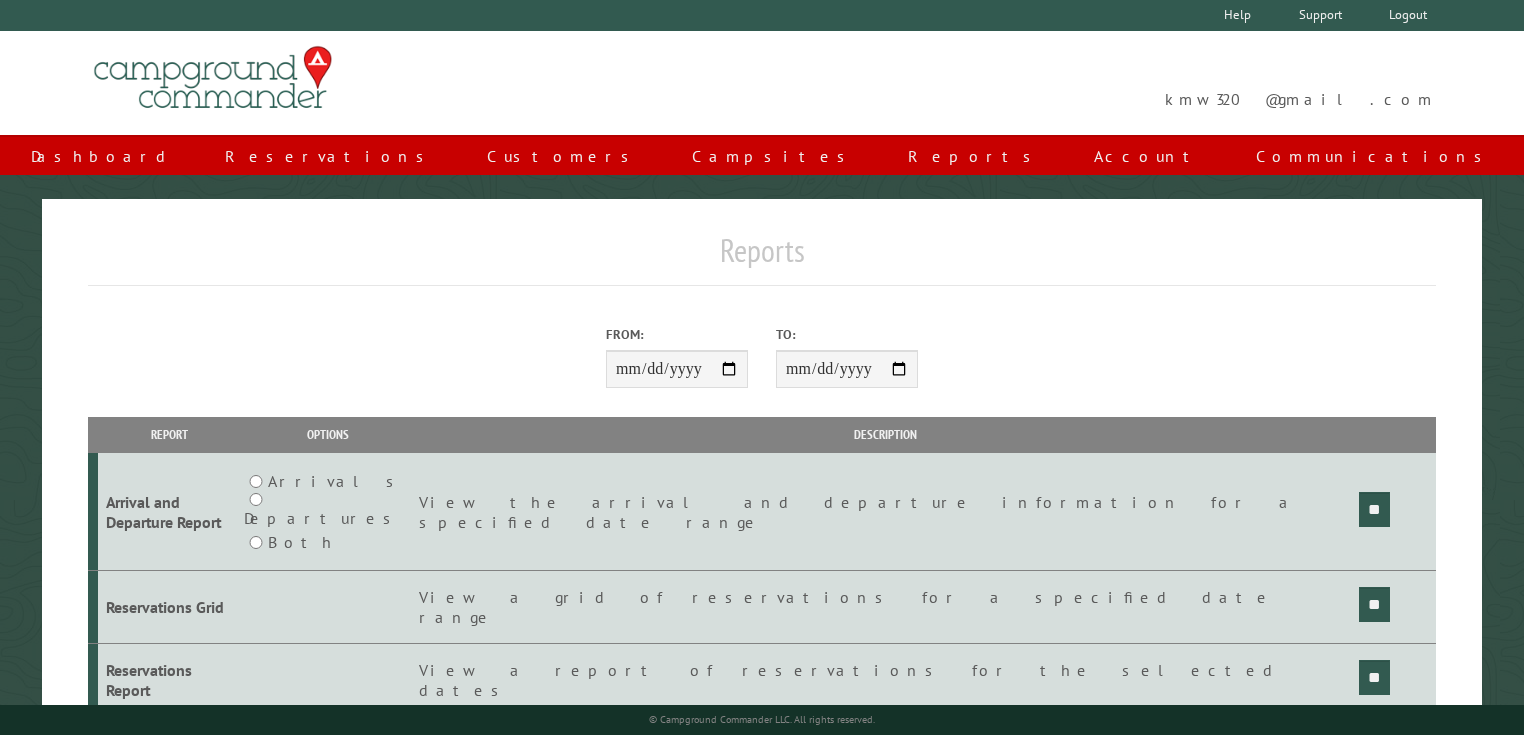 scroll, scrollTop: 0, scrollLeft: 0, axis: both 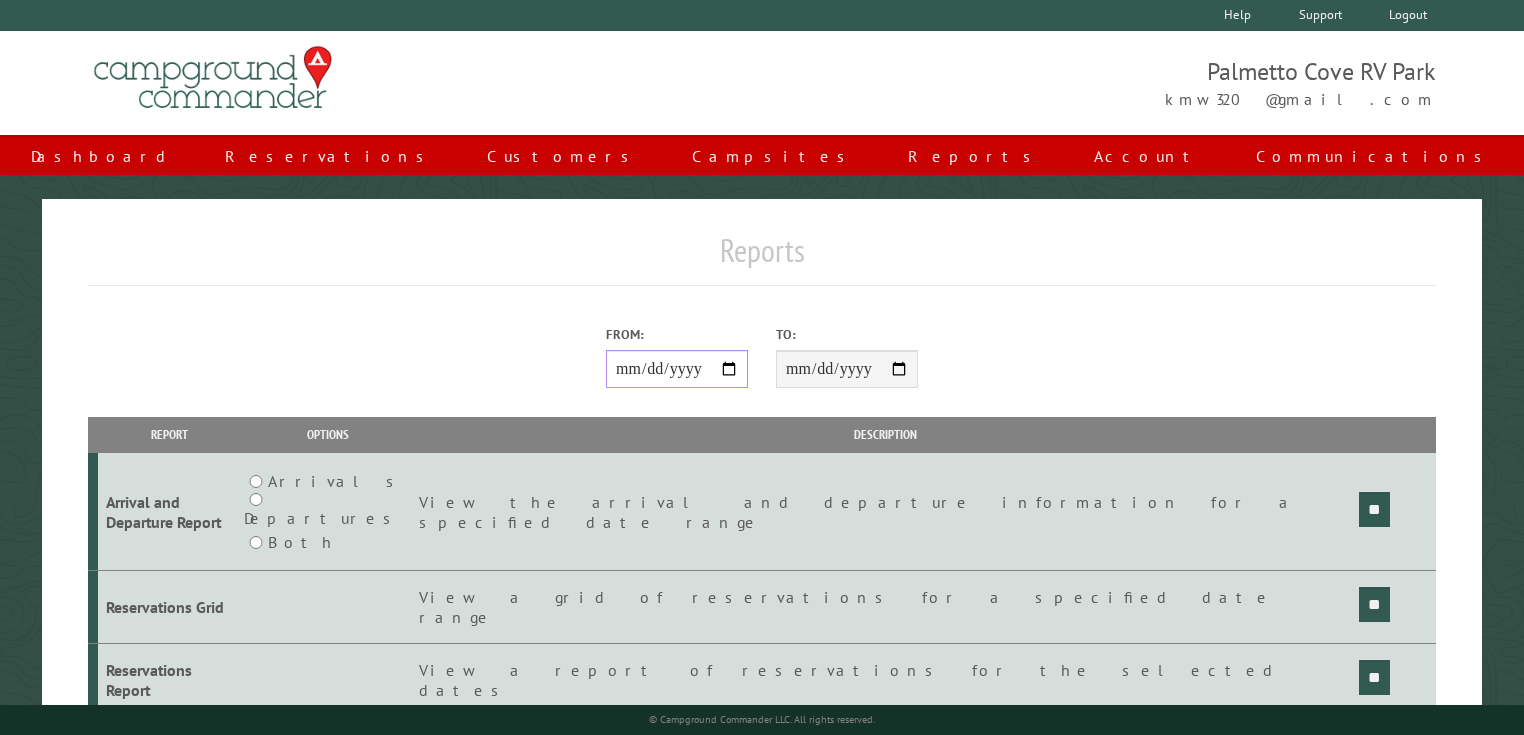 click on "From:" at bounding box center [677, 369] 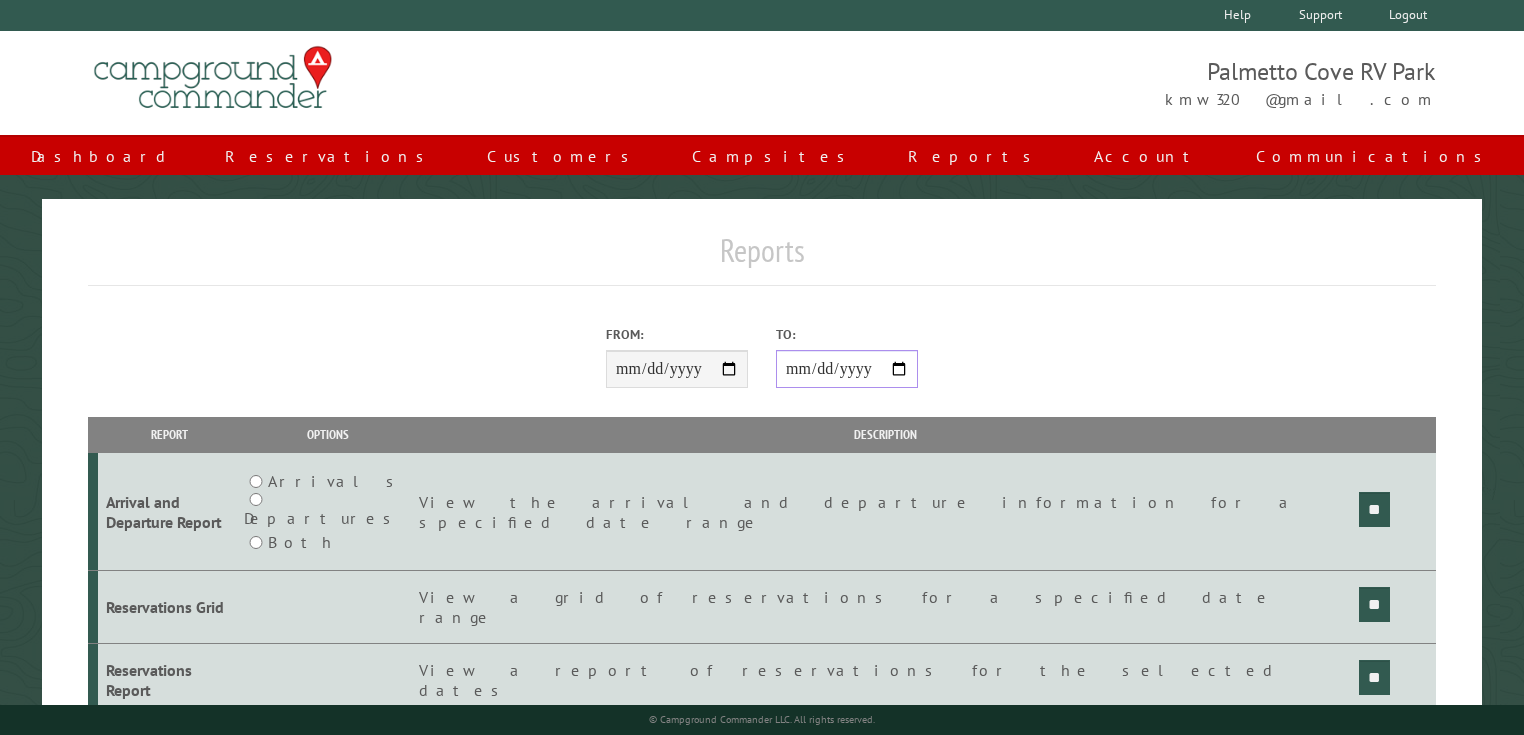 click on "**********" at bounding box center (847, 369) 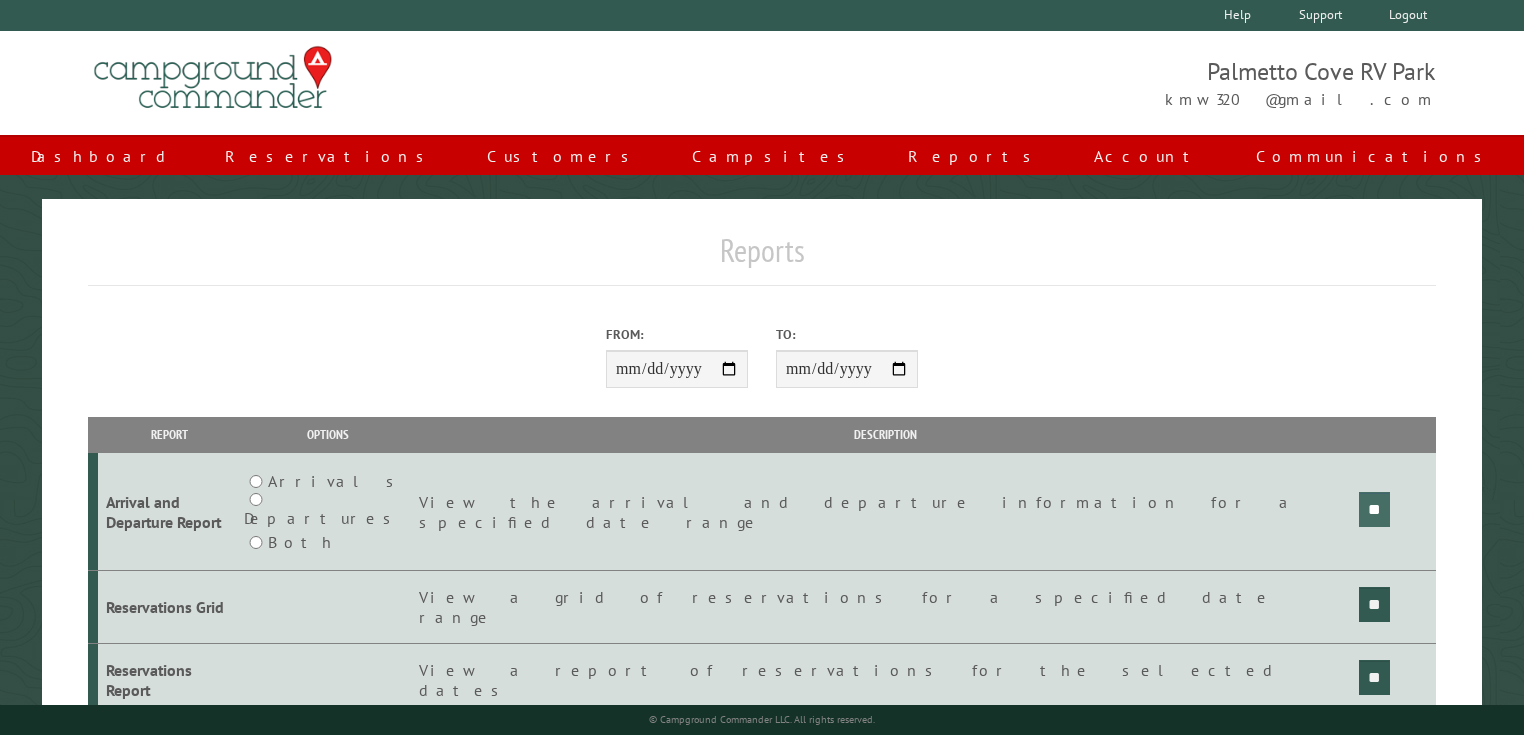 click on "**" at bounding box center [1374, 509] 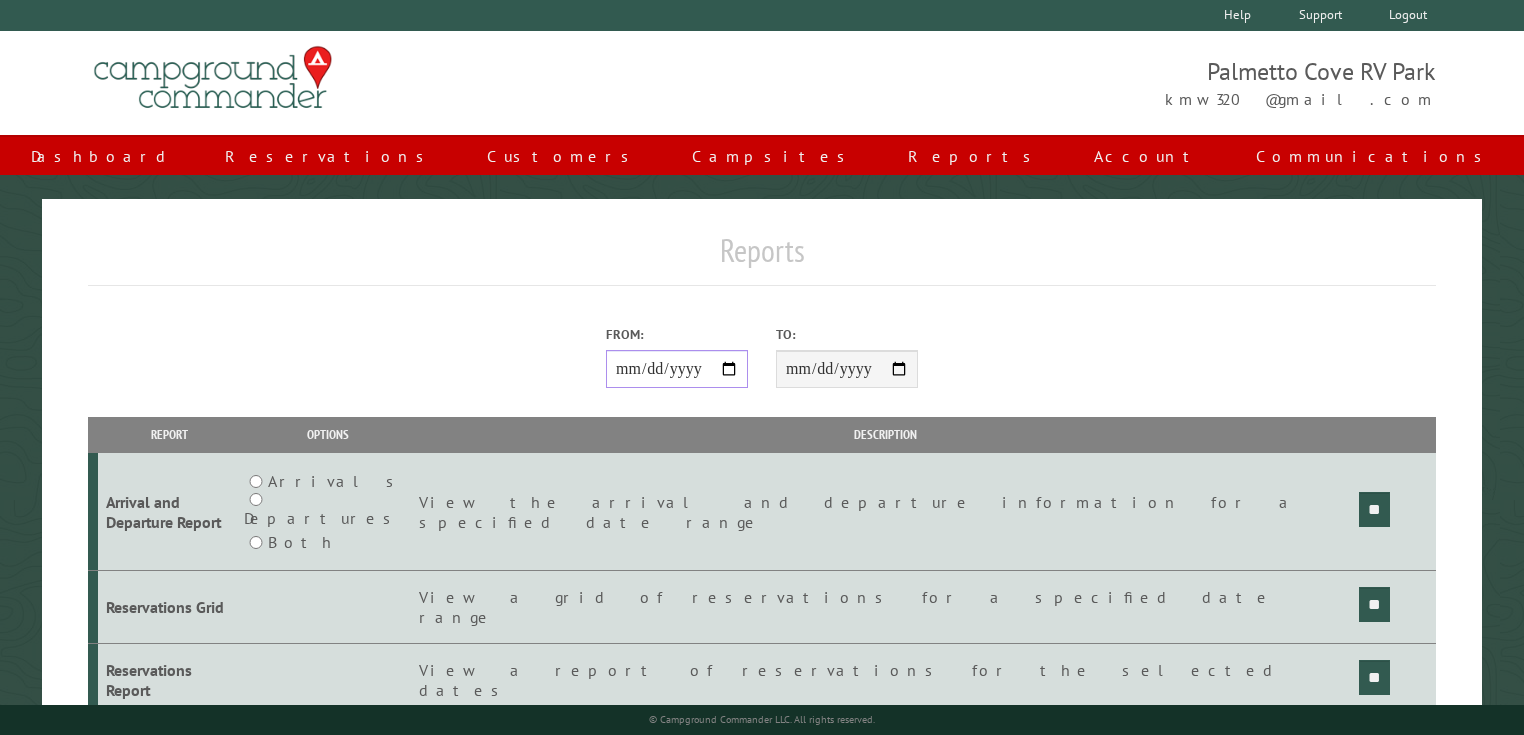 click on "**********" at bounding box center [677, 369] 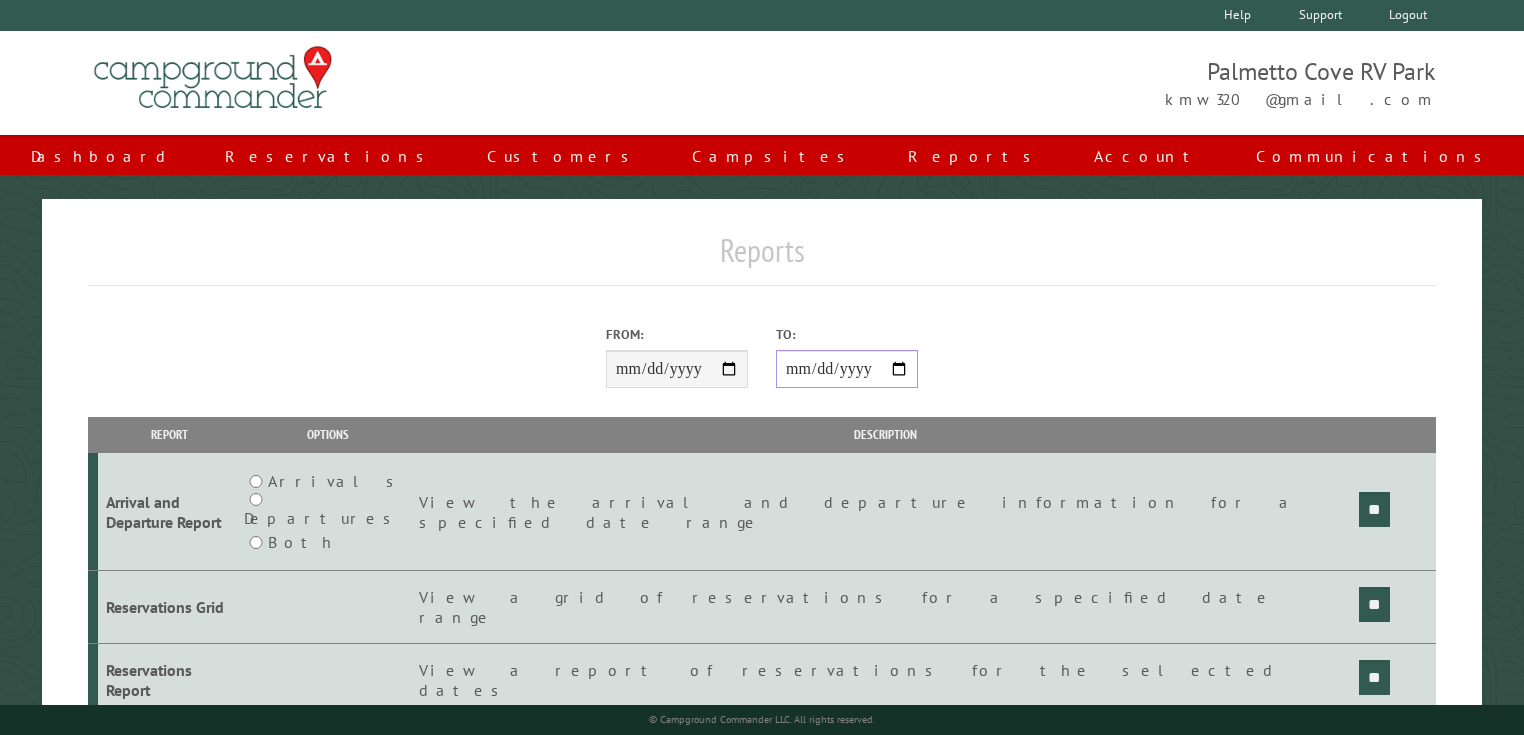click on "**********" at bounding box center [847, 369] 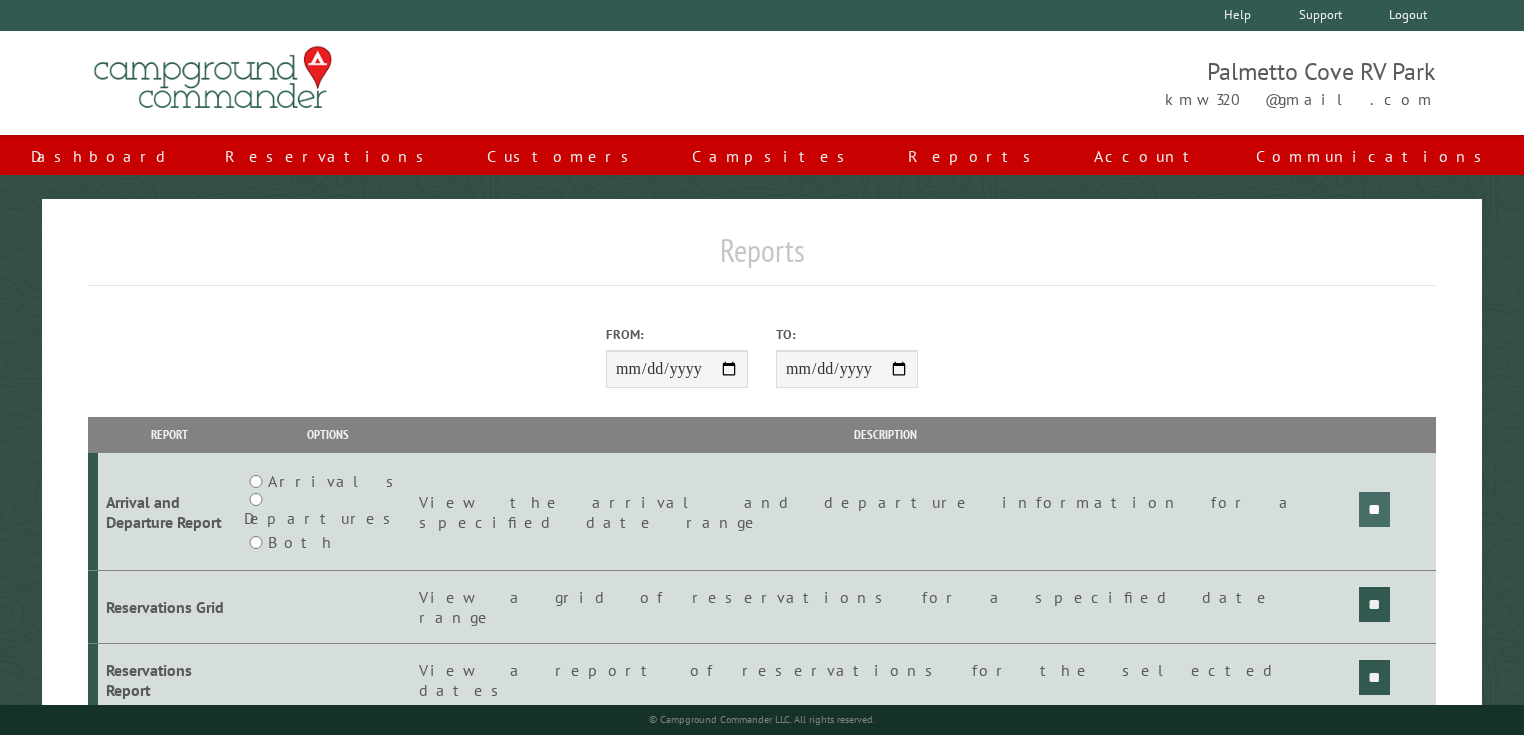 click on "**" at bounding box center [1374, 509] 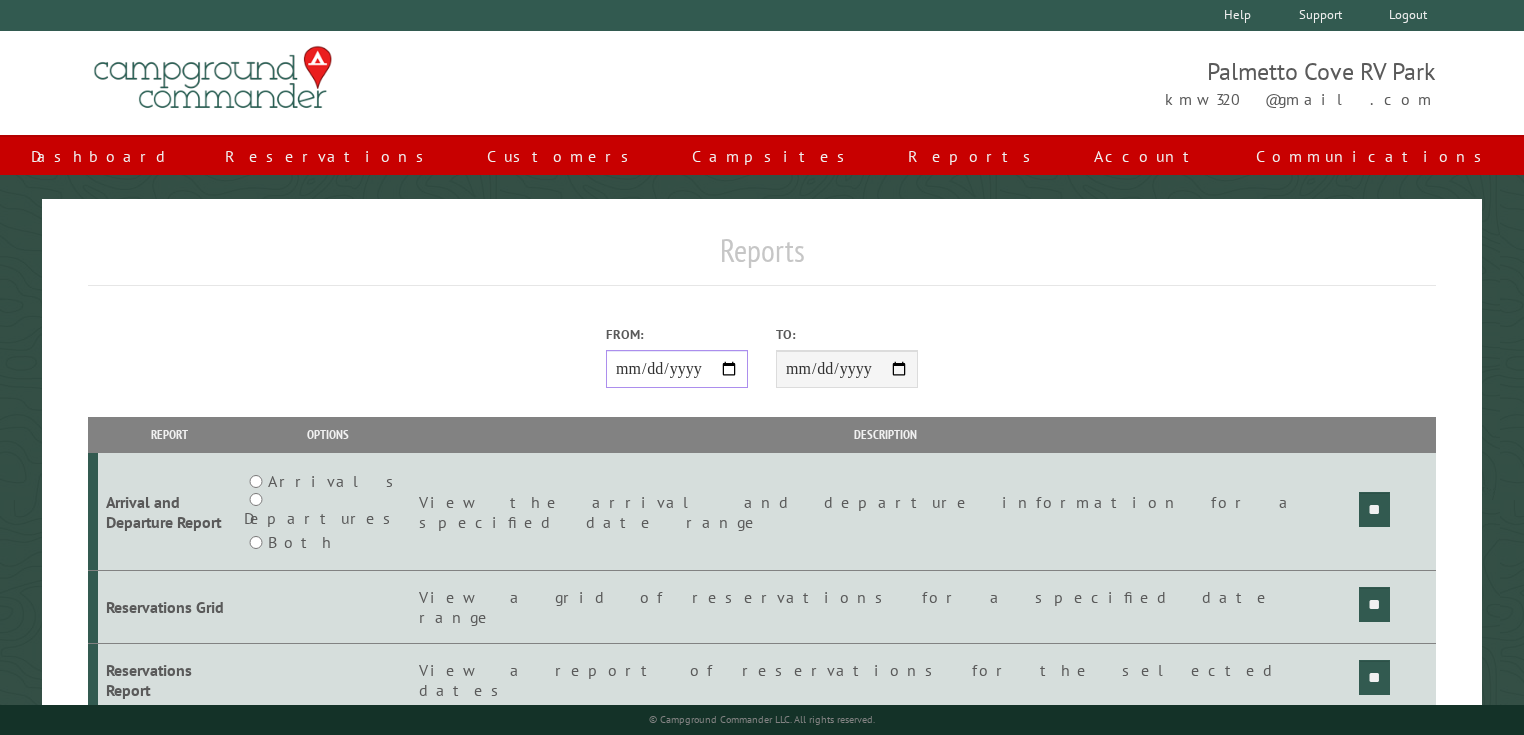 click on "**********" at bounding box center [677, 369] 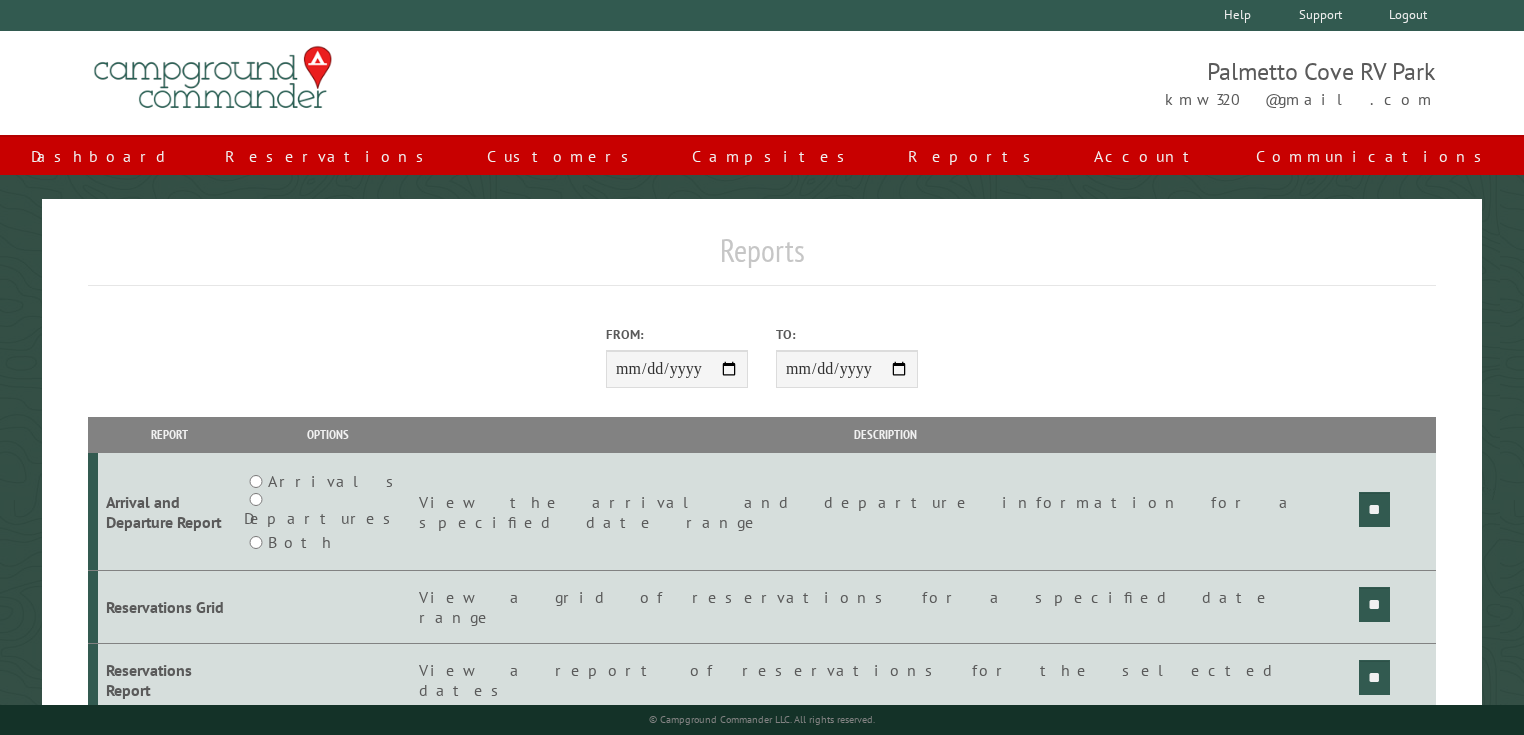 click on "**********" at bounding box center [762, 351] 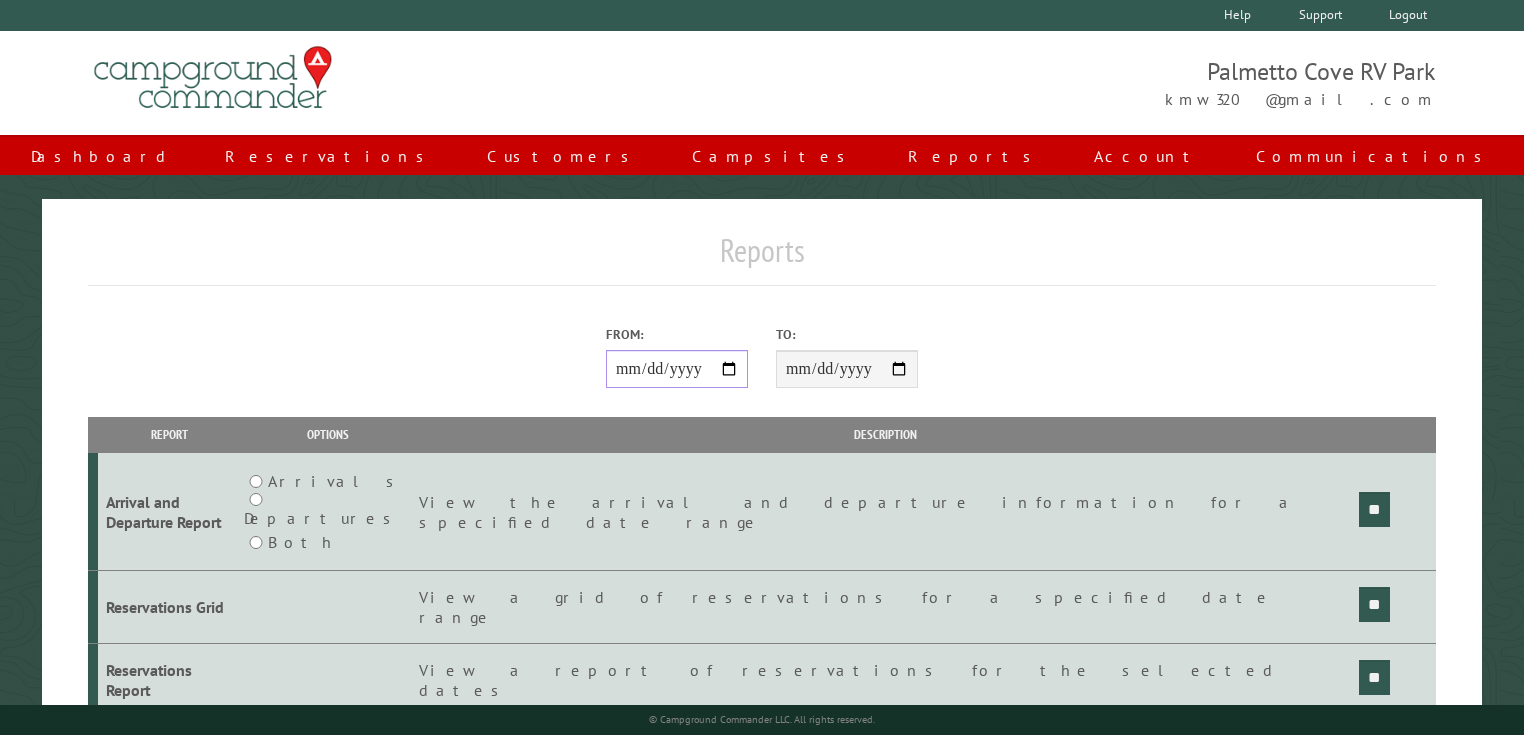 click on "**********" at bounding box center (677, 369) 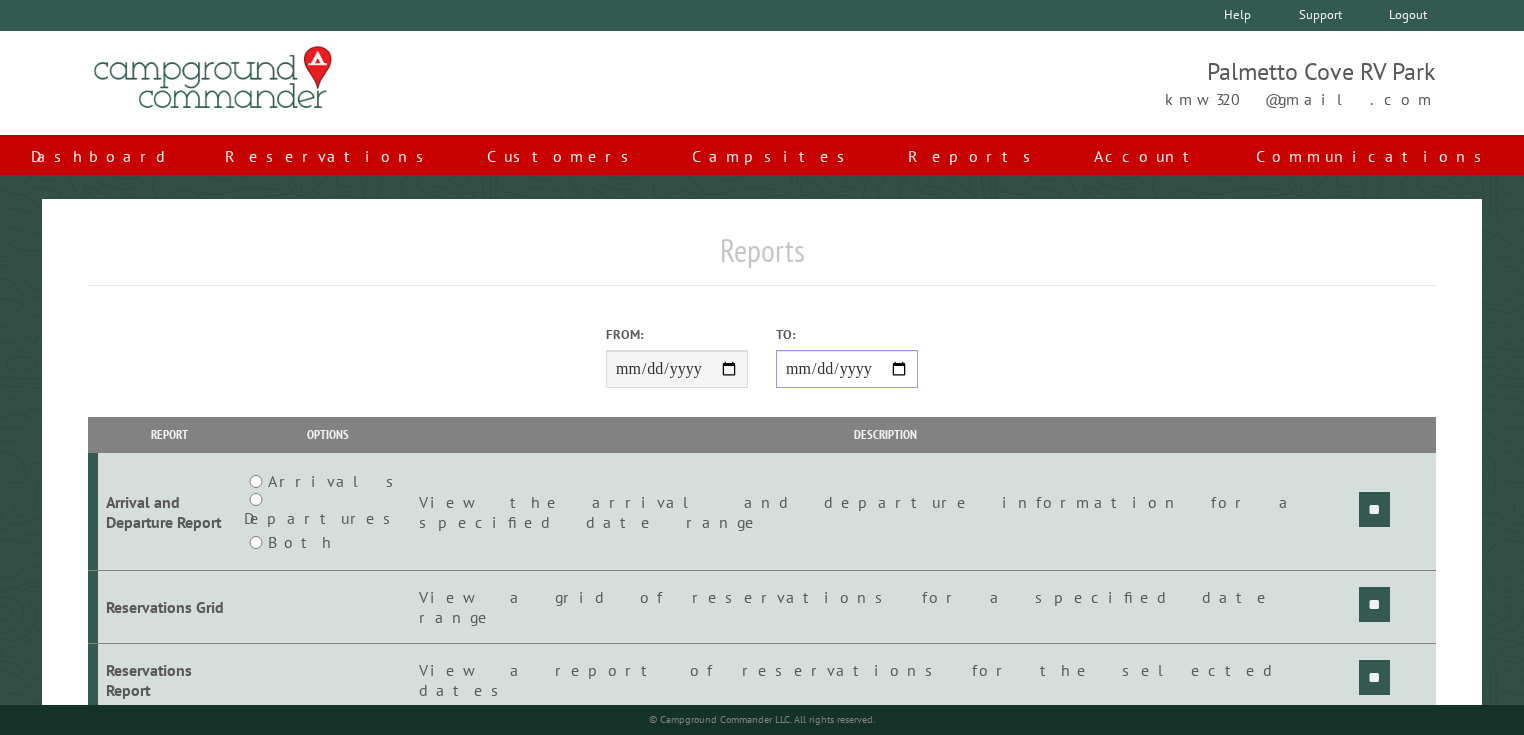 click on "**********" at bounding box center (847, 369) 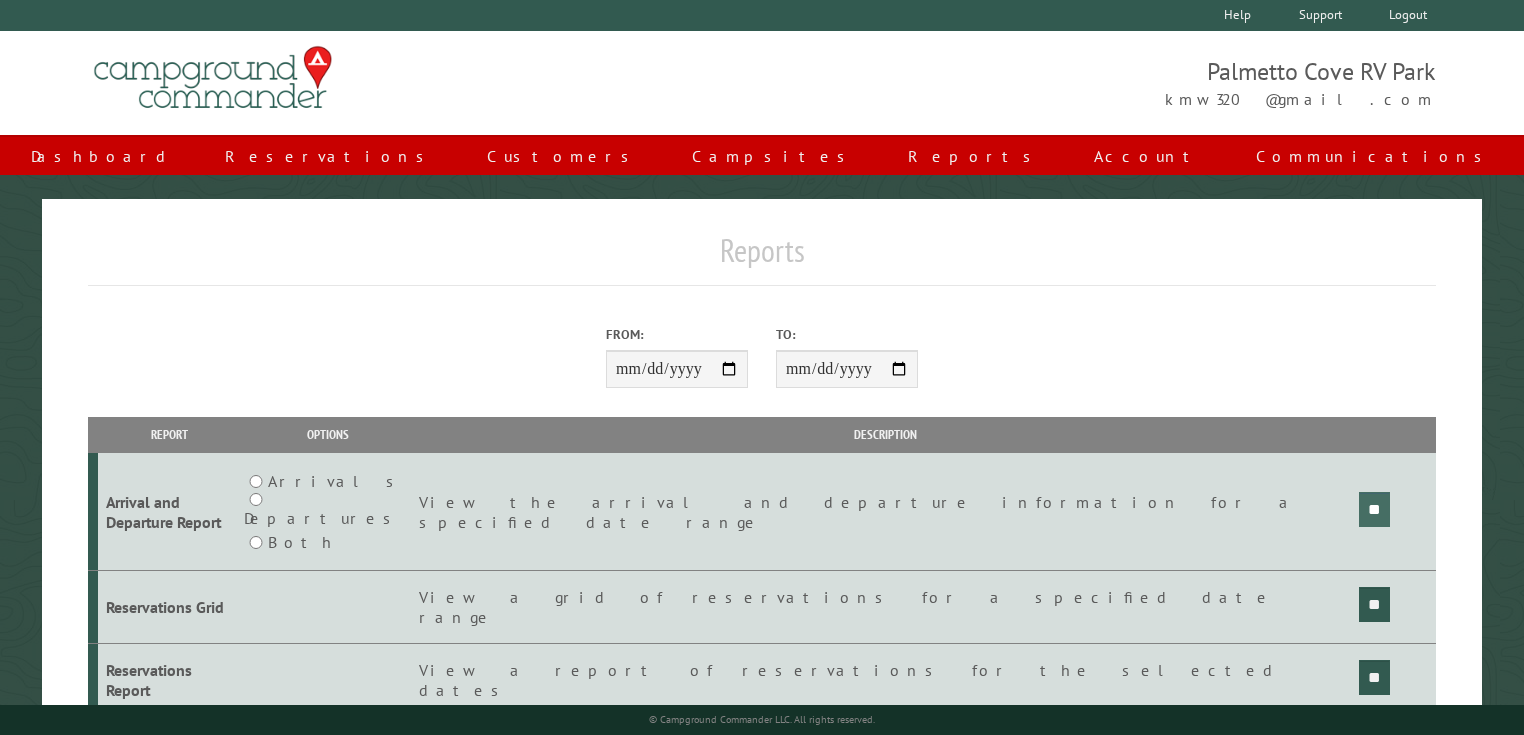 click on "**" at bounding box center [1374, 509] 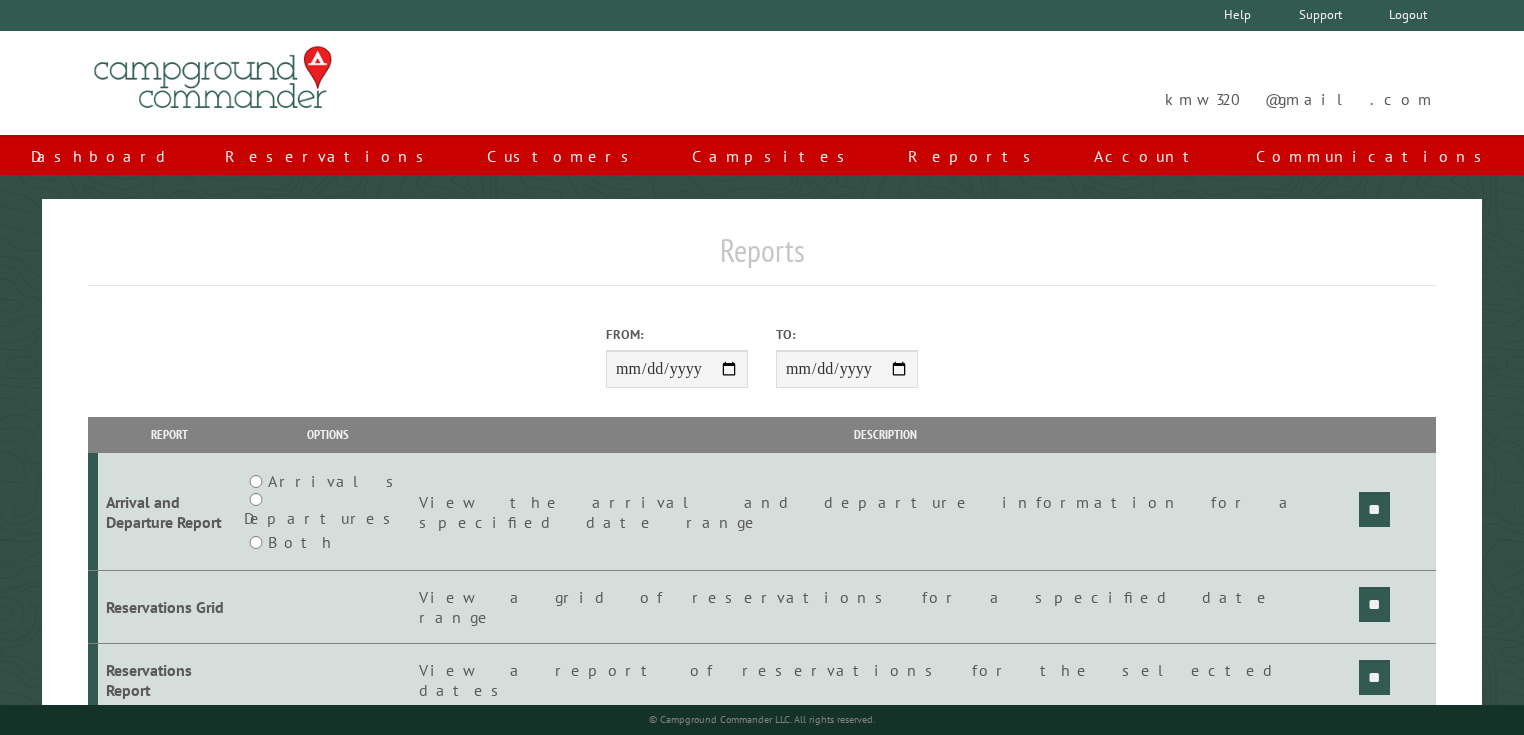 scroll, scrollTop: 0, scrollLeft: 0, axis: both 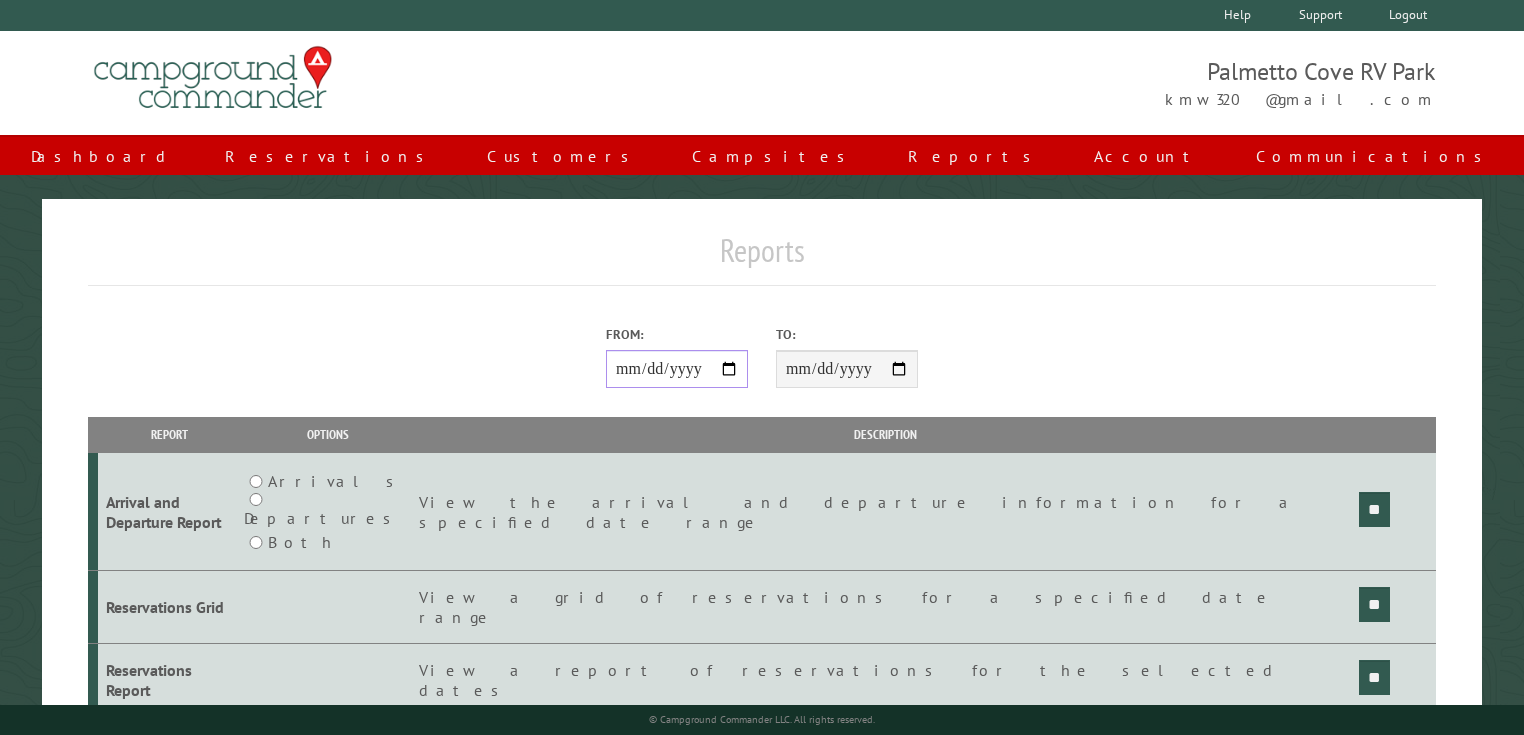 click on "From:" at bounding box center (677, 369) 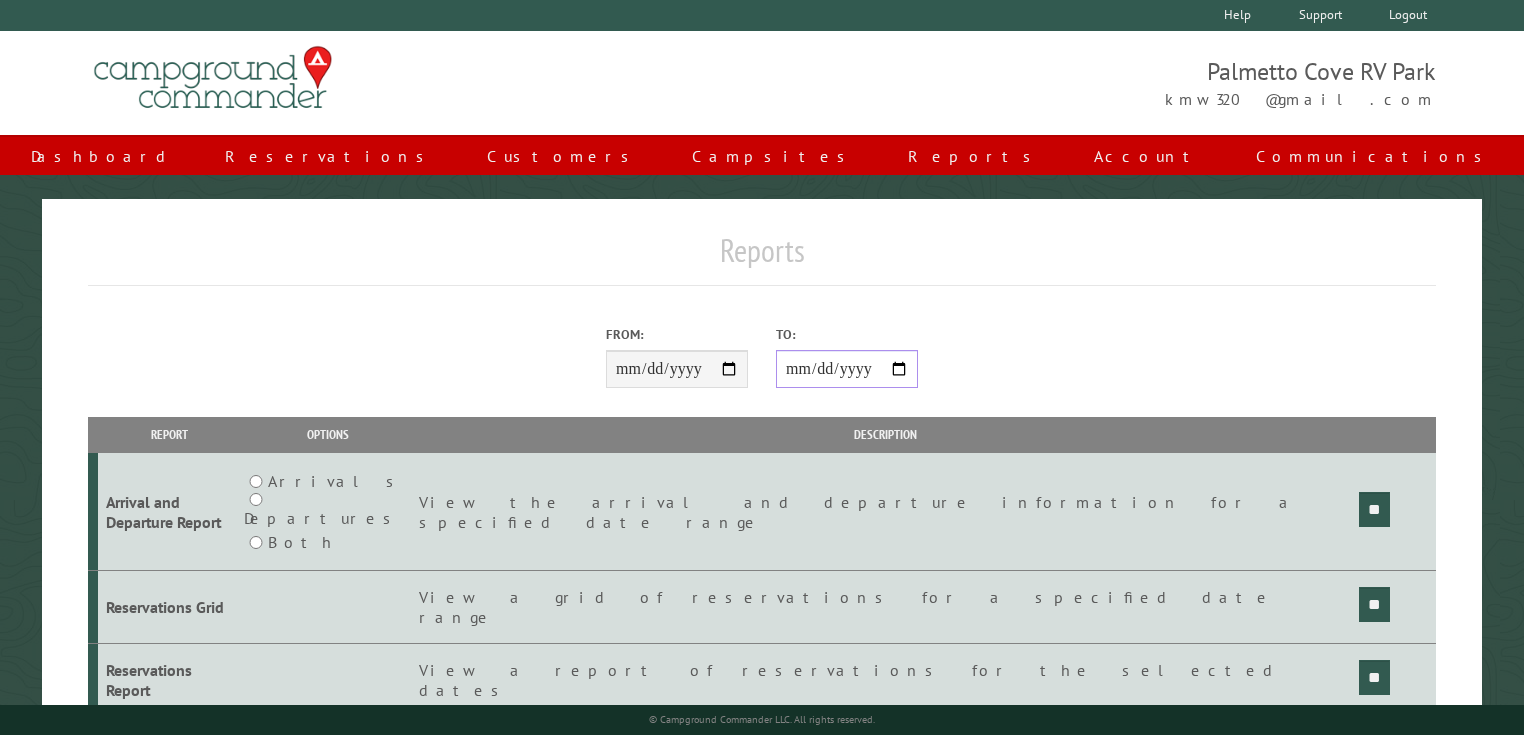 click on "**********" at bounding box center [847, 369] 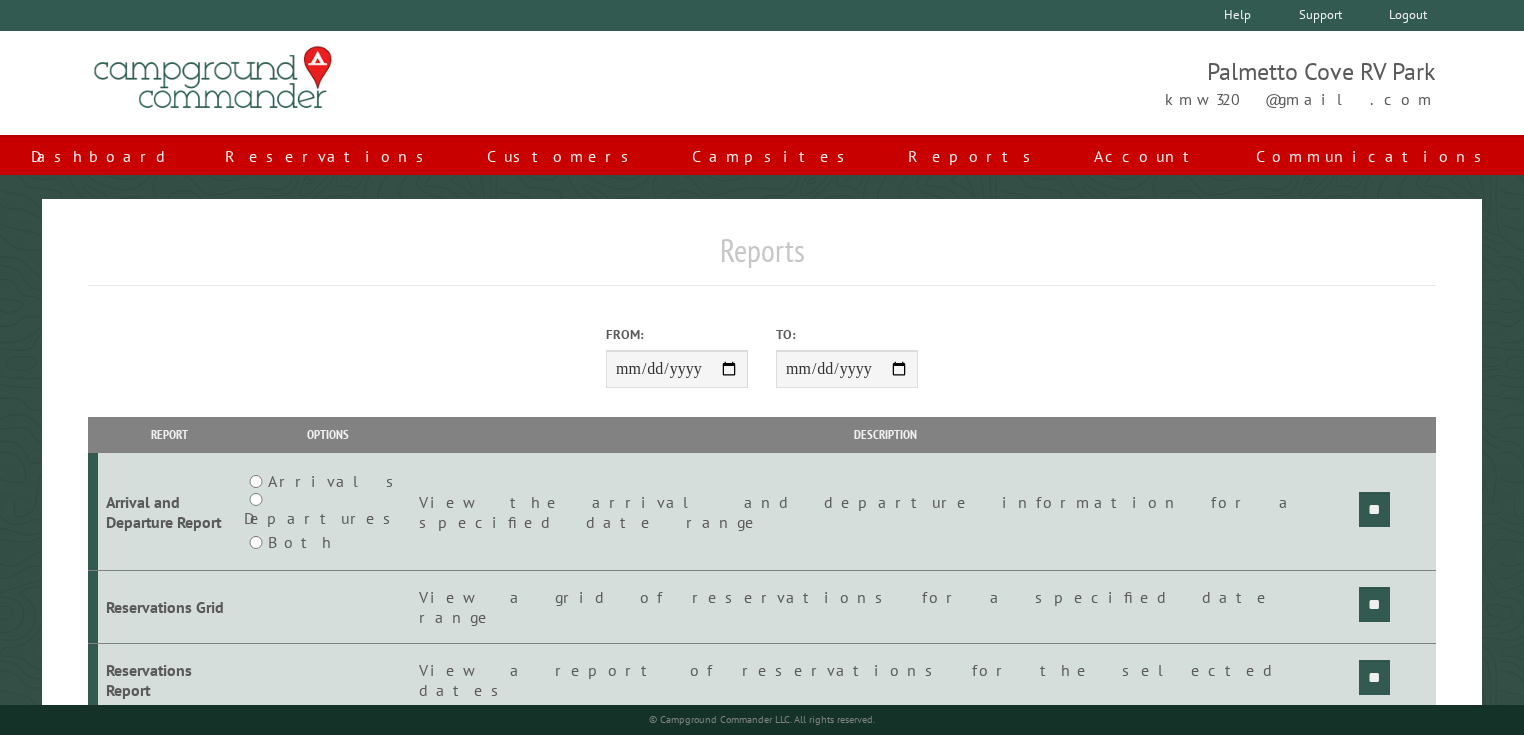 click on "View a grid of reservations for a specified date range" at bounding box center (885, 512) 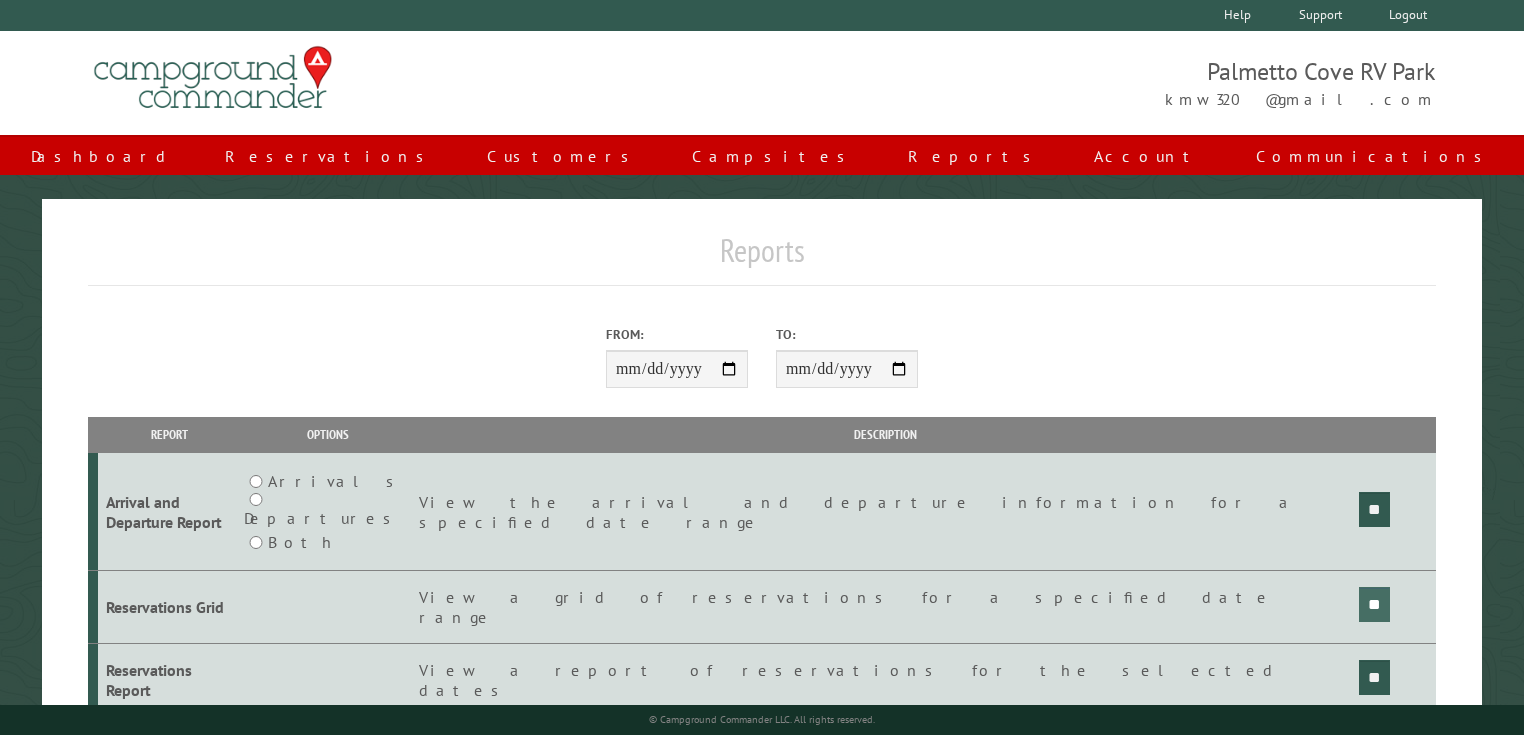 click on "**" at bounding box center (1374, 509) 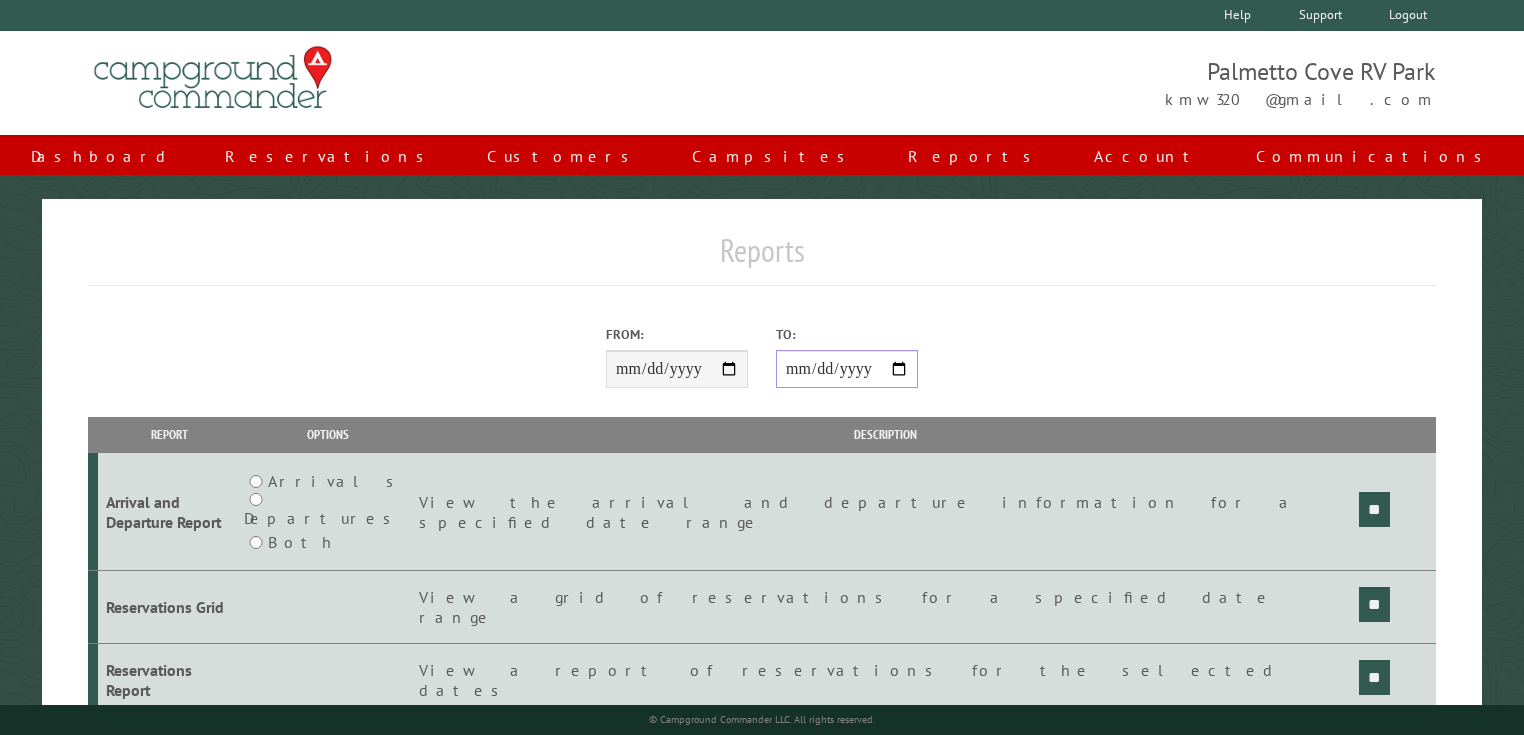 click on "**********" at bounding box center (847, 369) 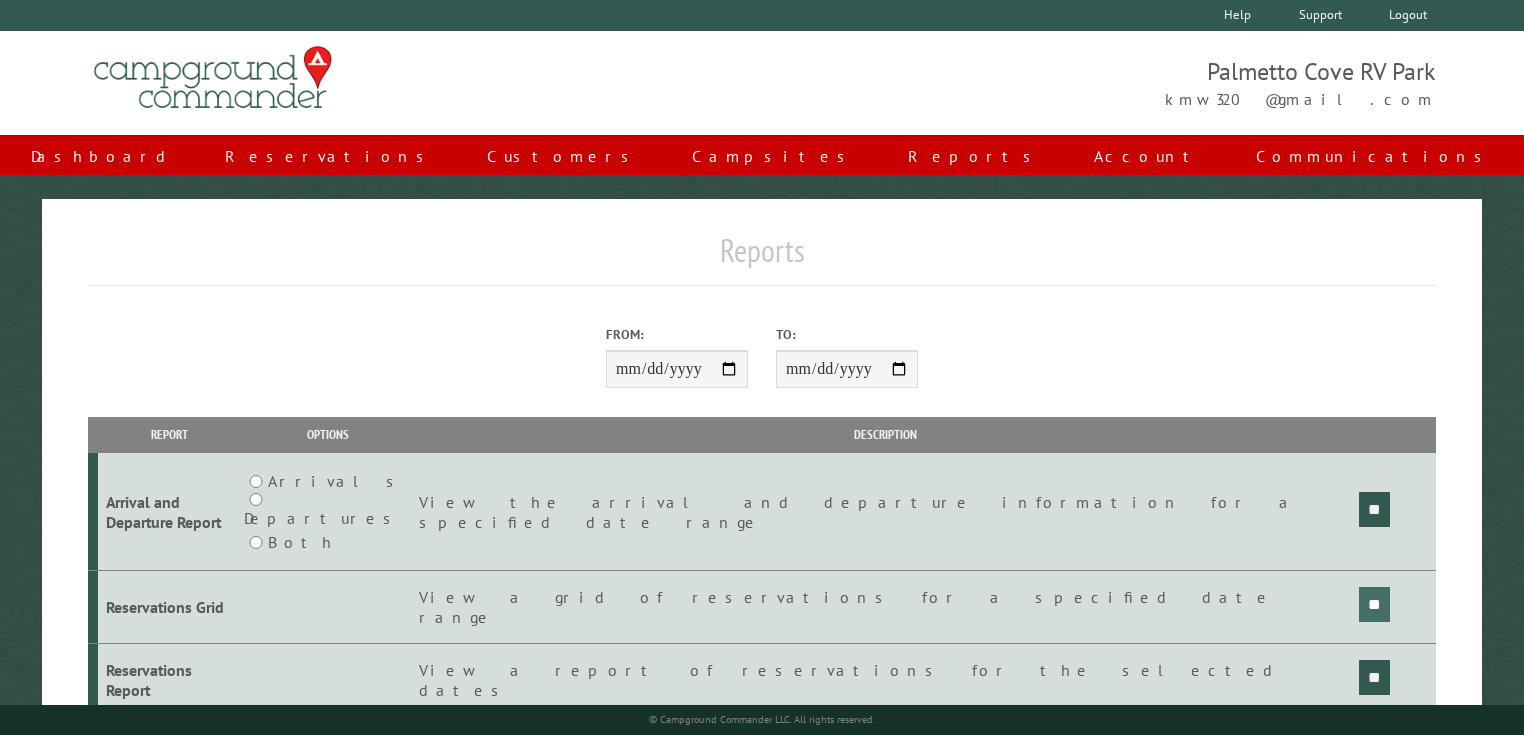 click on "**" at bounding box center (1374, 509) 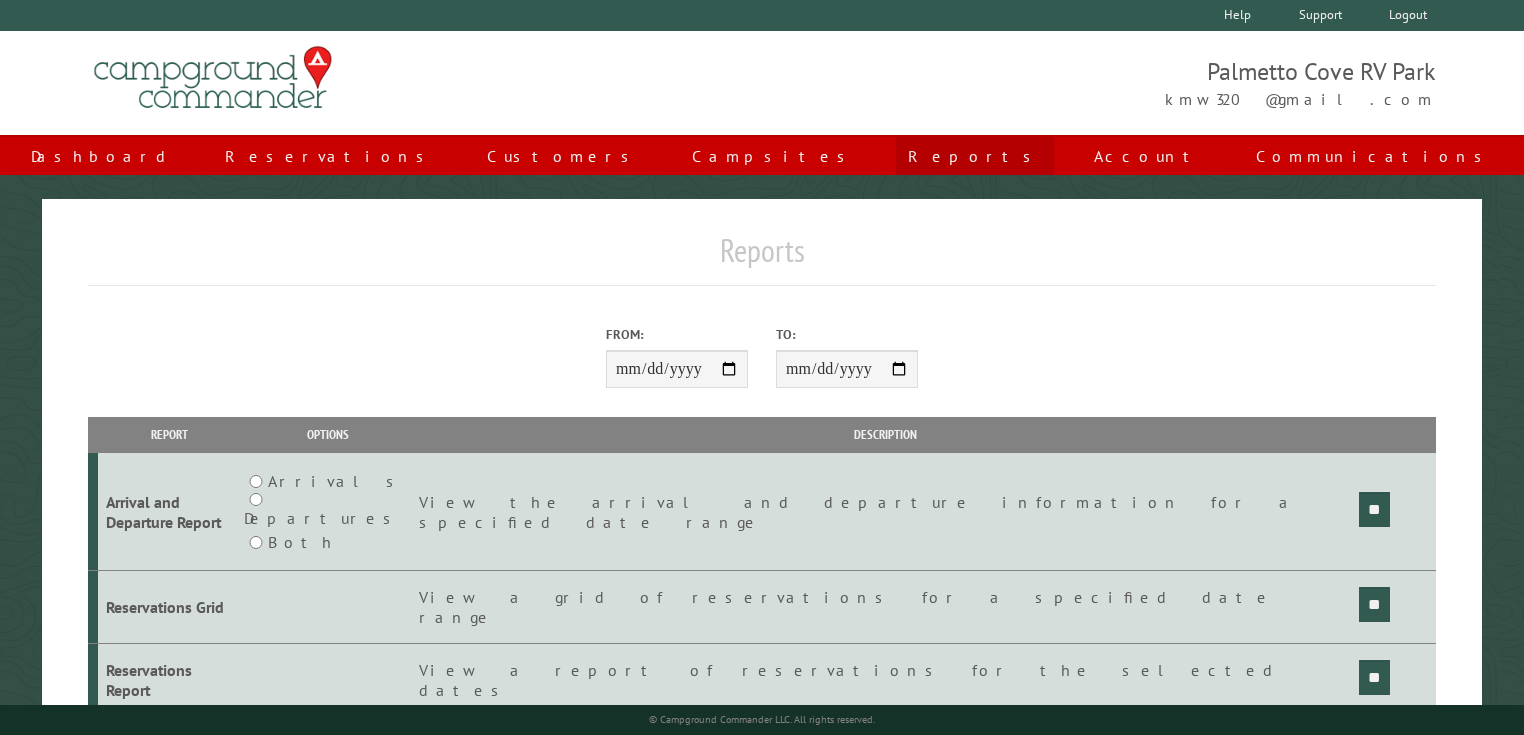 click on "Reports" at bounding box center (975, 156) 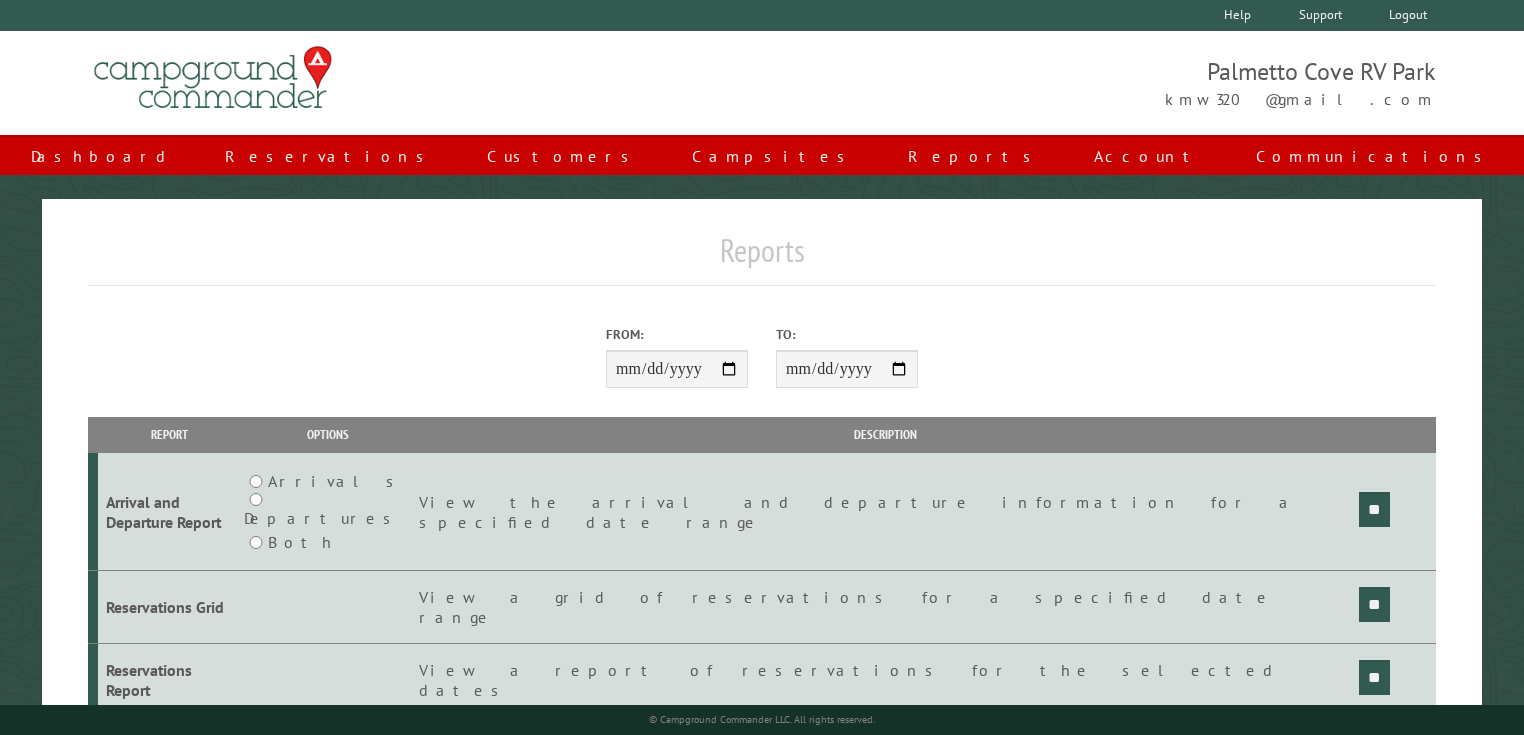 scroll, scrollTop: 0, scrollLeft: 0, axis: both 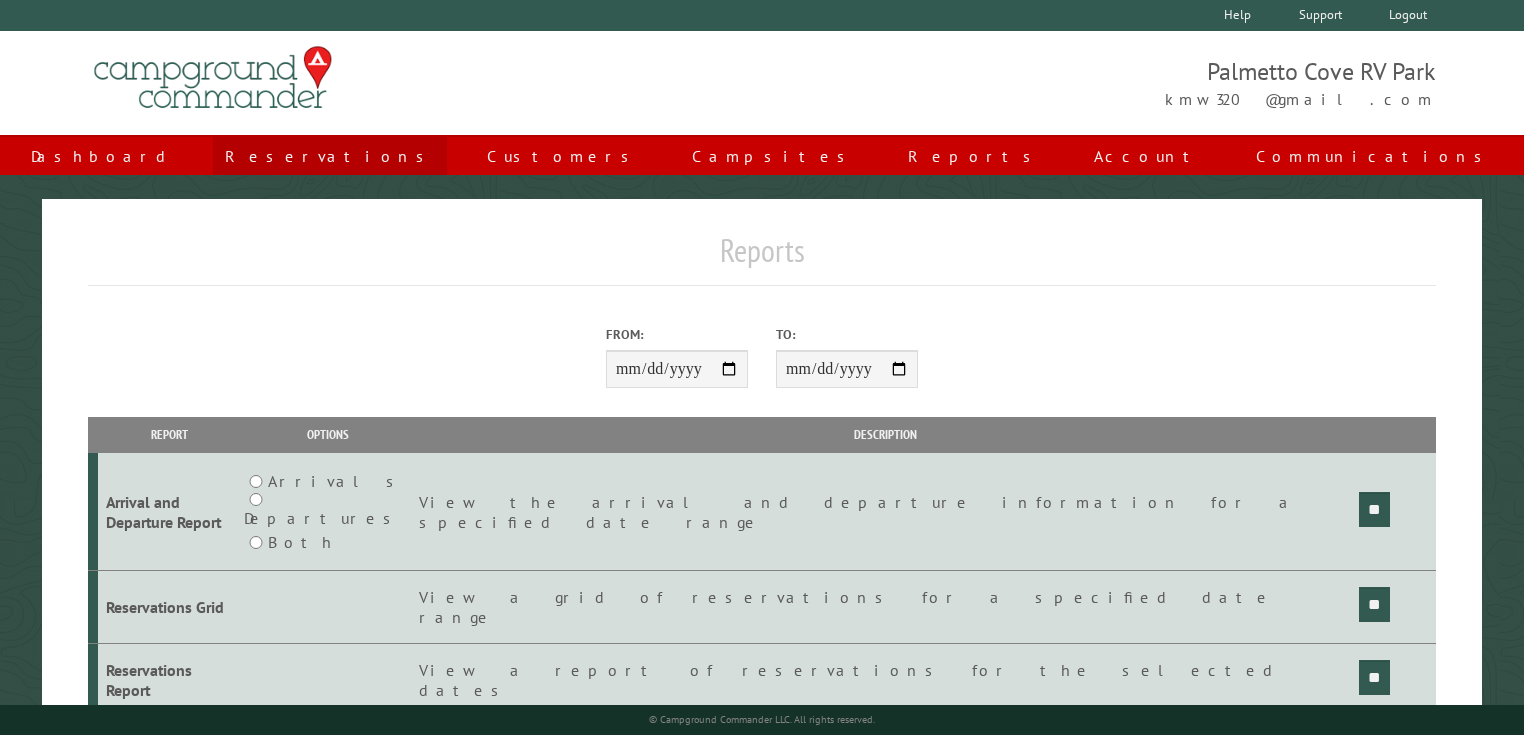 click on "Reservations" at bounding box center [330, 156] 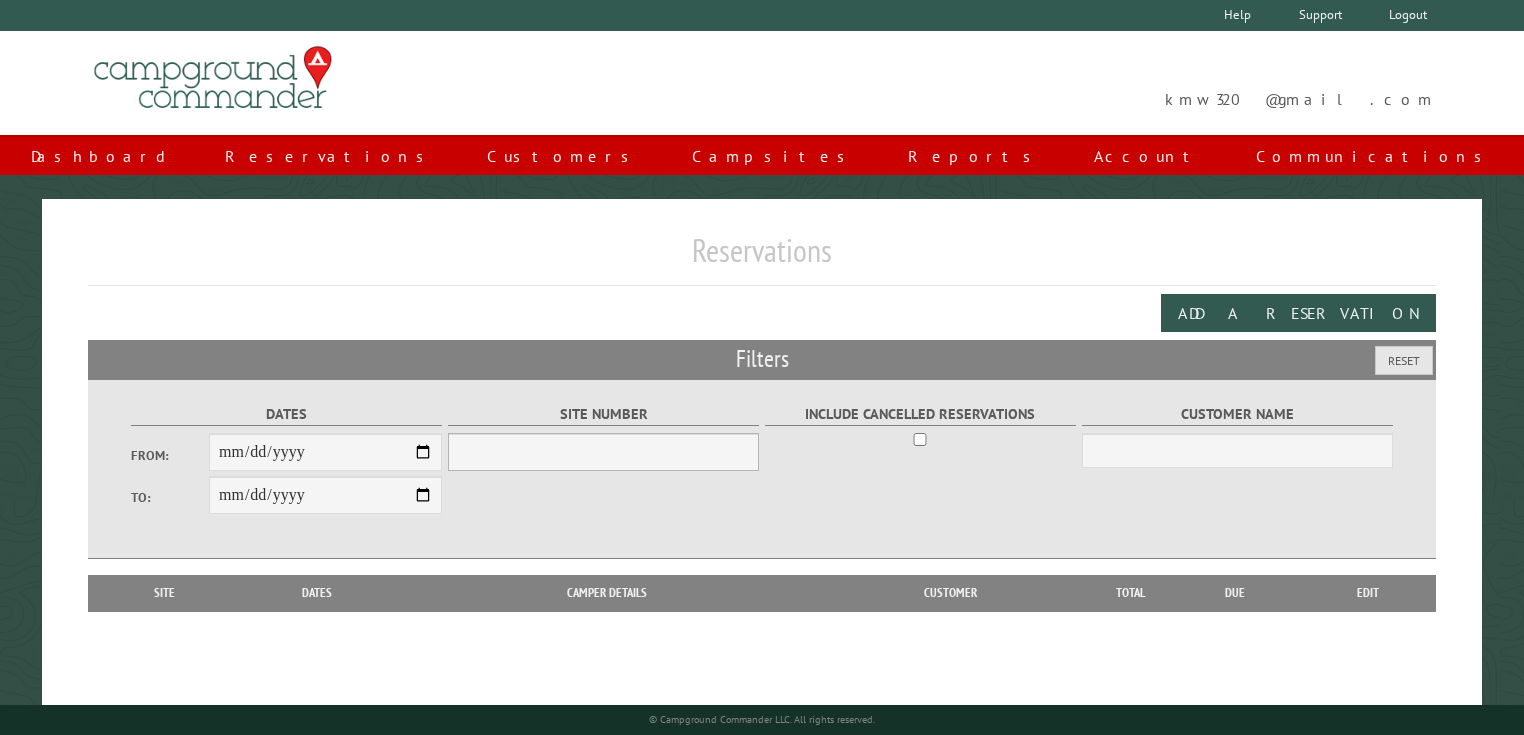 scroll, scrollTop: 0, scrollLeft: 0, axis: both 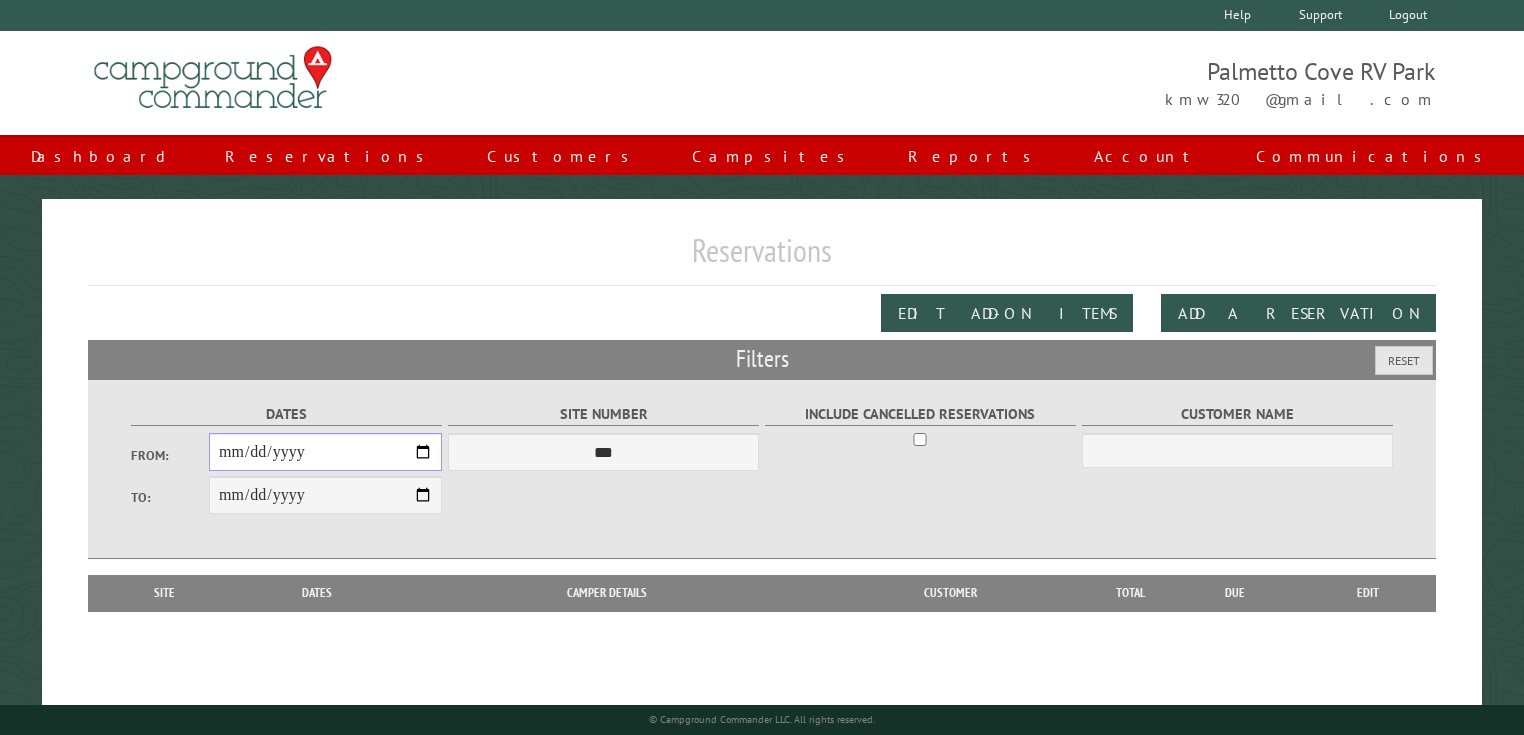 click on "From:" at bounding box center (325, 452) 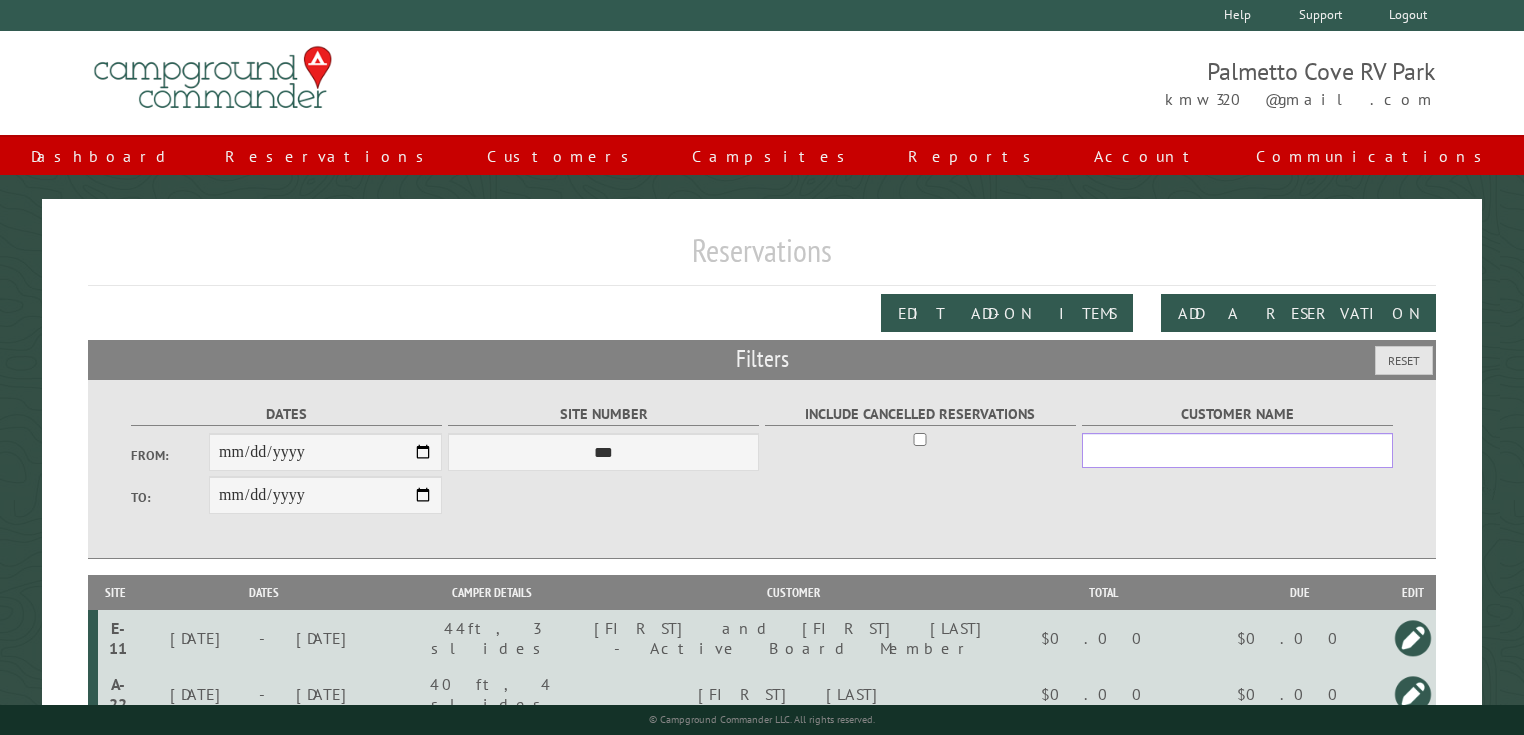 click on "Customer Name" at bounding box center [1237, 450] 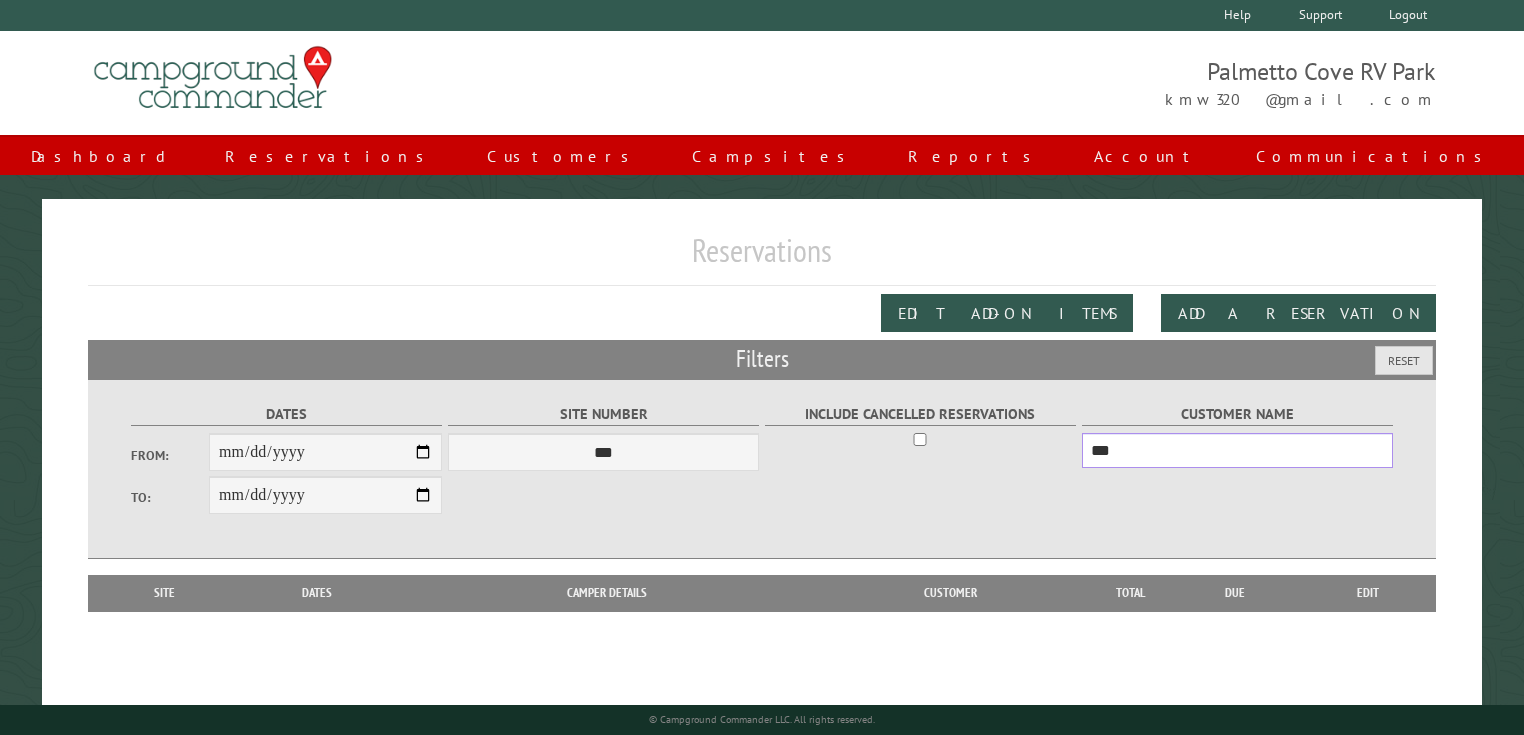 type on "***" 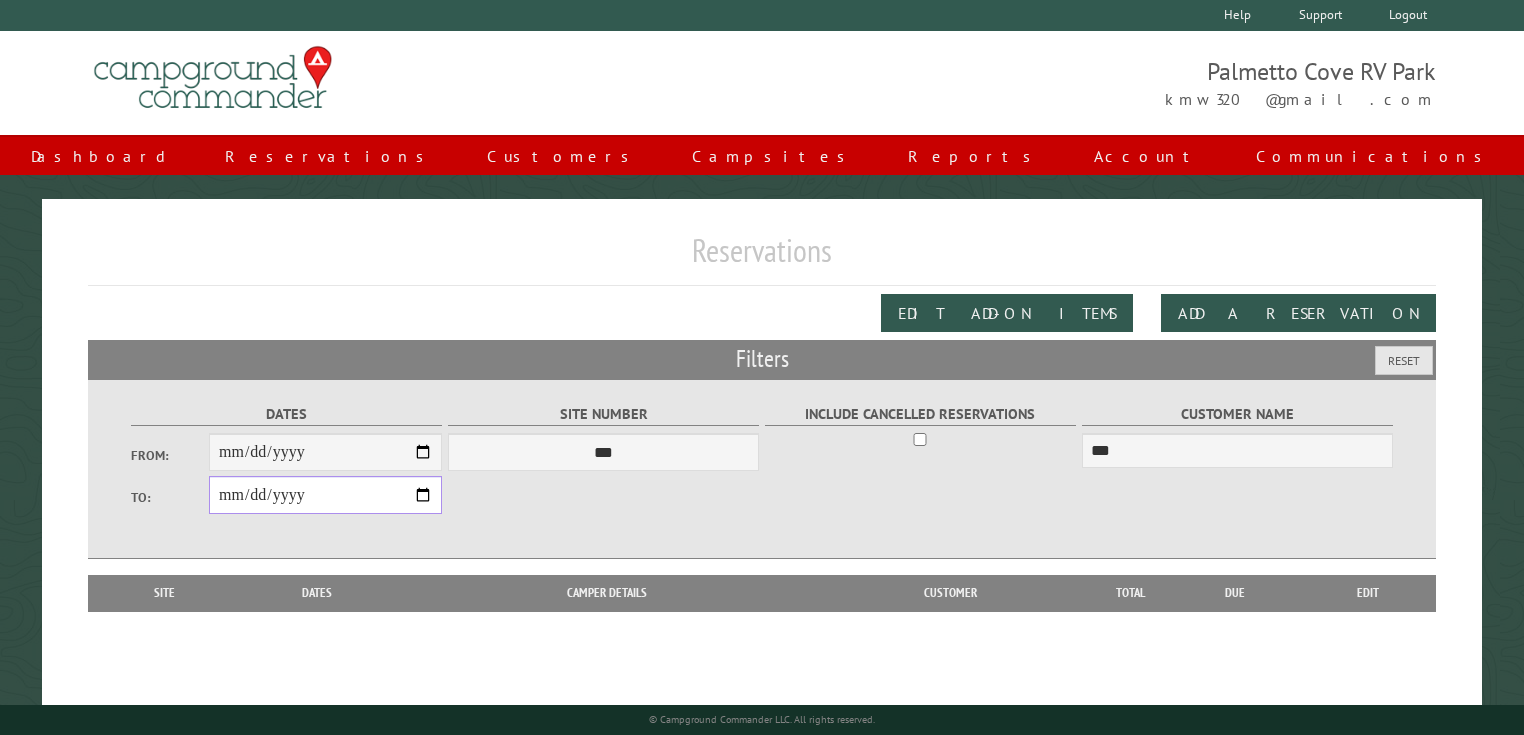 click on "**********" at bounding box center [325, 495] 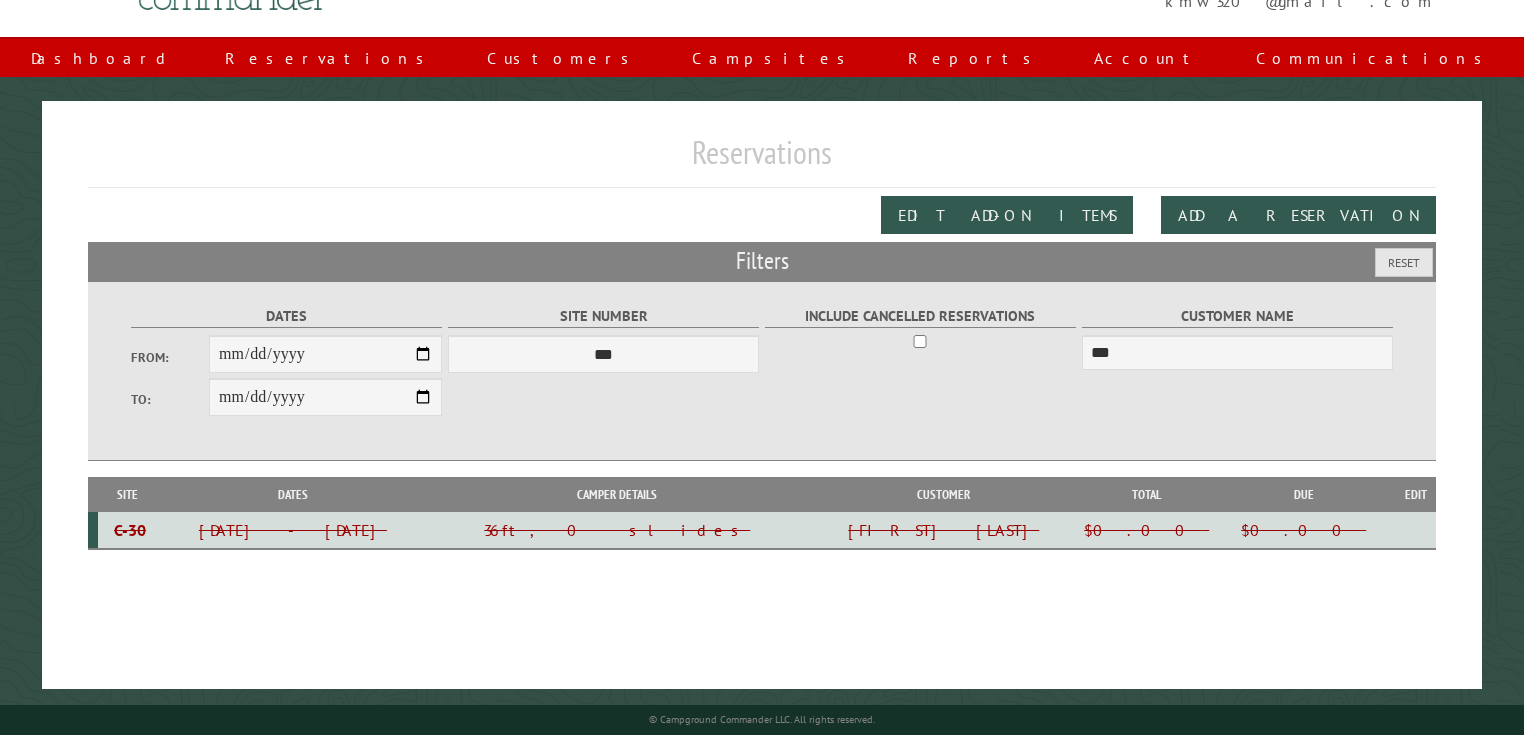 scroll, scrollTop: 100, scrollLeft: 0, axis: vertical 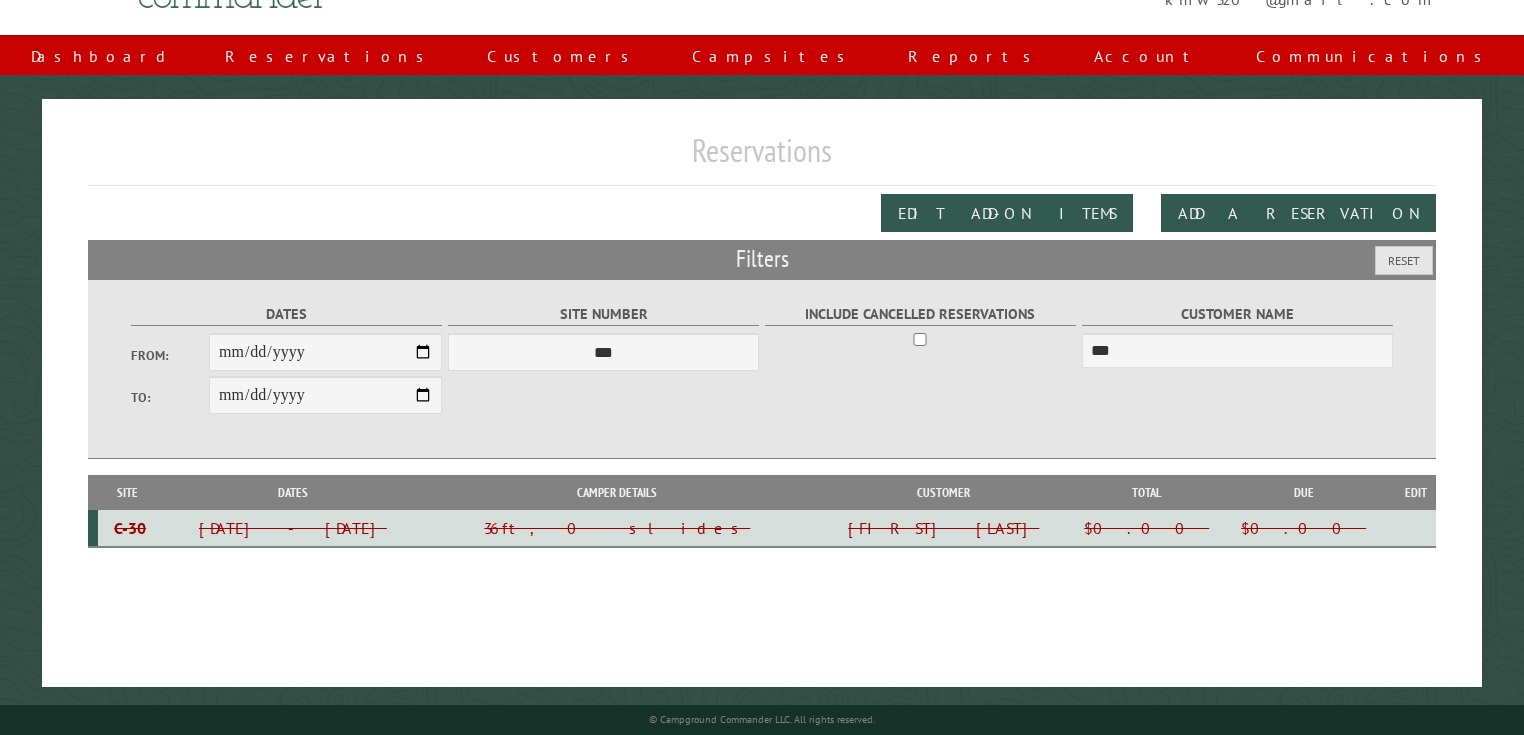 click on "C-30" at bounding box center [130, 528] 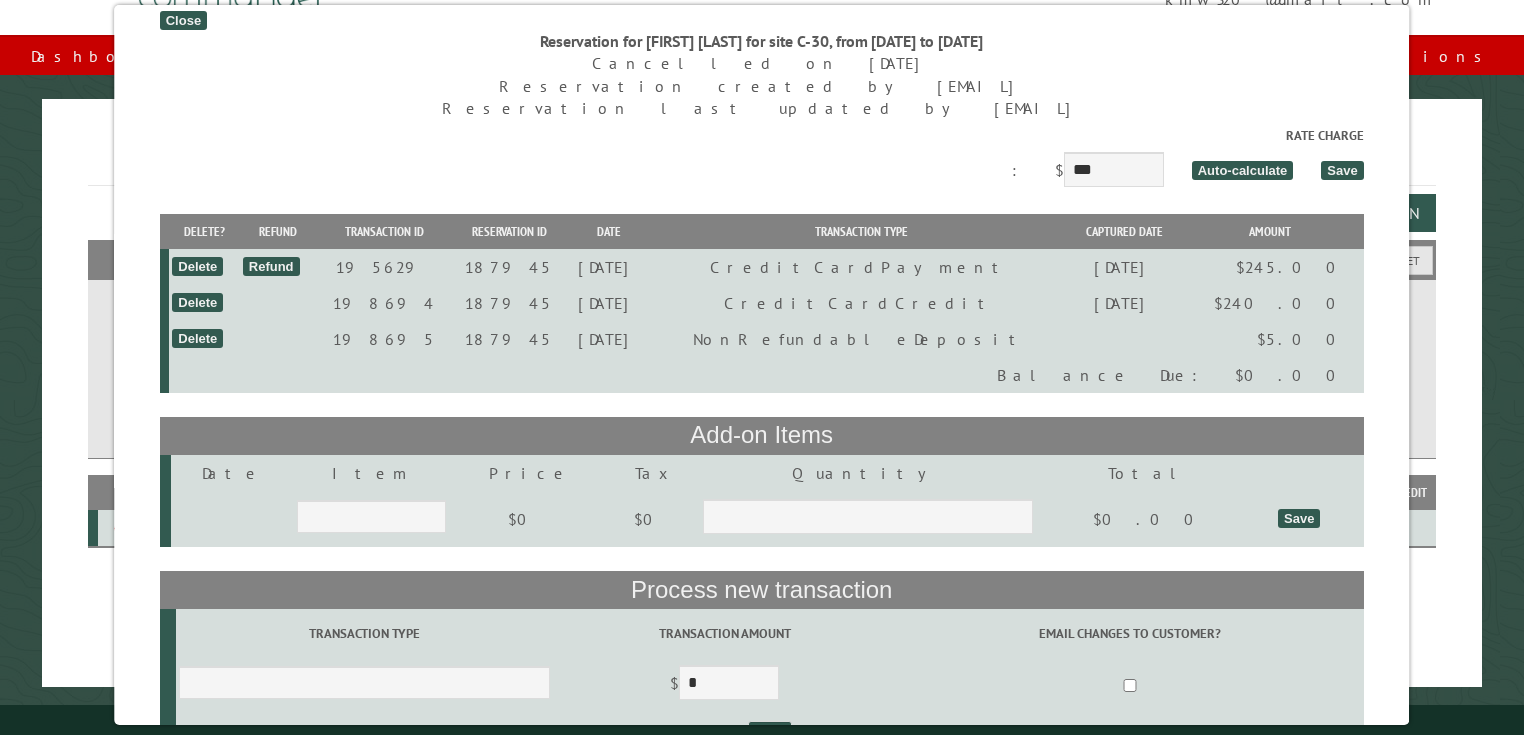 scroll, scrollTop: 0, scrollLeft: 0, axis: both 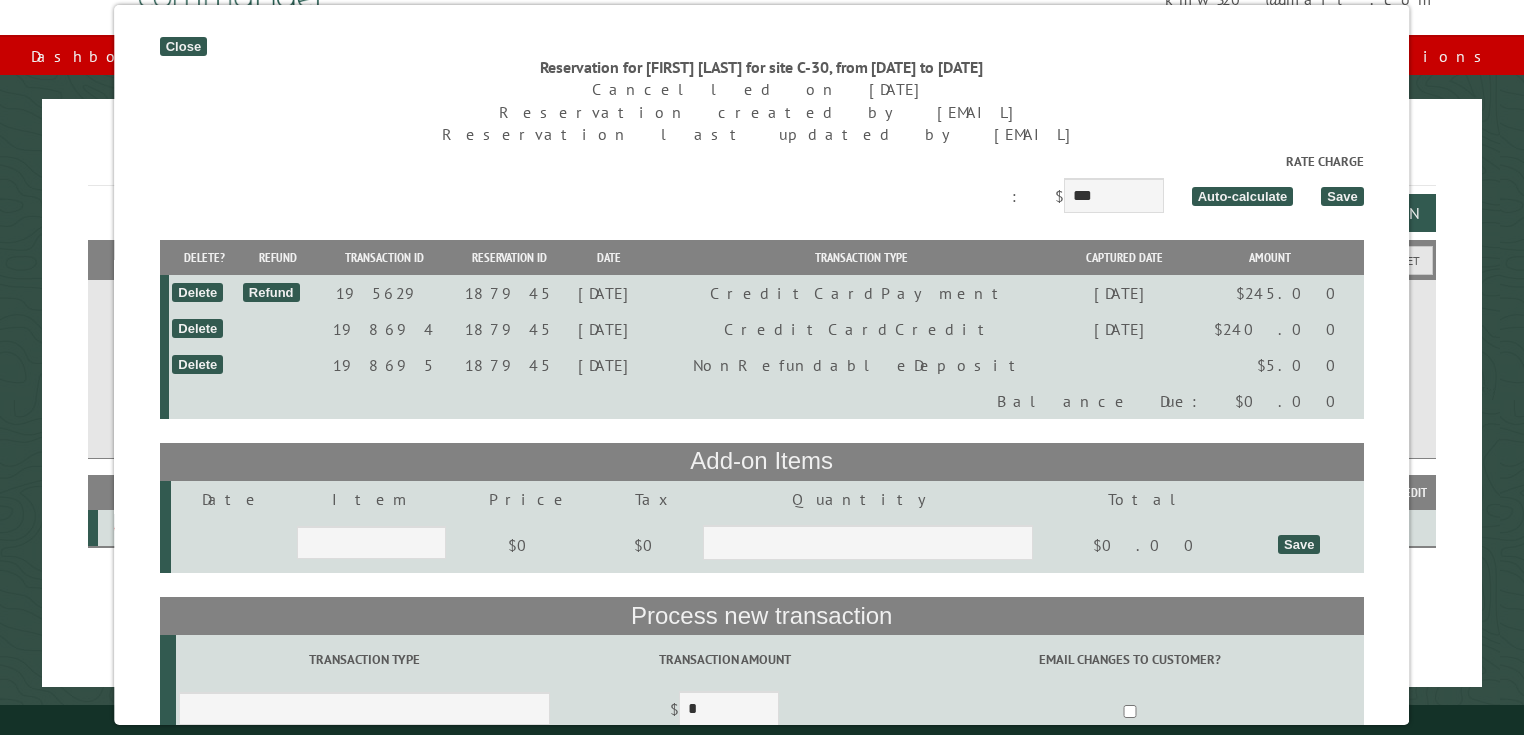click on "Close" at bounding box center [183, 46] 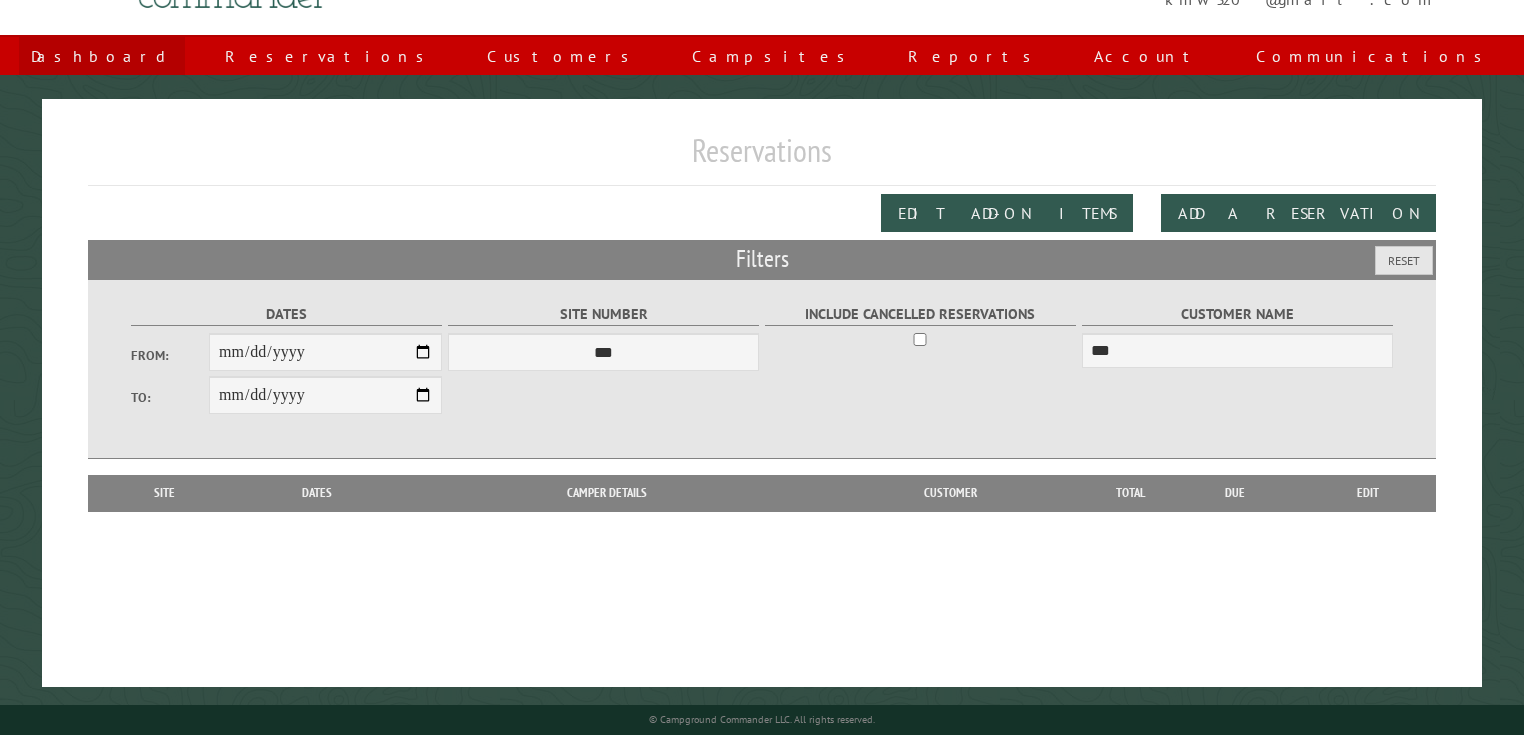 click on "Dashboard" at bounding box center (102, 56) 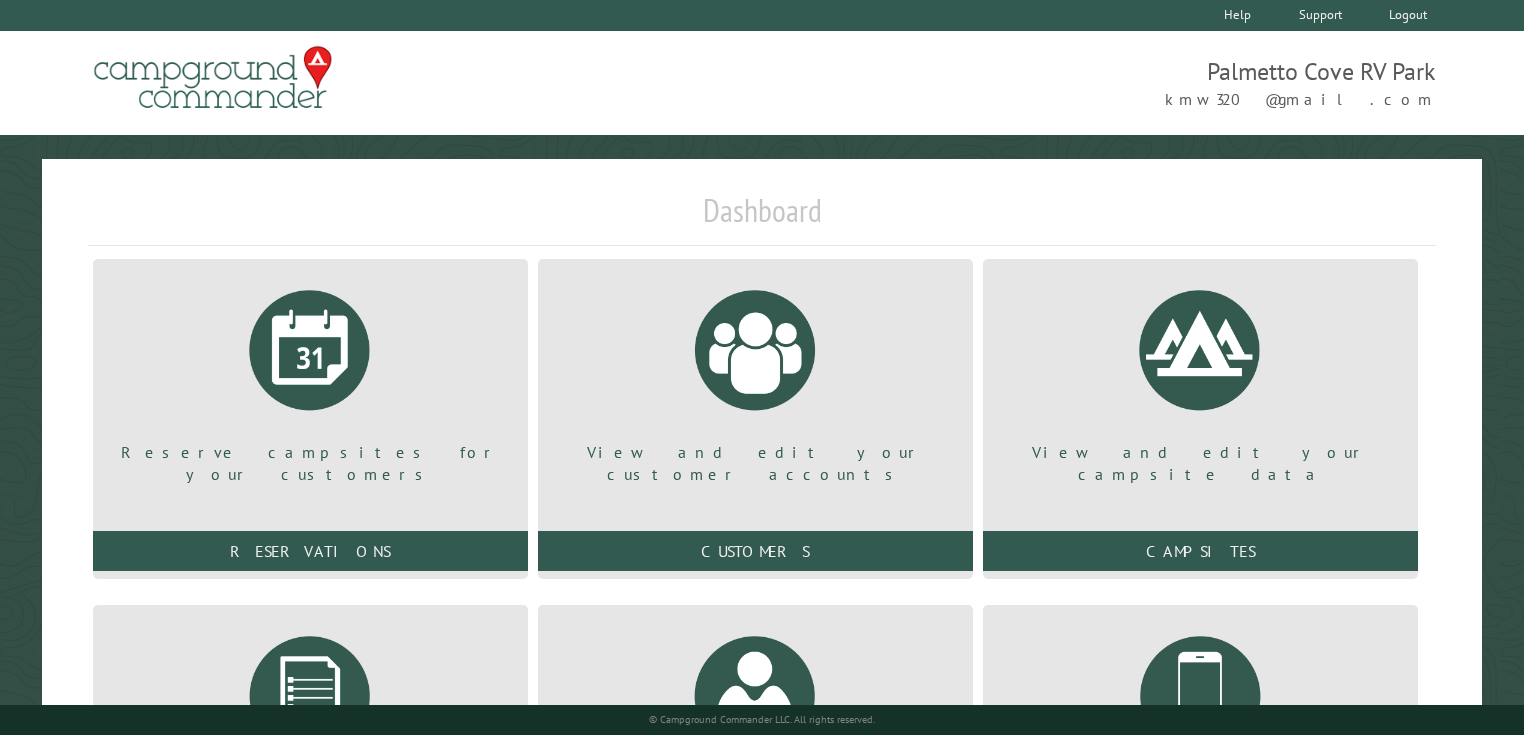 scroll, scrollTop: 0, scrollLeft: 0, axis: both 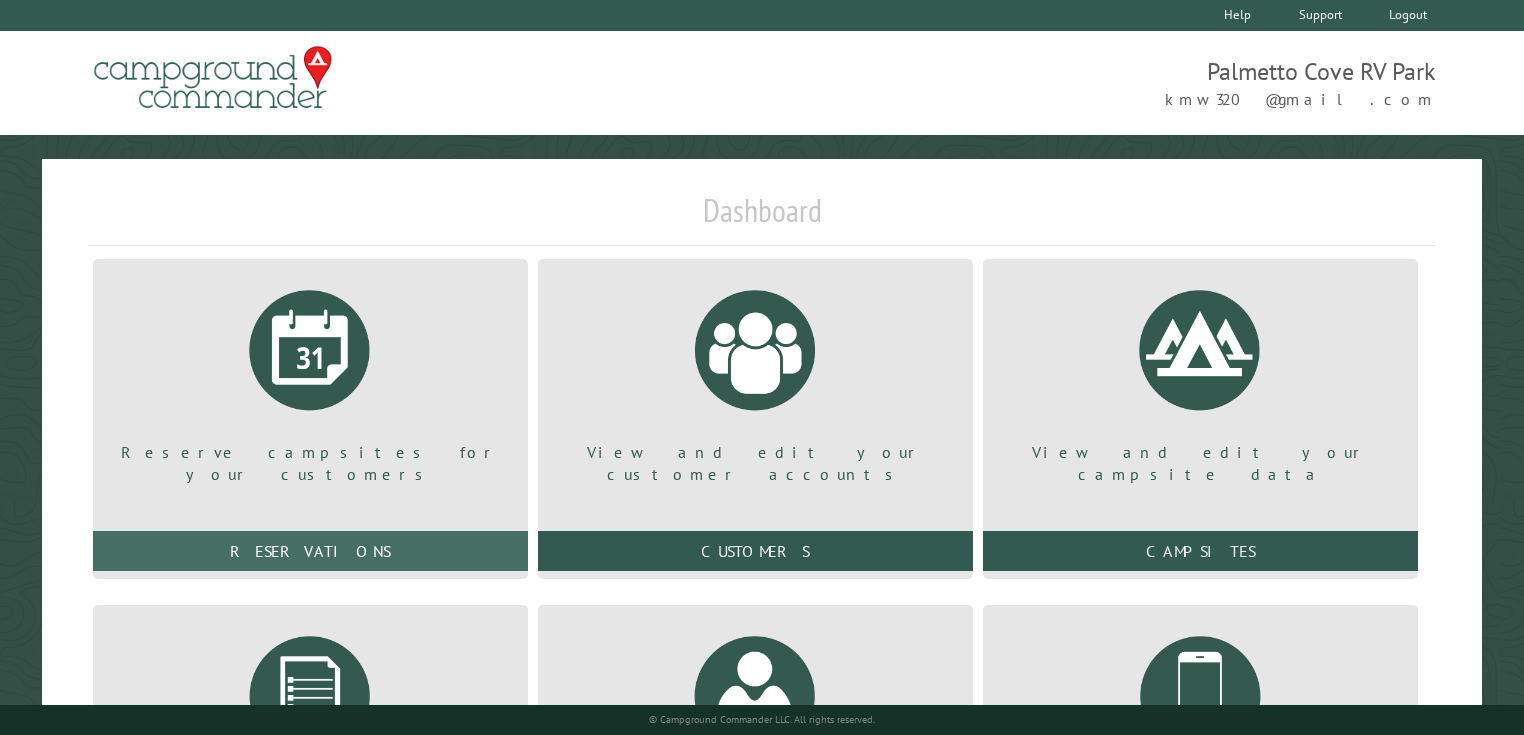 click on "Reservations" at bounding box center (310, 551) 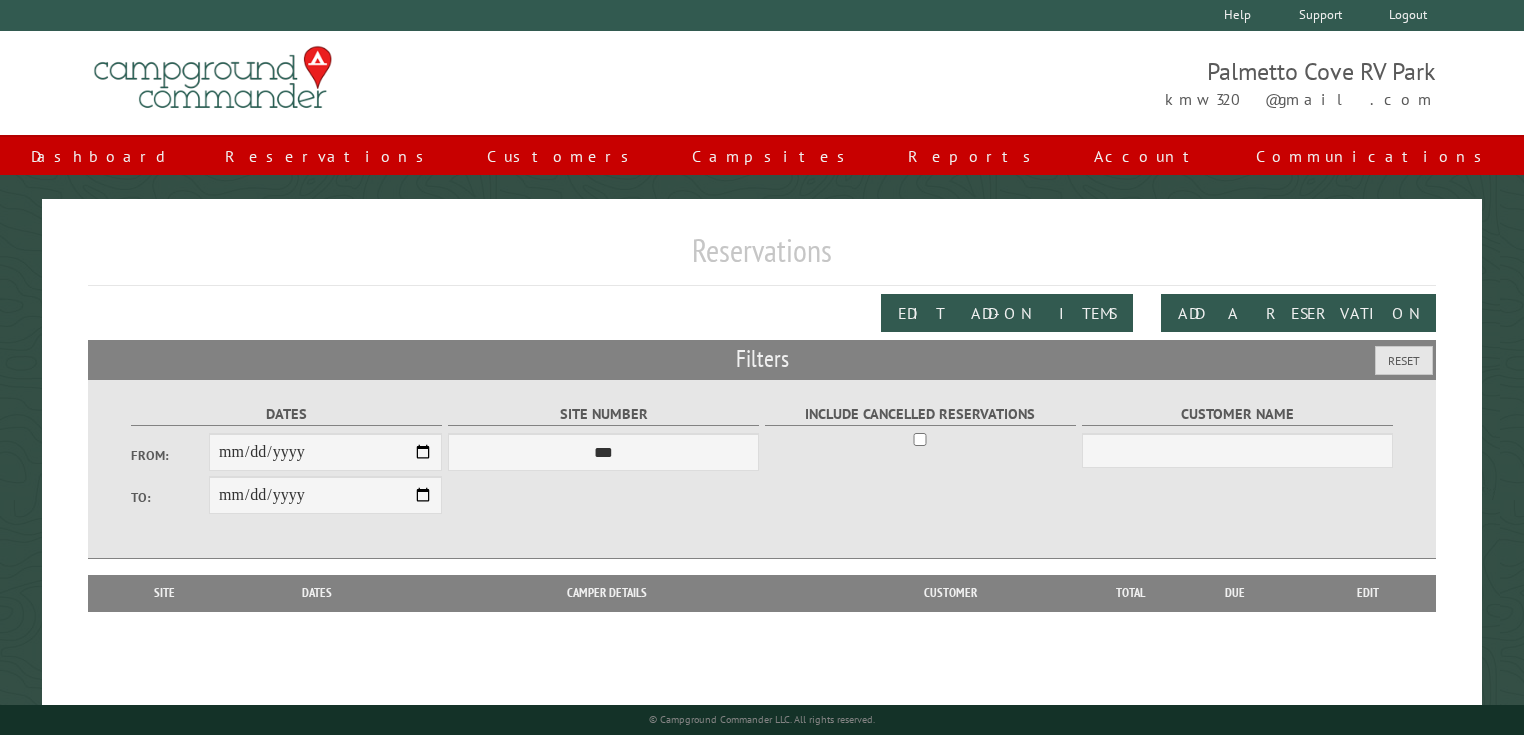 scroll, scrollTop: 0, scrollLeft: 0, axis: both 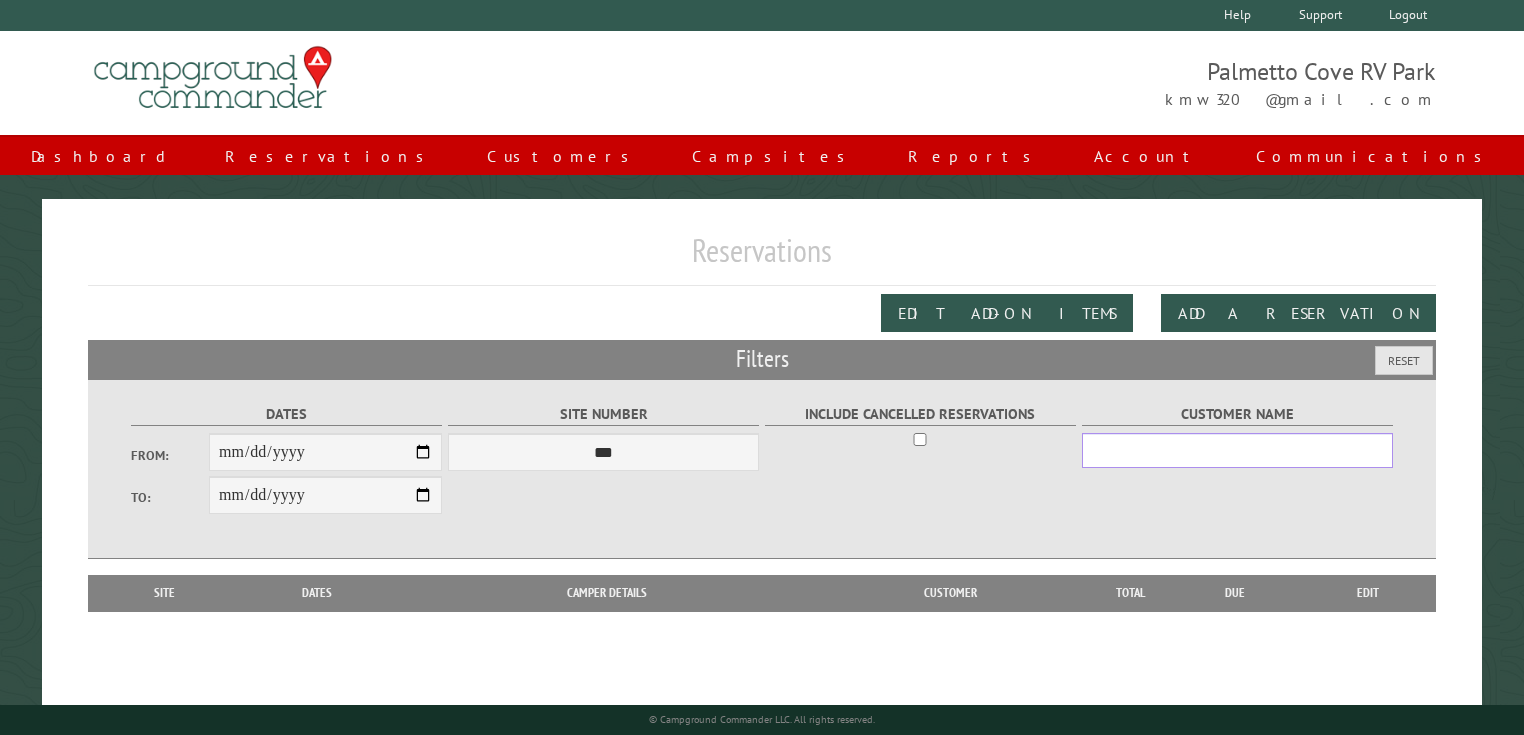 click on "Customer Name" at bounding box center (1237, 450) 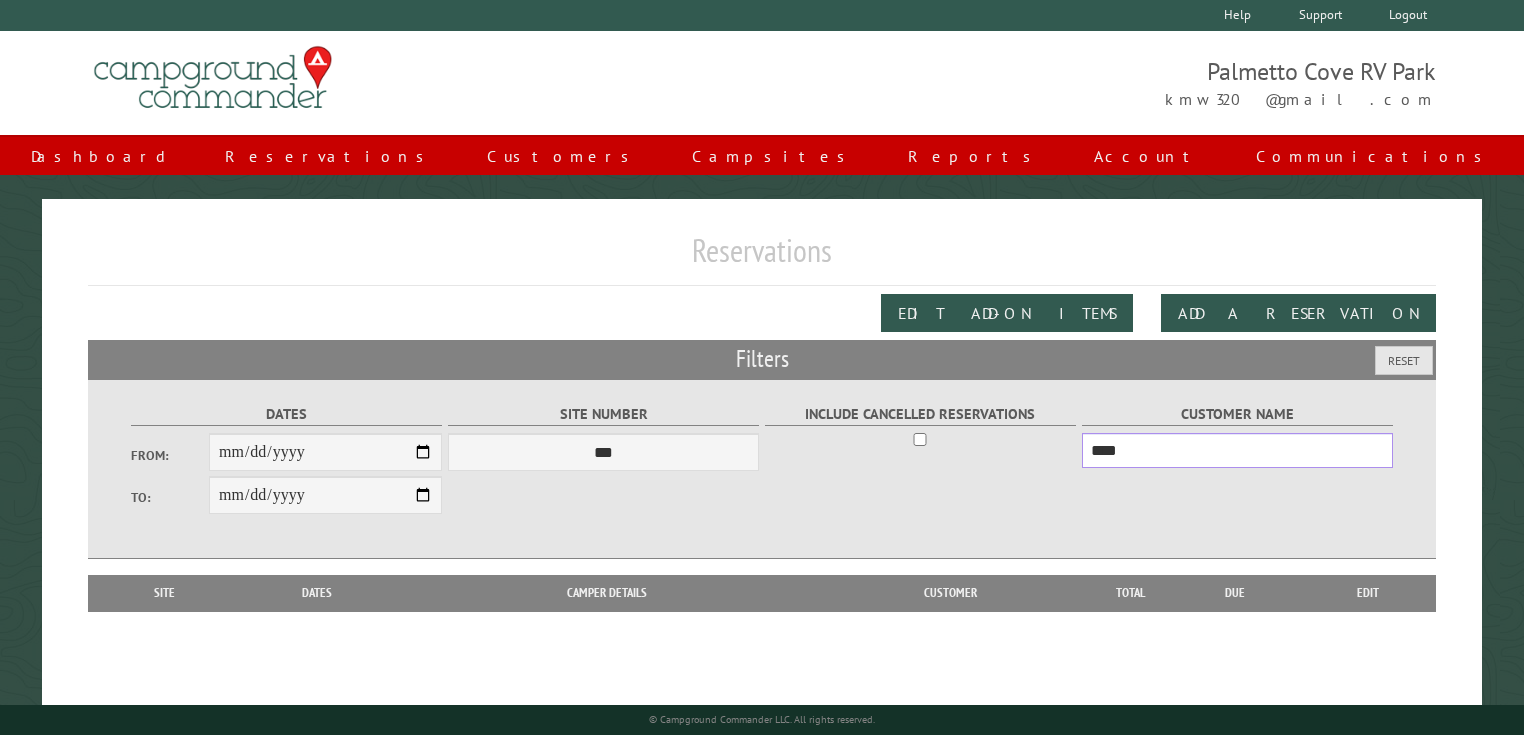 type on "****" 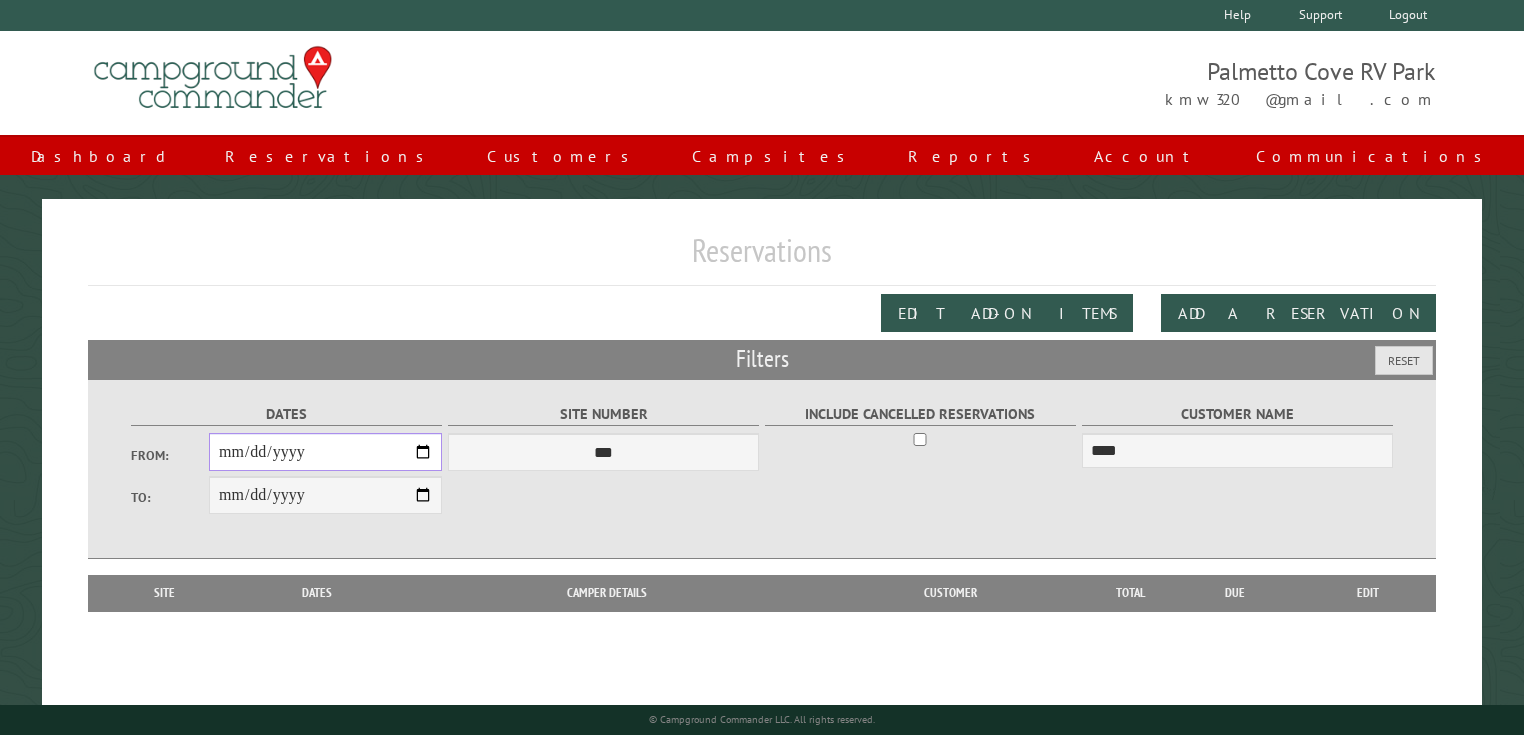 click on "From:" at bounding box center (325, 452) 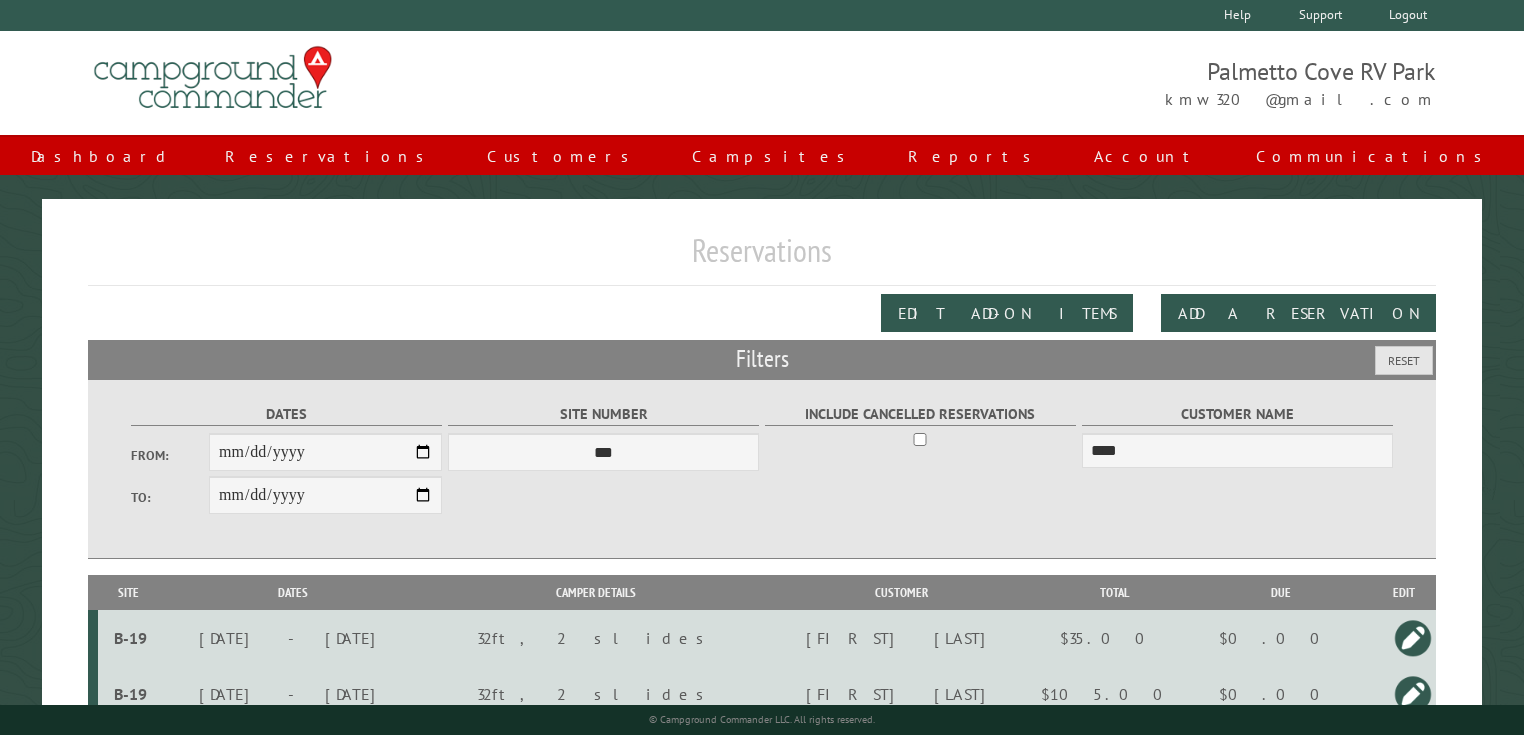 type on "**********" 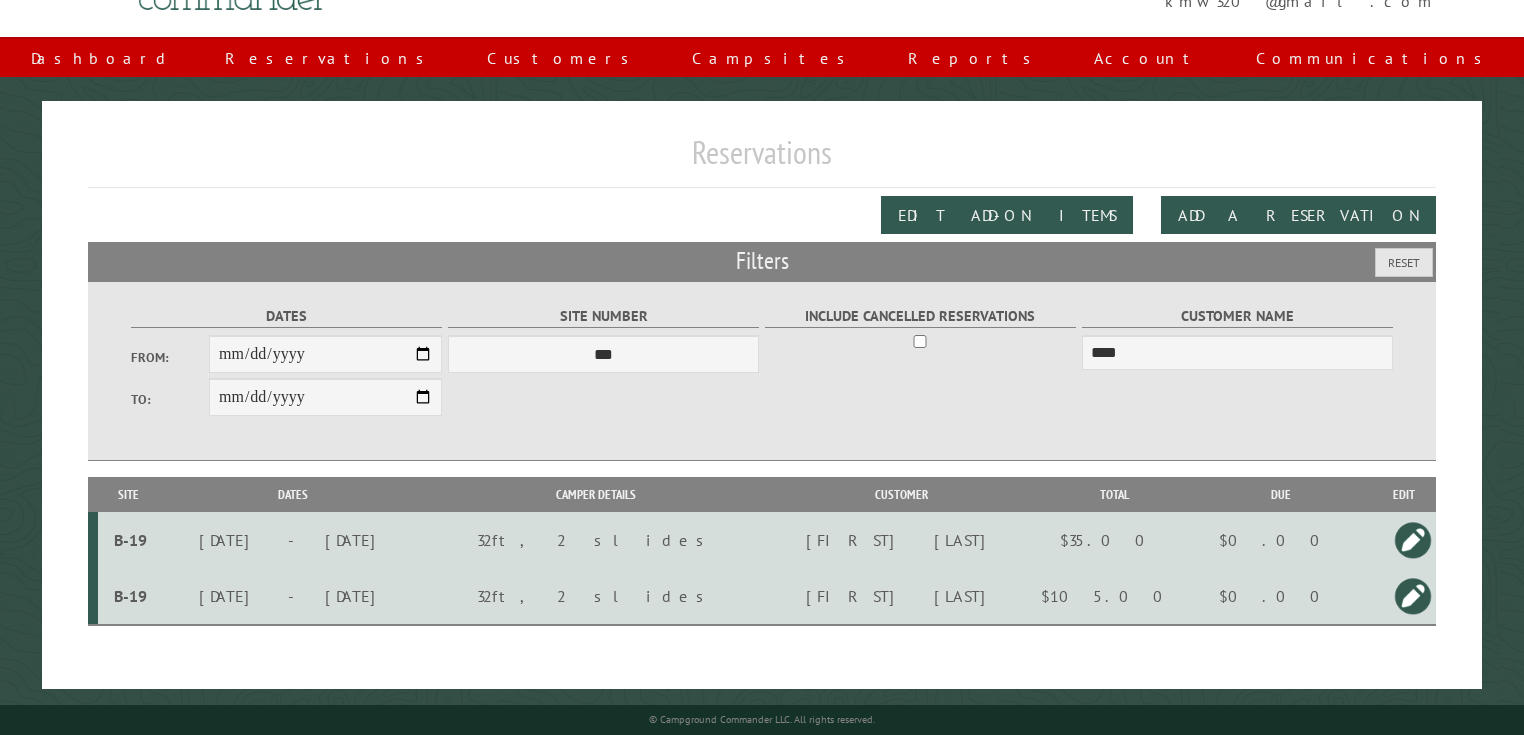 scroll, scrollTop: 100, scrollLeft: 0, axis: vertical 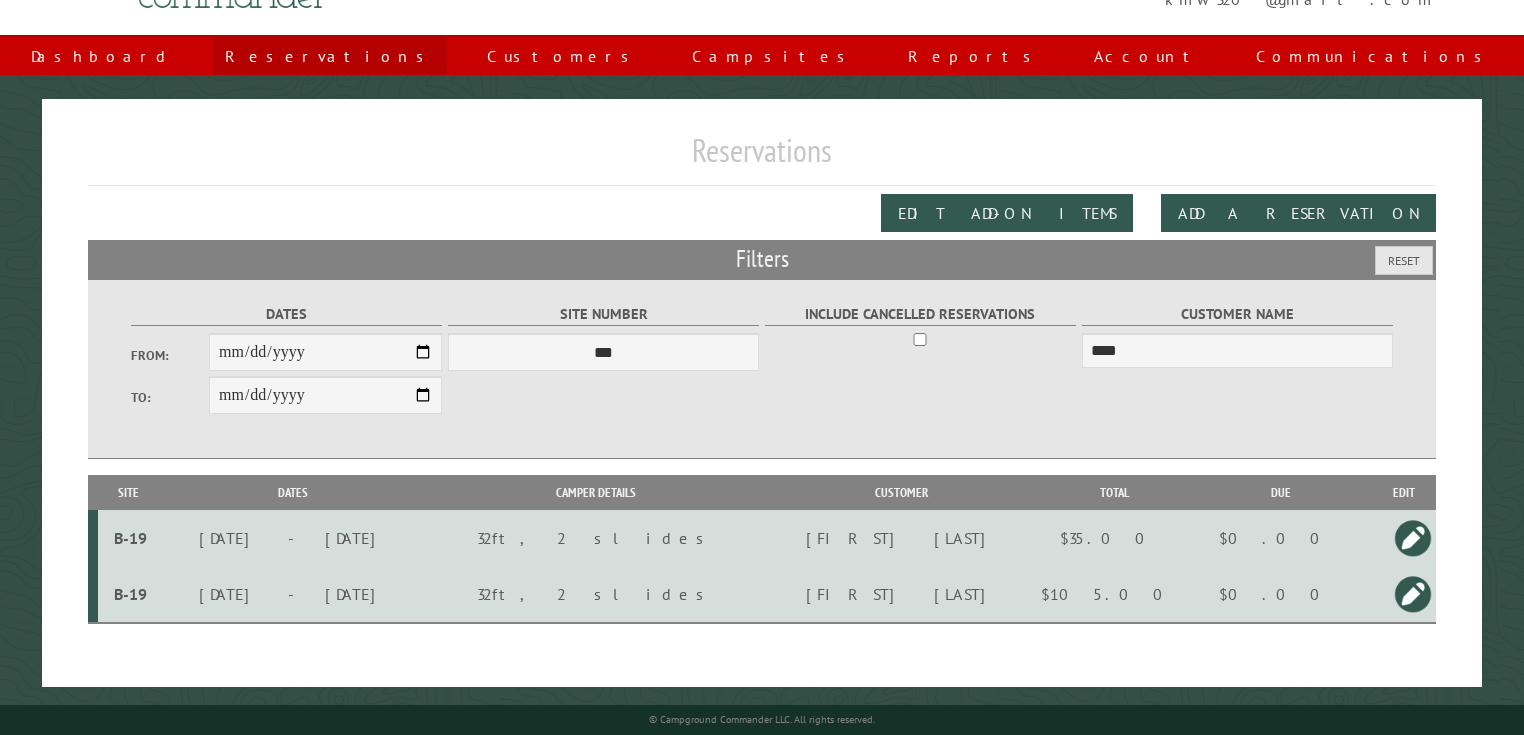 click on "Reservations" at bounding box center [330, 56] 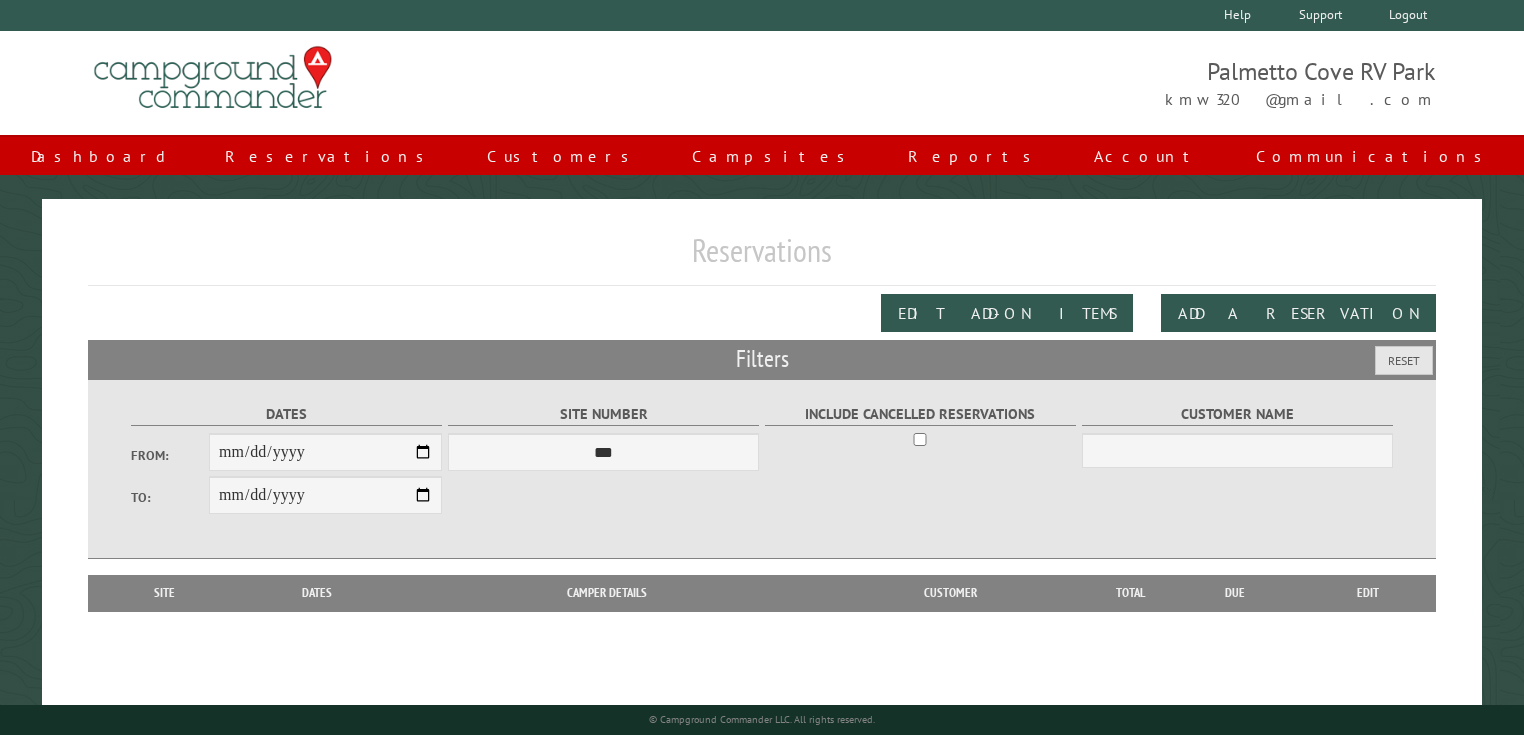 scroll, scrollTop: 0, scrollLeft: 0, axis: both 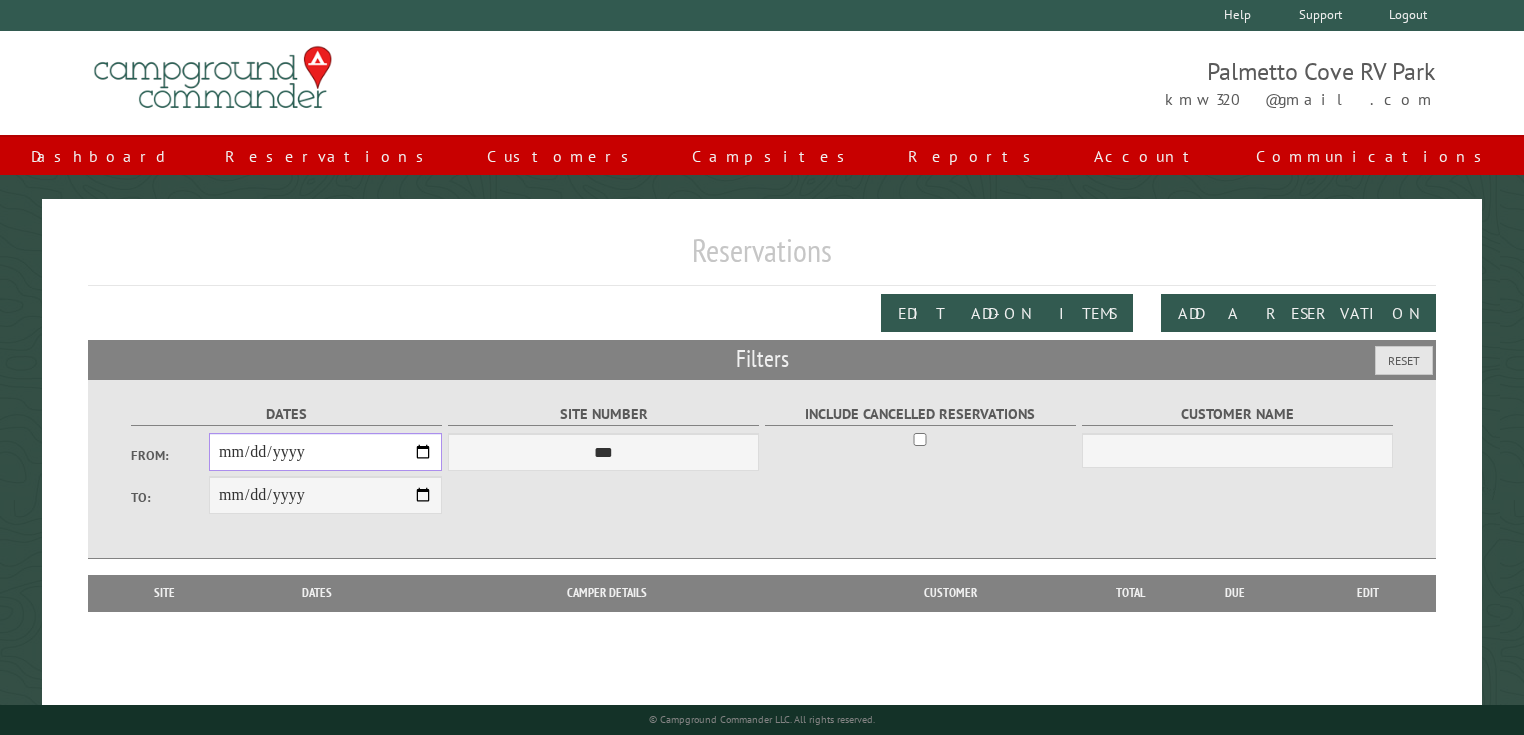 click on "From:" at bounding box center [325, 452] 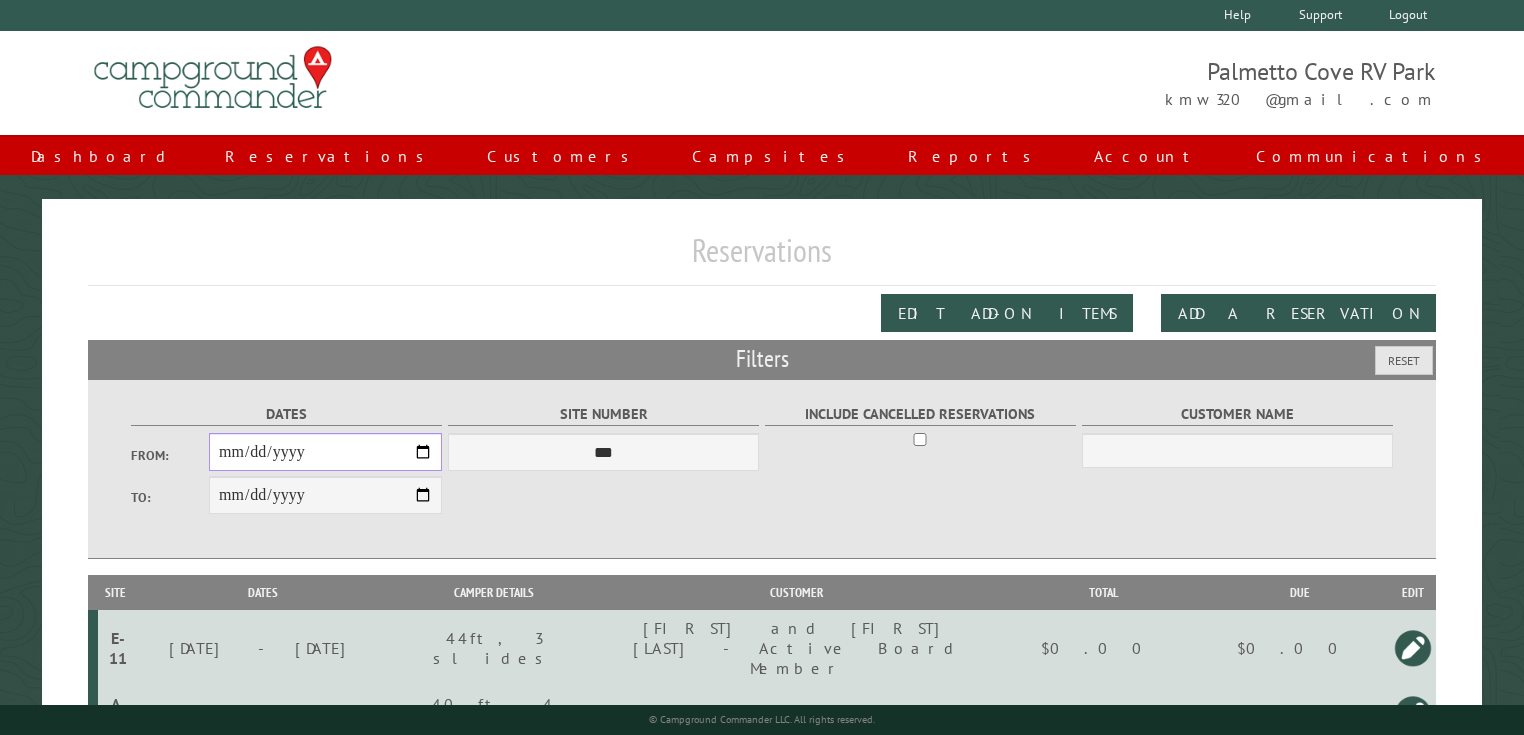 type on "**********" 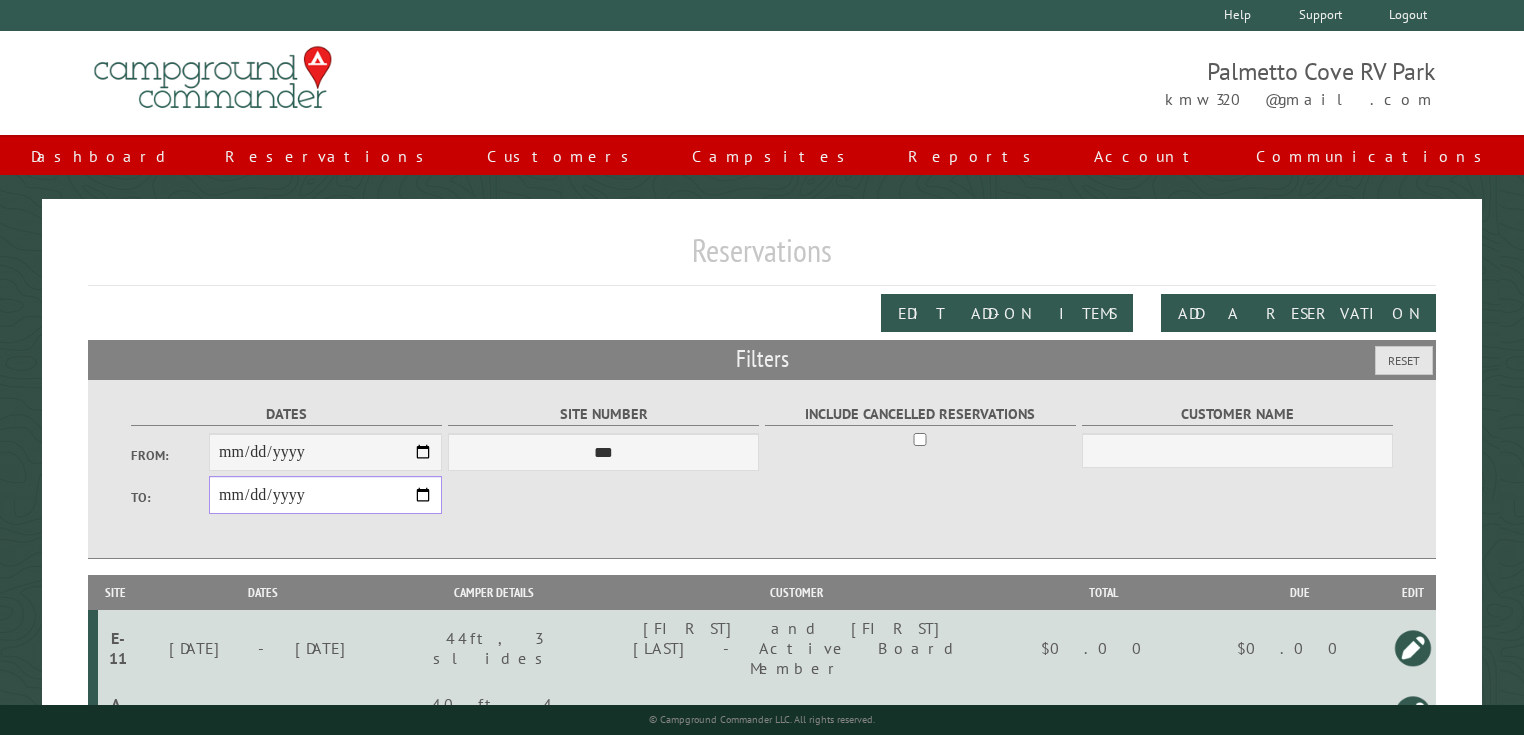 click on "**********" at bounding box center (325, 495) 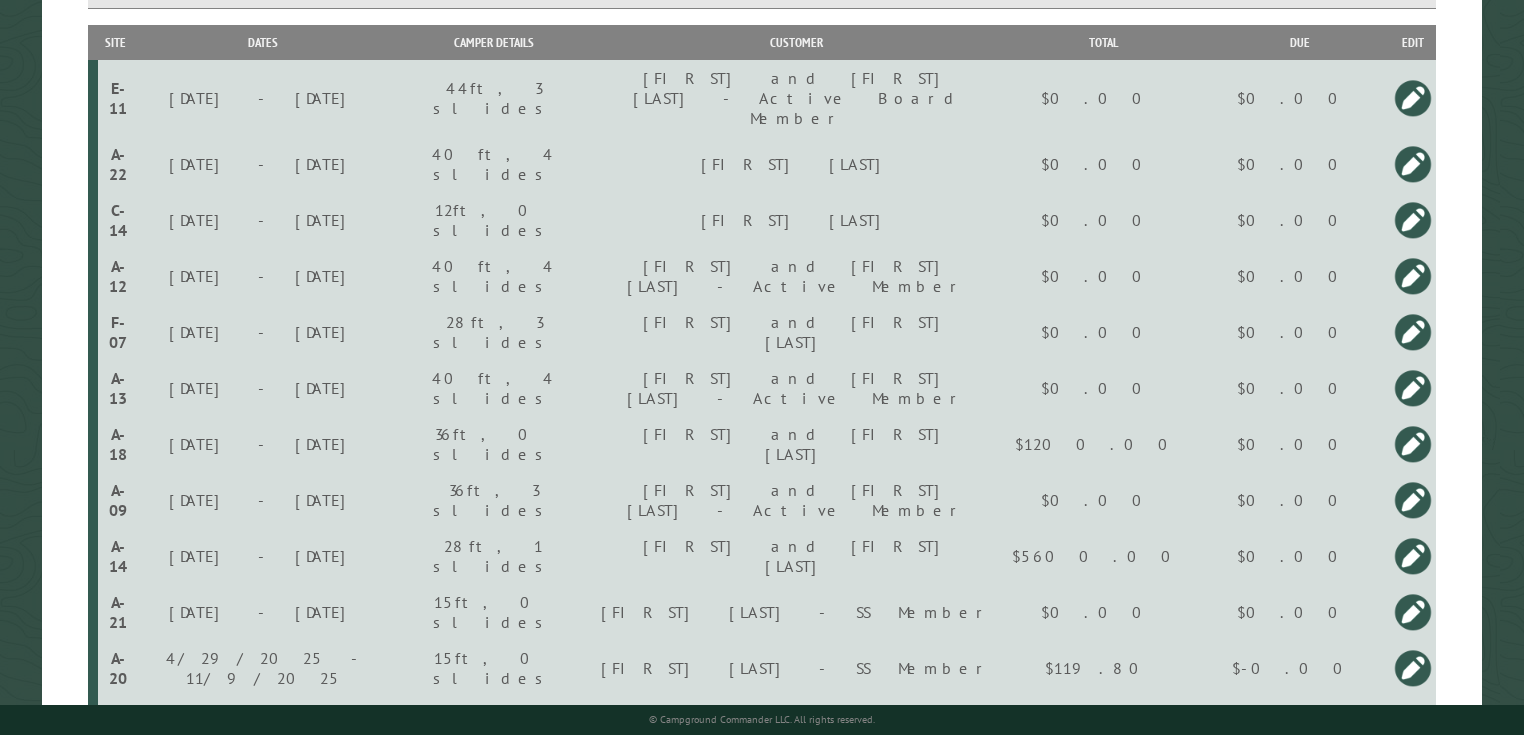 scroll, scrollTop: 70, scrollLeft: 0, axis: vertical 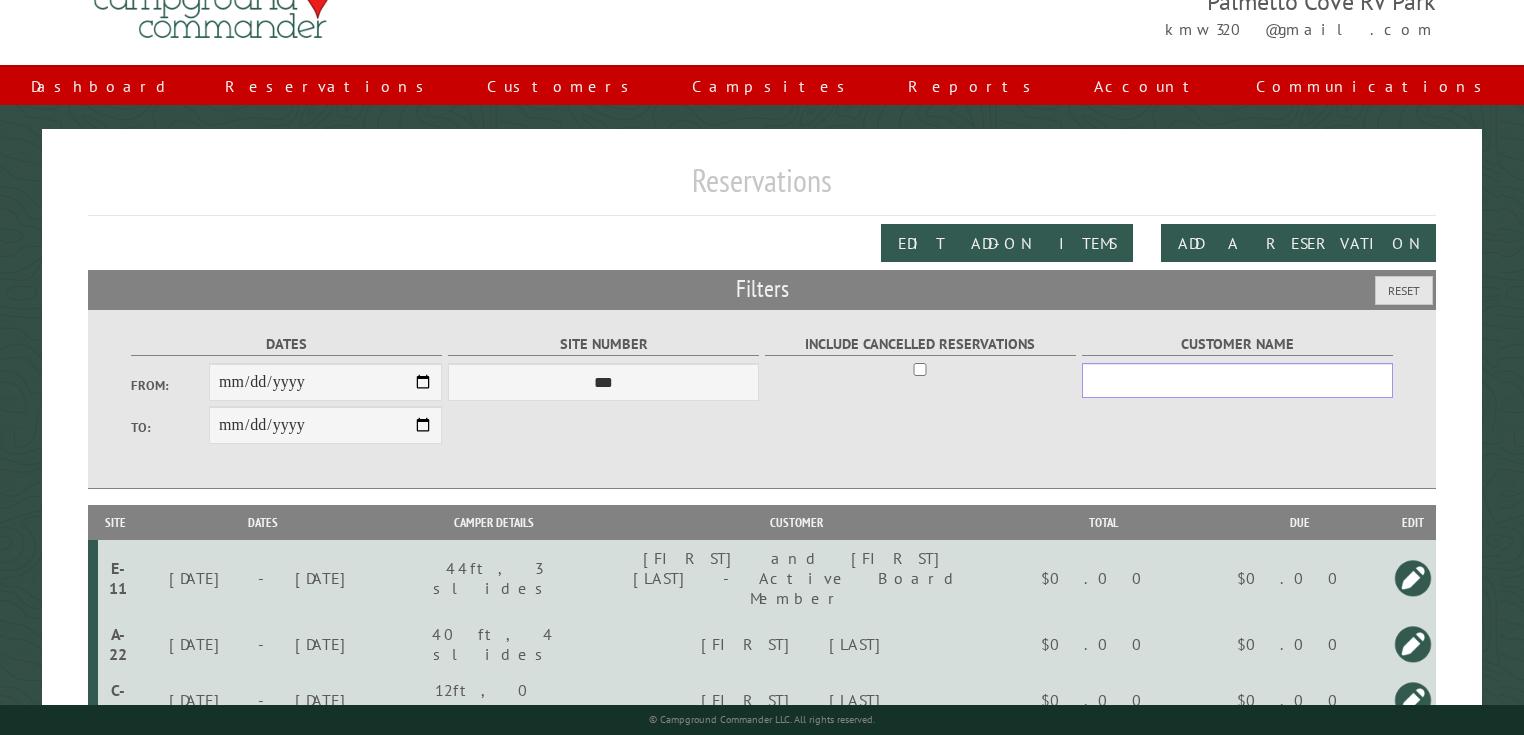 click on "Customer Name" at bounding box center [1237, 380] 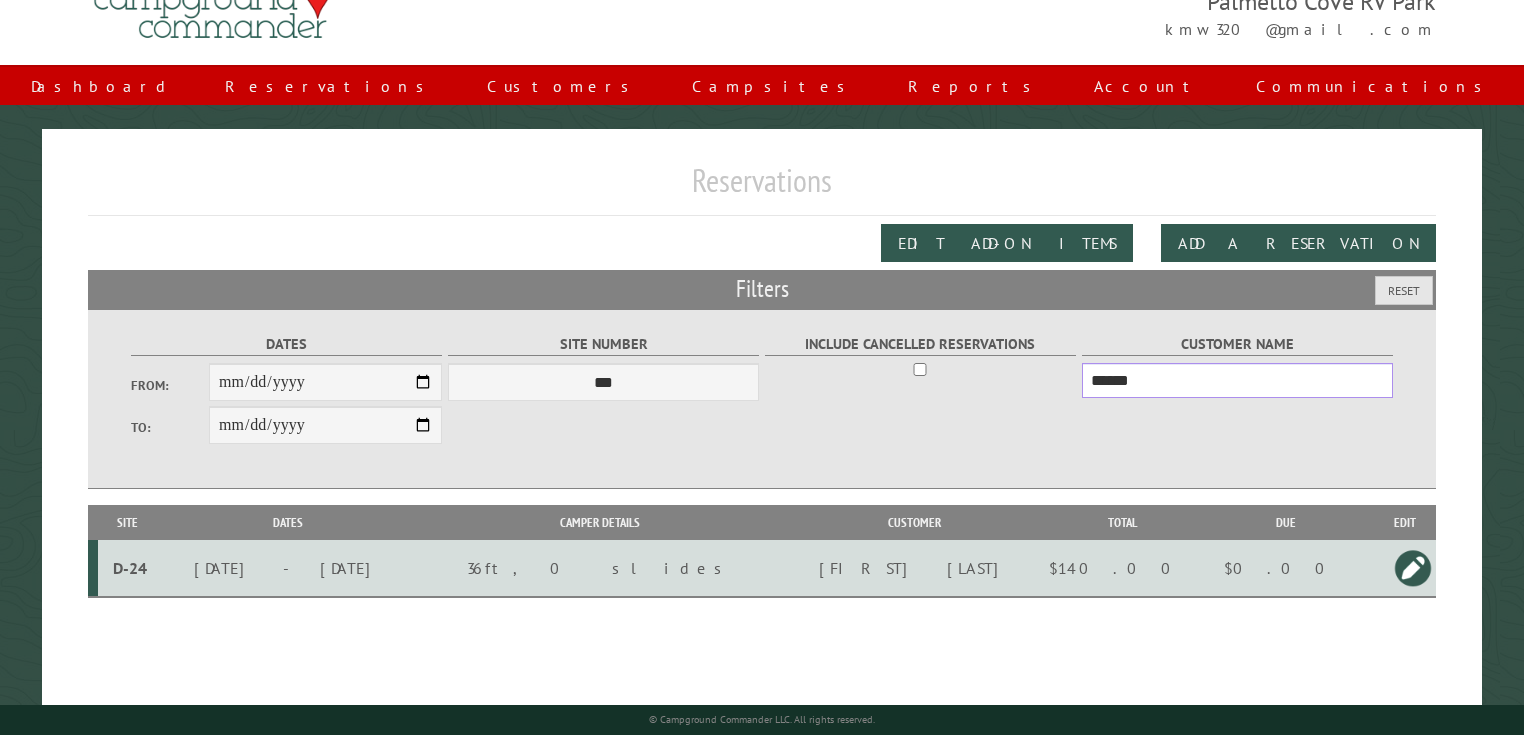 type on "******" 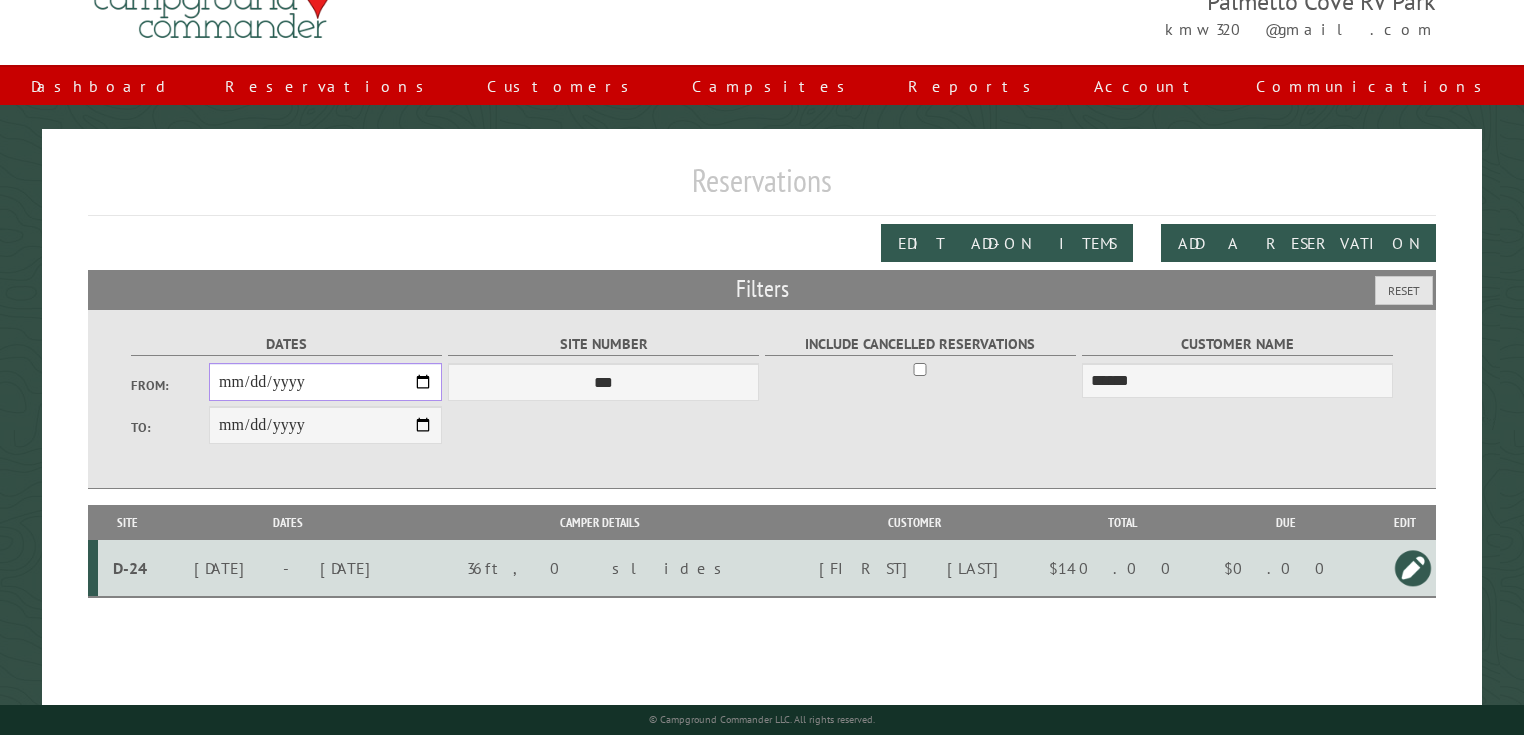 click on "**********" at bounding box center (325, 382) 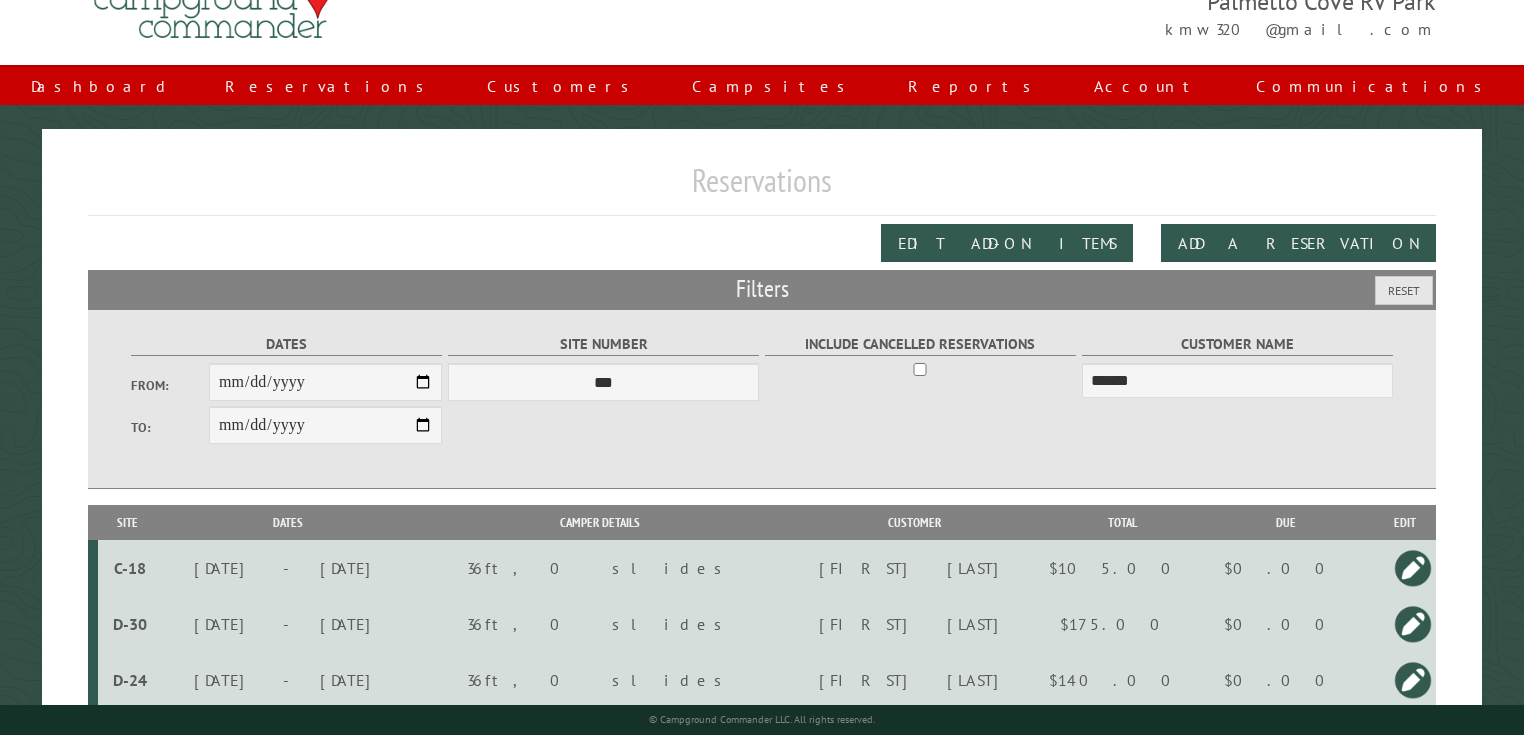 type on "**********" 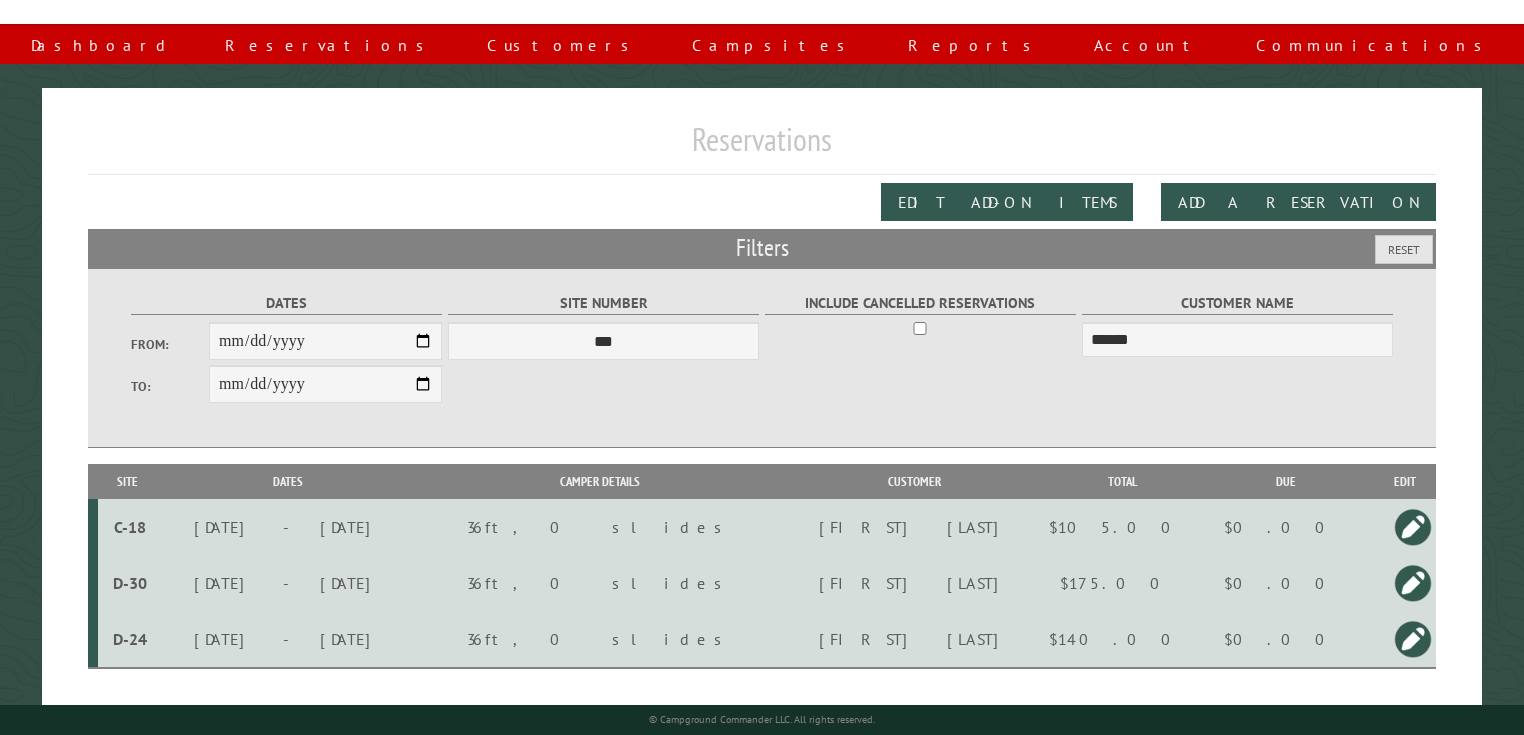 scroll, scrollTop: 150, scrollLeft: 0, axis: vertical 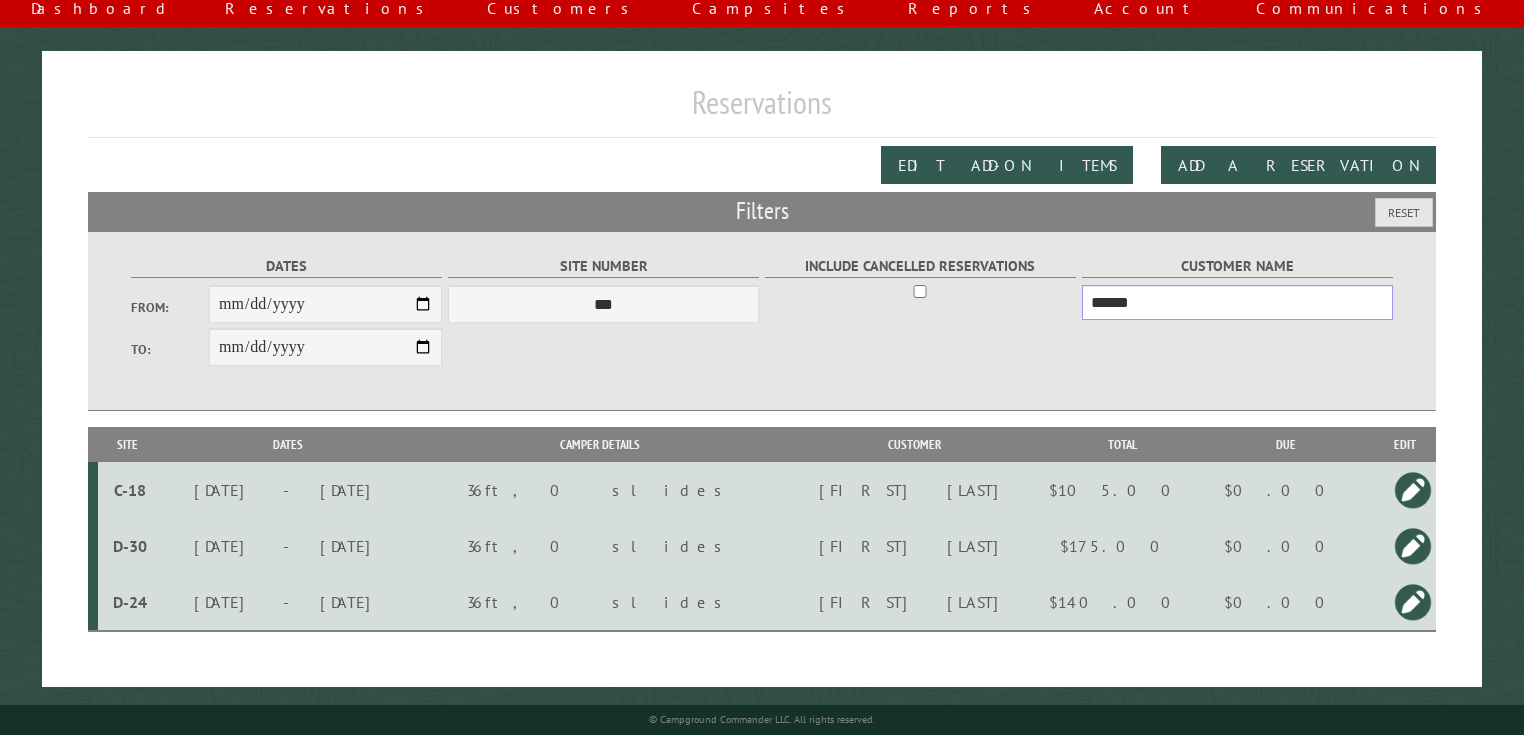drag, startPoint x: 1170, startPoint y: 304, endPoint x: 376, endPoint y: 431, distance: 804.09265 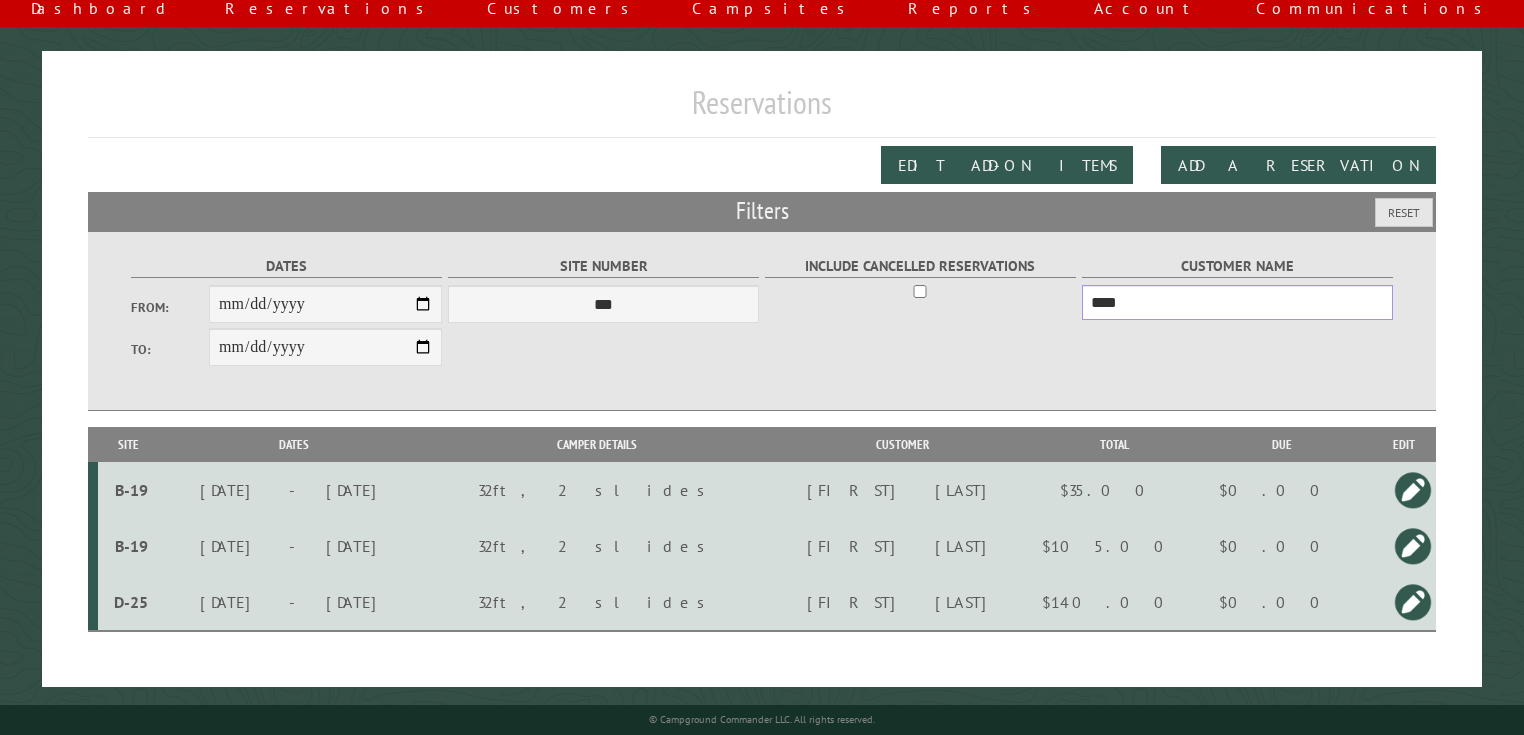 drag, startPoint x: 803, startPoint y: 350, endPoint x: 532, endPoint y: 416, distance: 278.92114 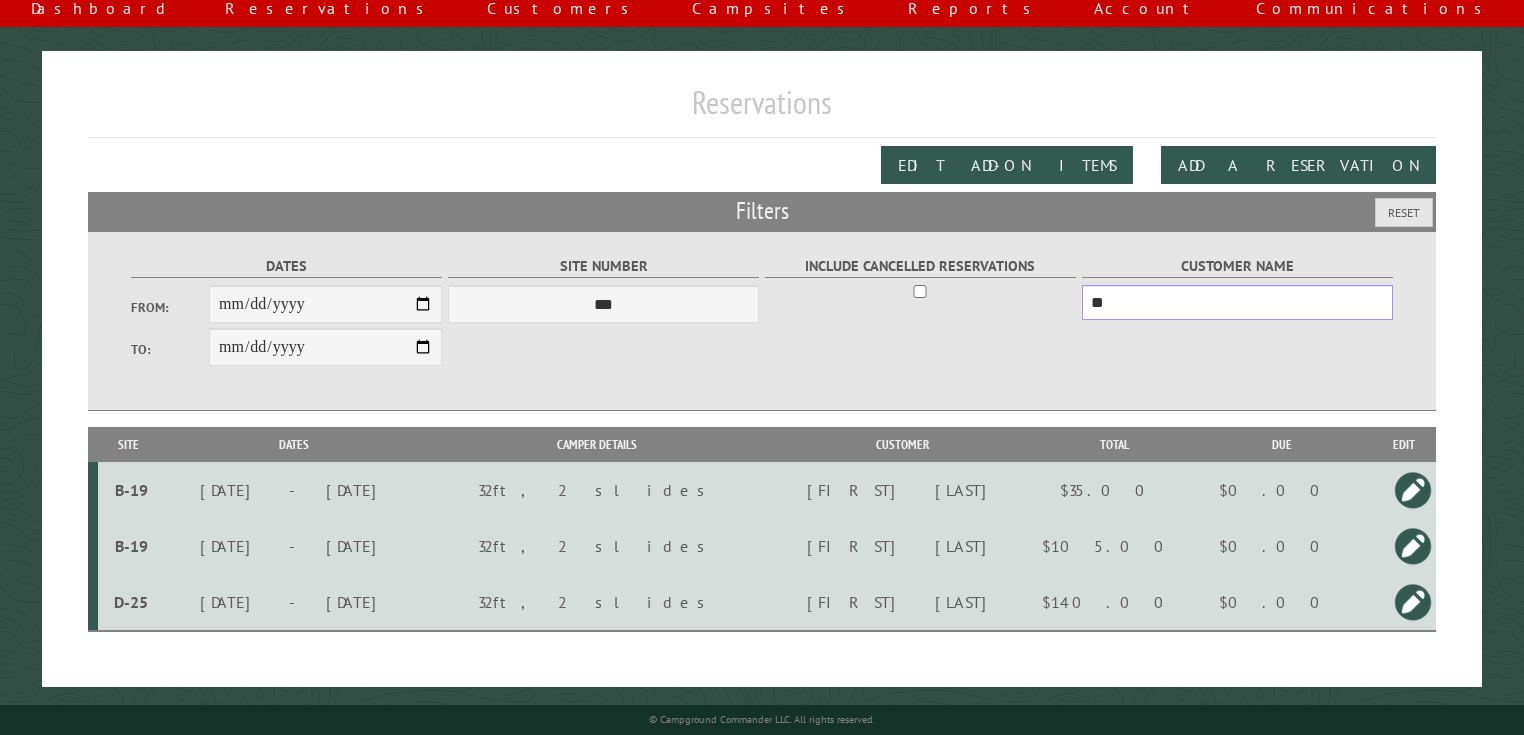 type on "***" 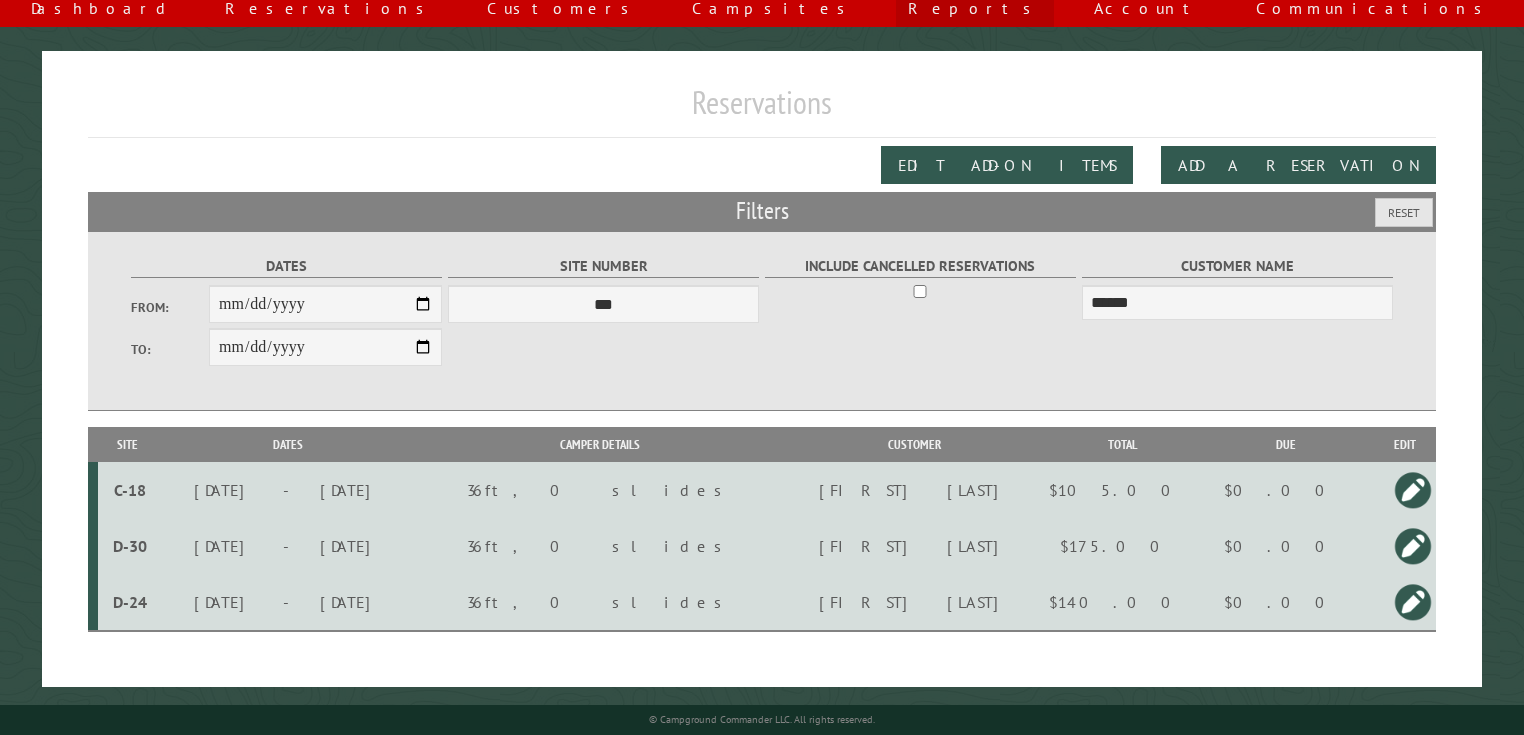 click on "Reports" at bounding box center [975, 8] 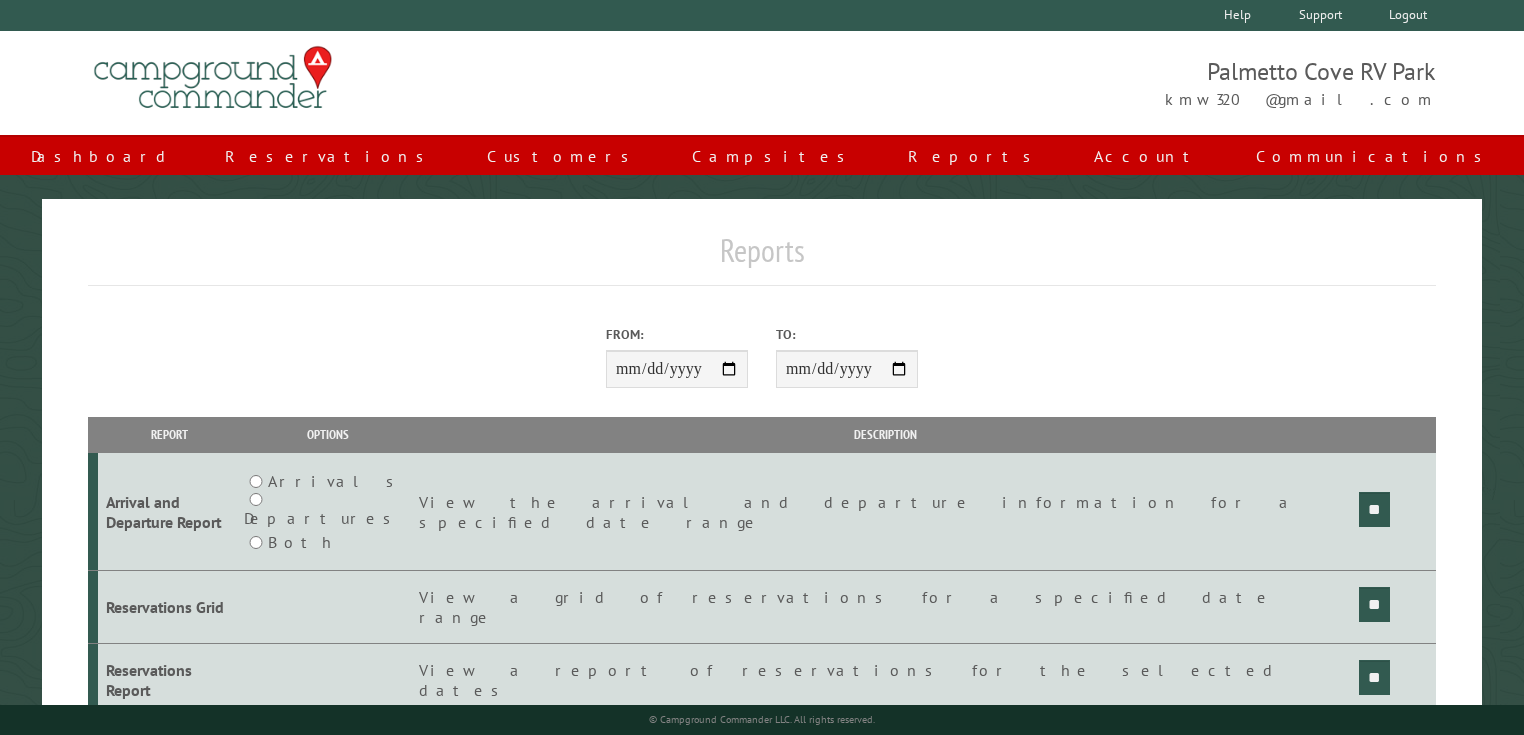 scroll, scrollTop: 0, scrollLeft: 0, axis: both 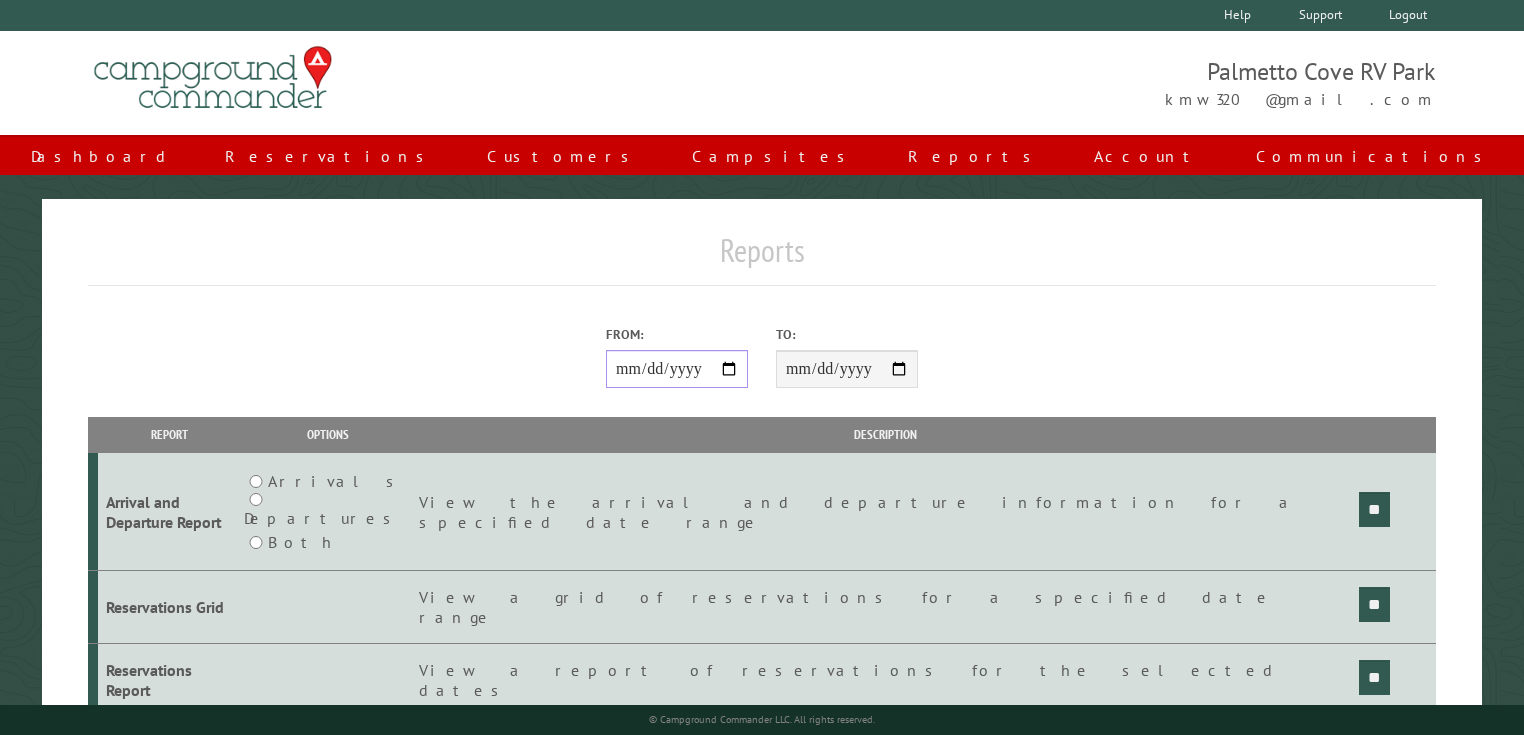 click on "From:" at bounding box center (677, 369) 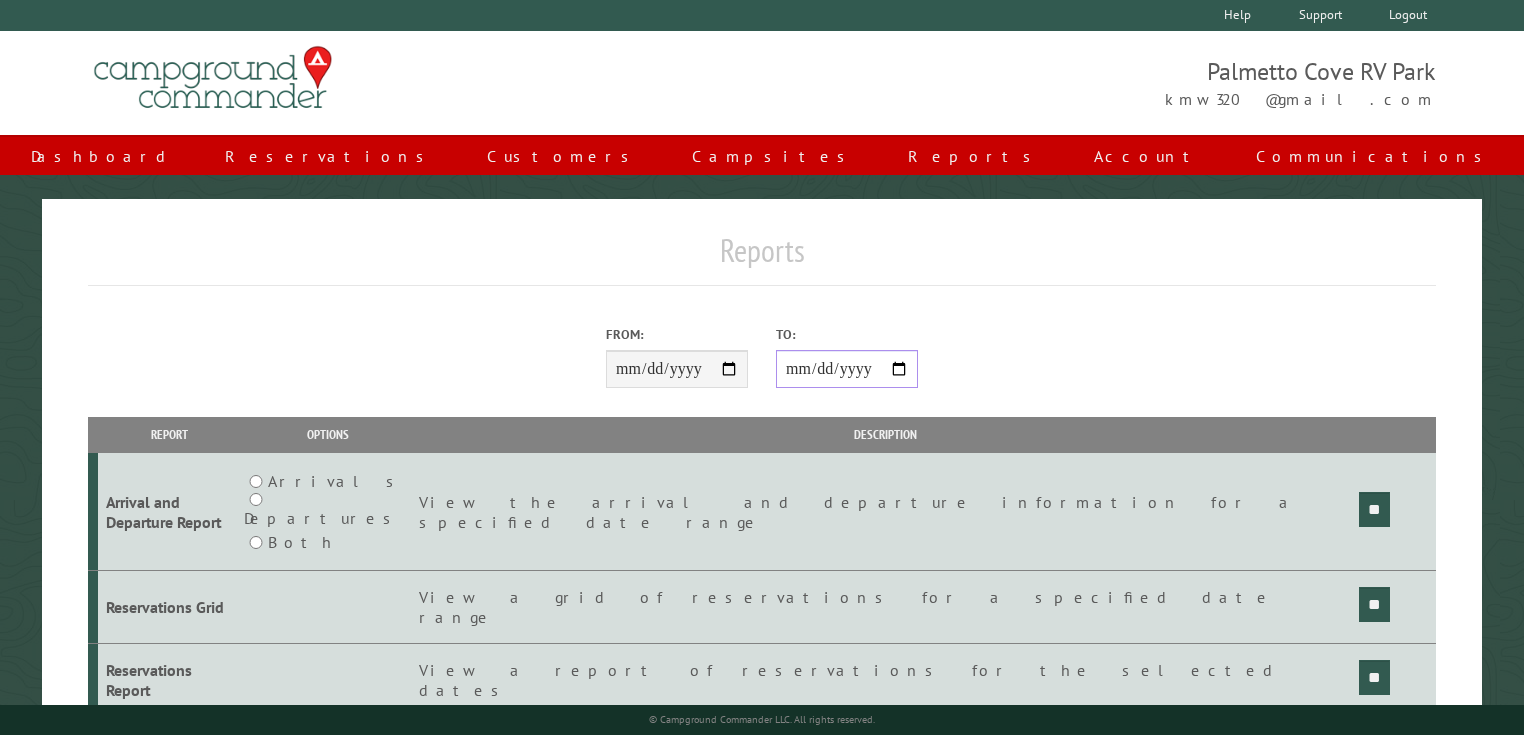 click on "**********" at bounding box center (847, 369) 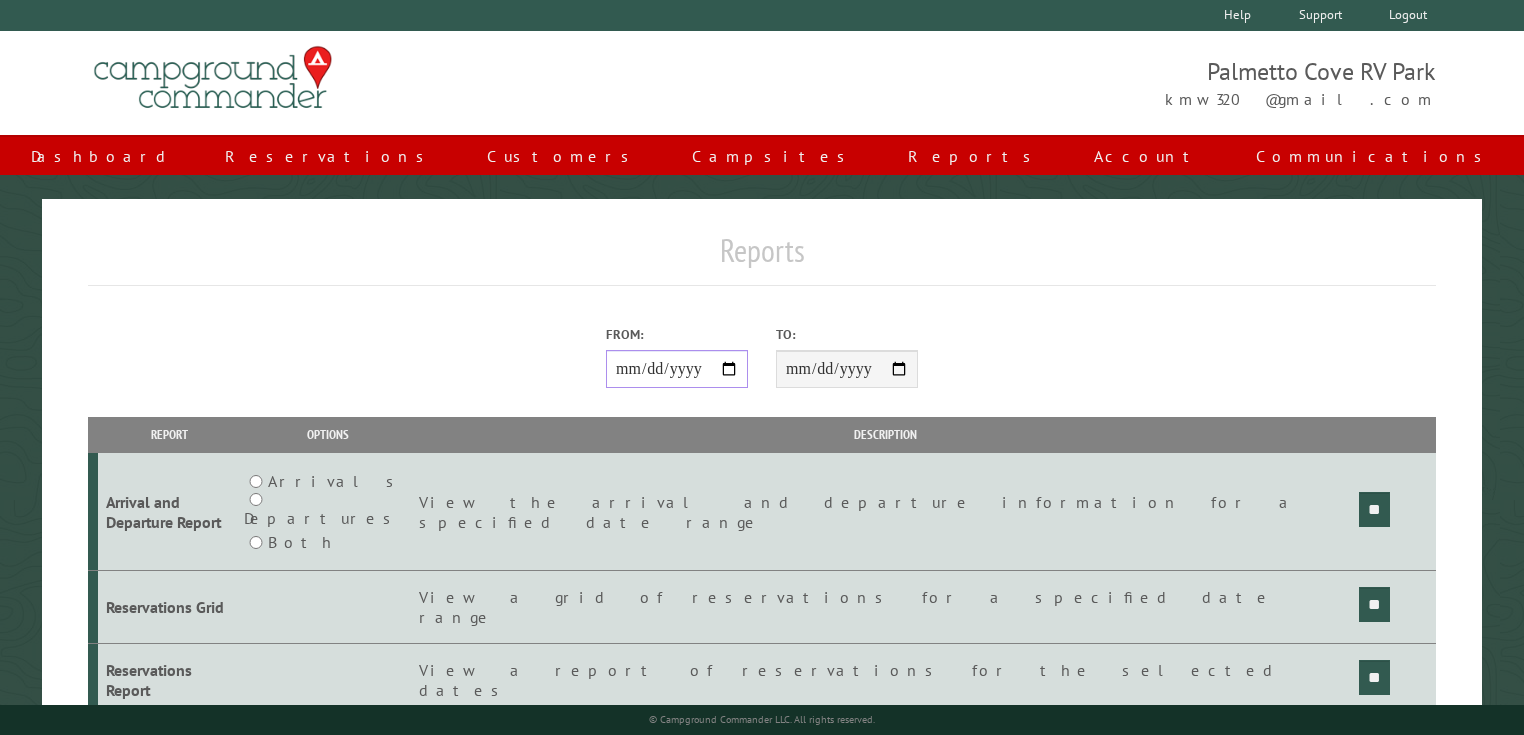 click on "**********" at bounding box center (677, 369) 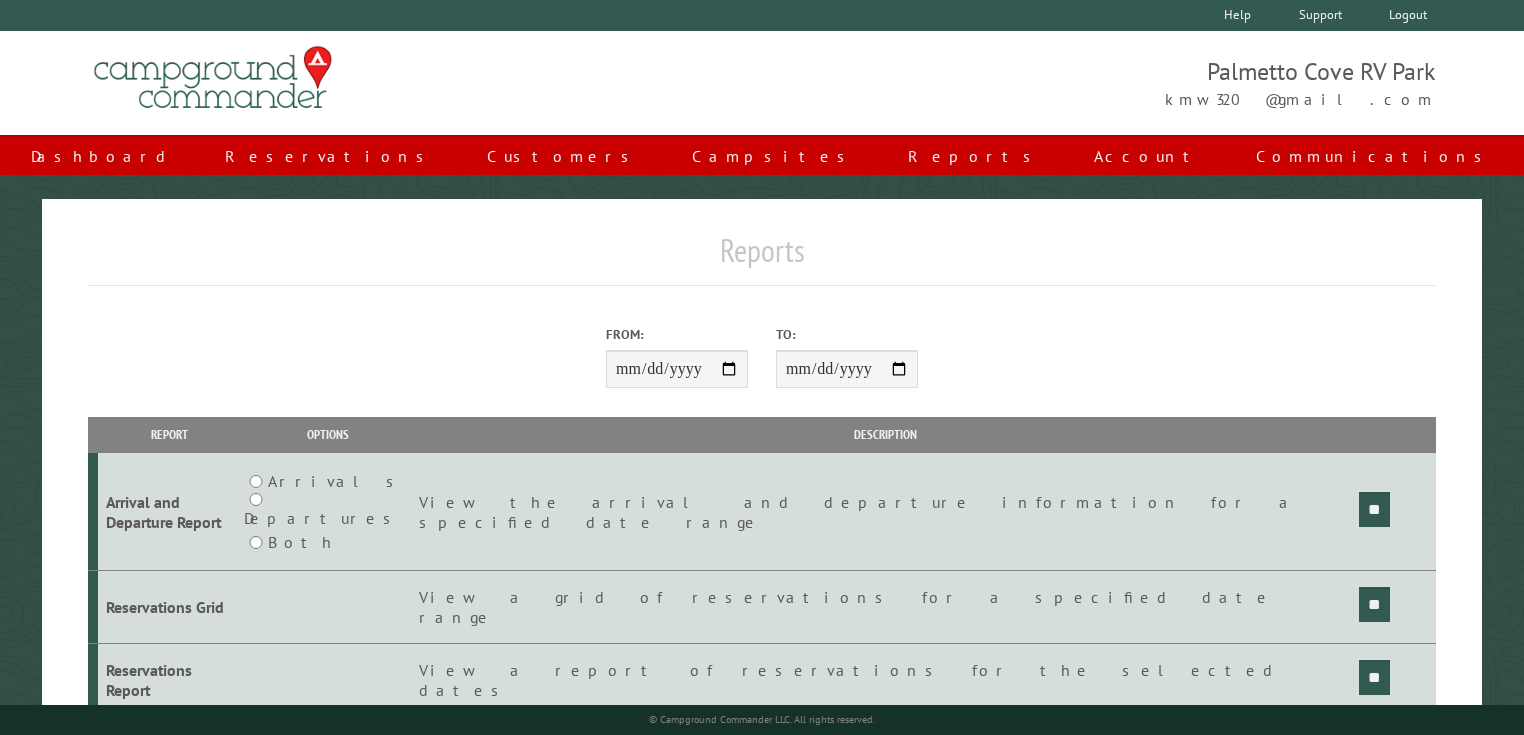 drag, startPoint x: 1203, startPoint y: 379, endPoint x: 1461, endPoint y: 632, distance: 361.34888 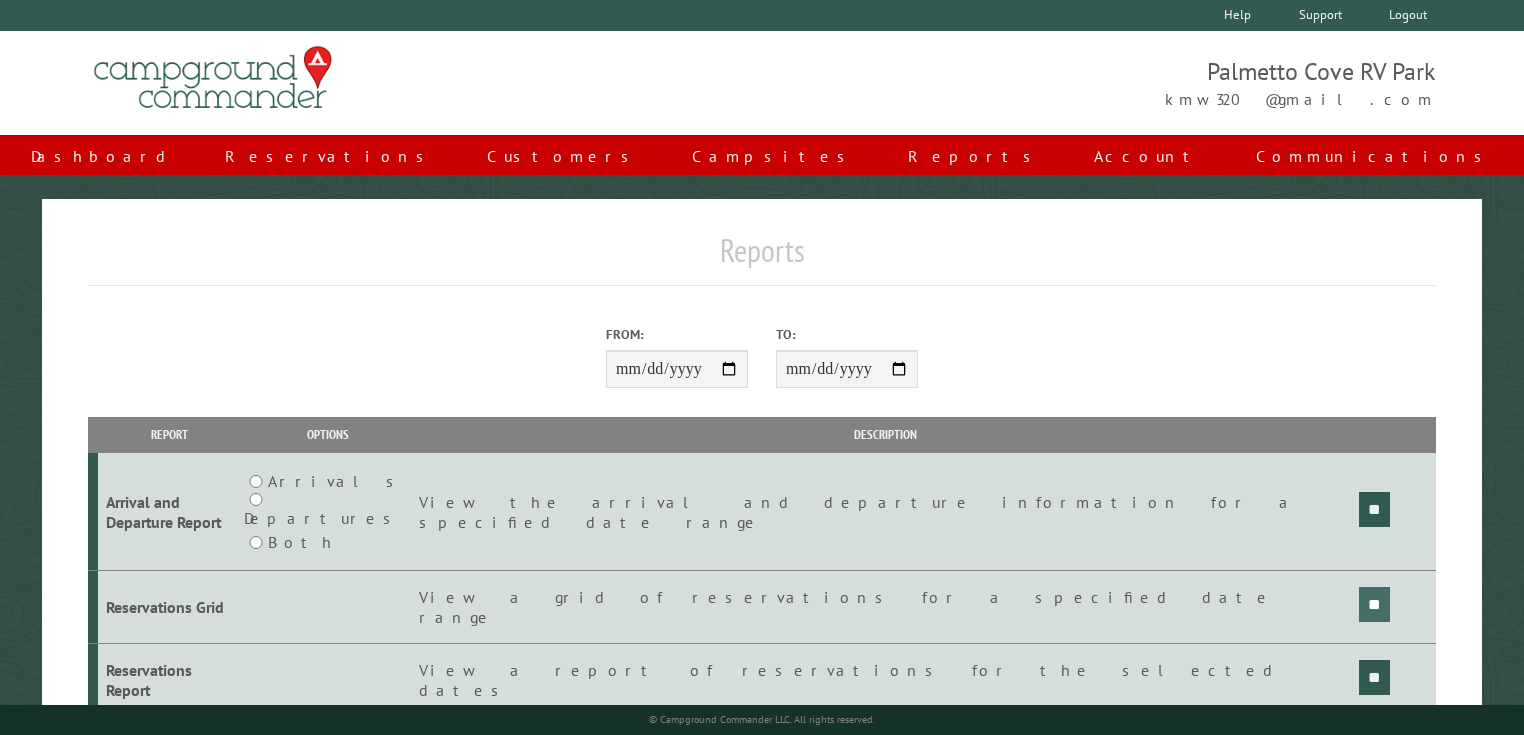 click on "**" at bounding box center [1374, 509] 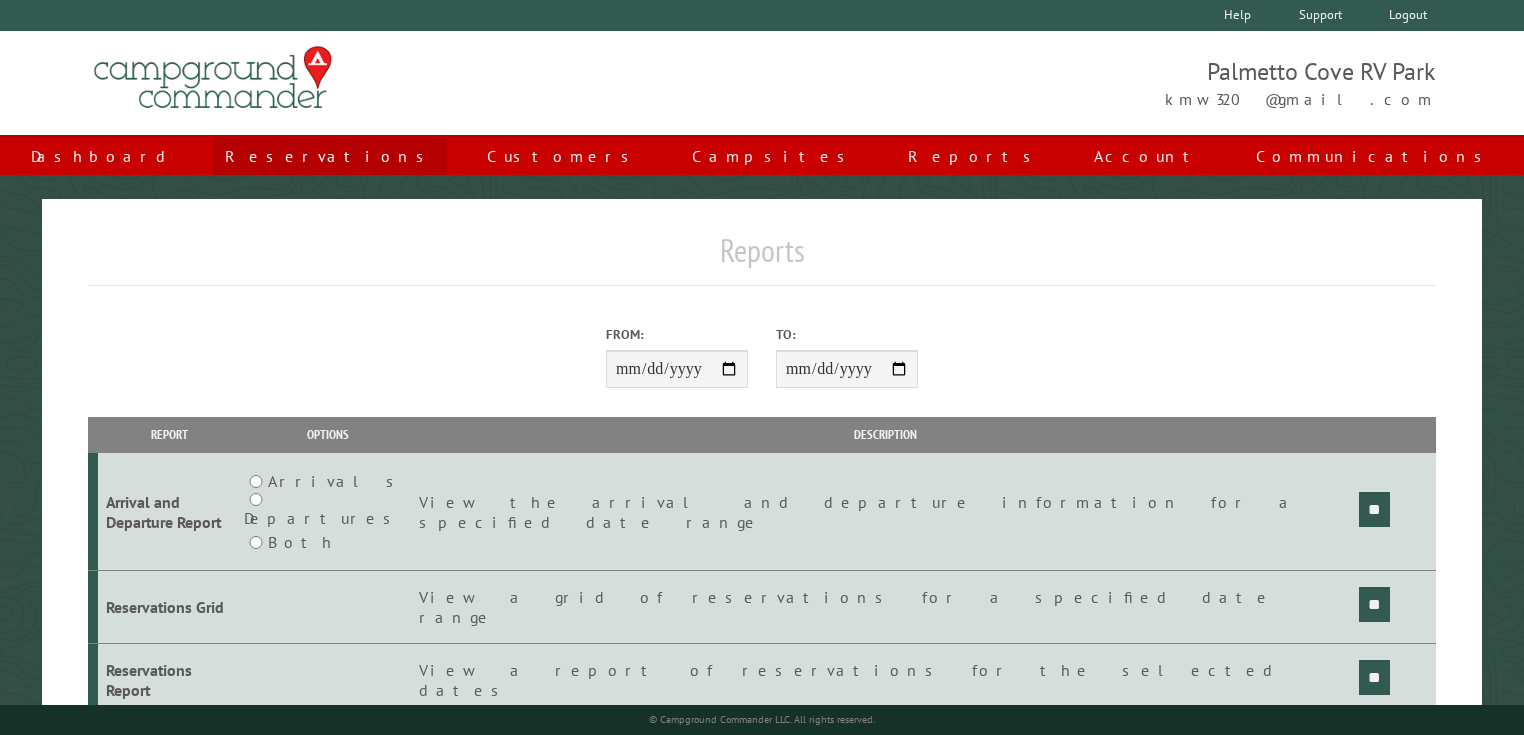 click on "Reservations" at bounding box center [330, 156] 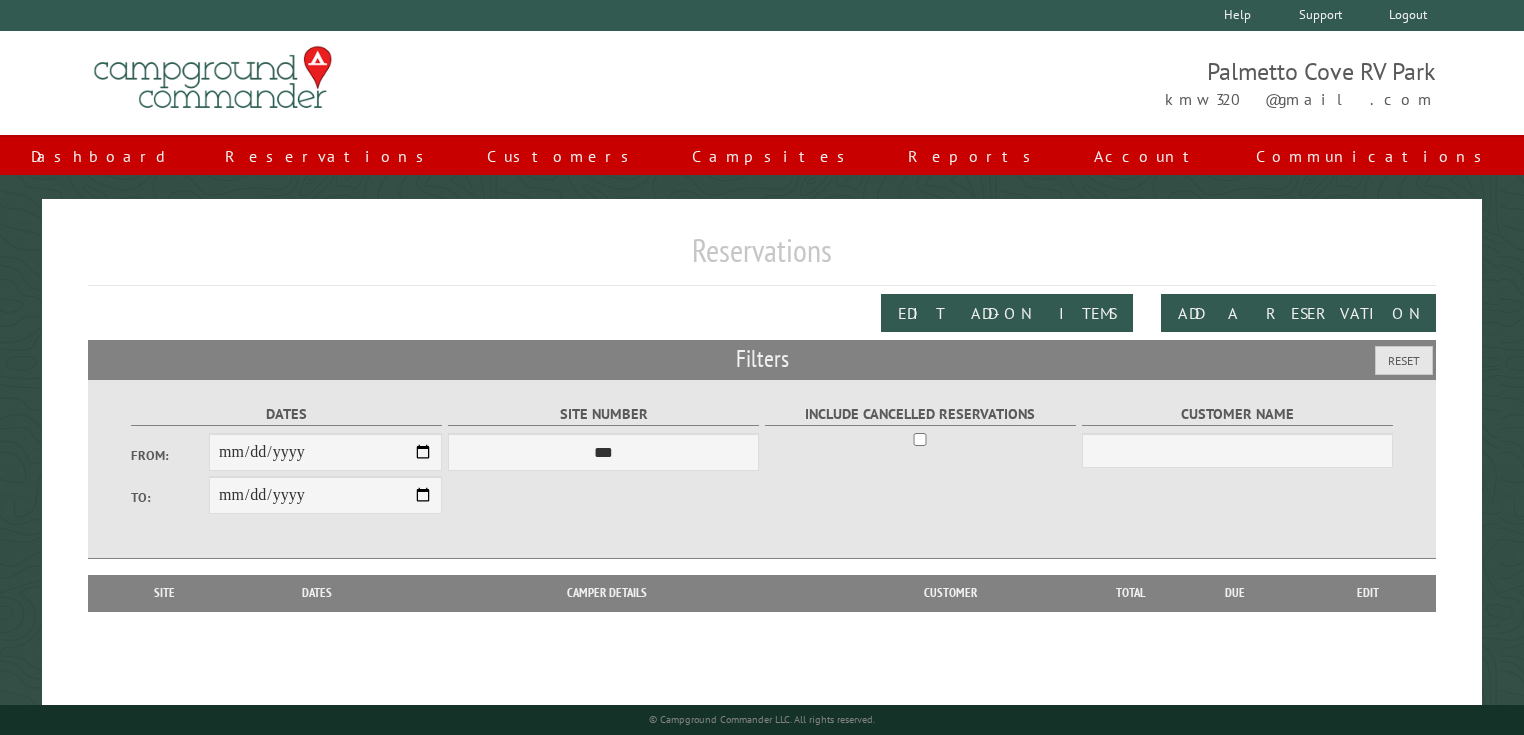 scroll, scrollTop: 0, scrollLeft: 0, axis: both 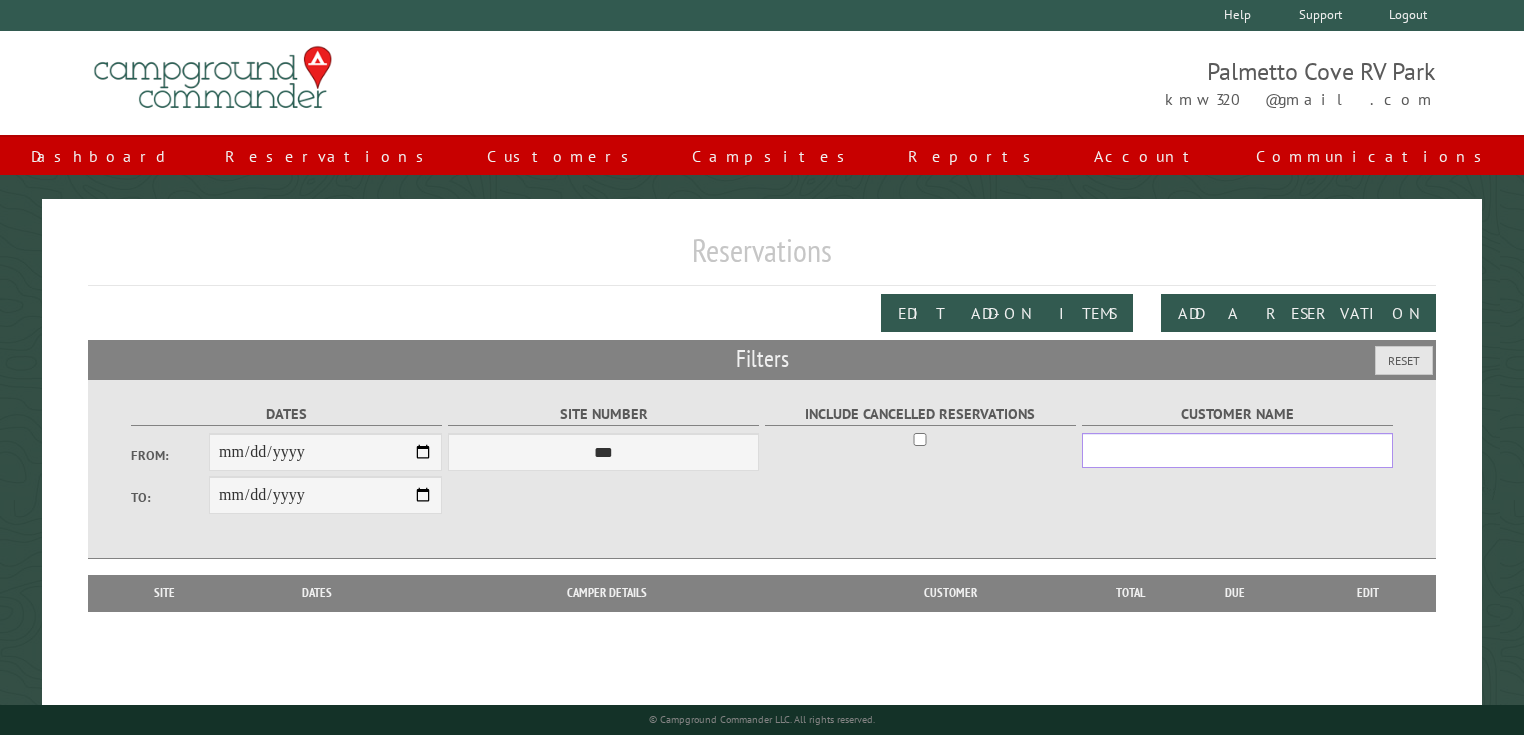 click on "Customer Name" at bounding box center (1237, 450) 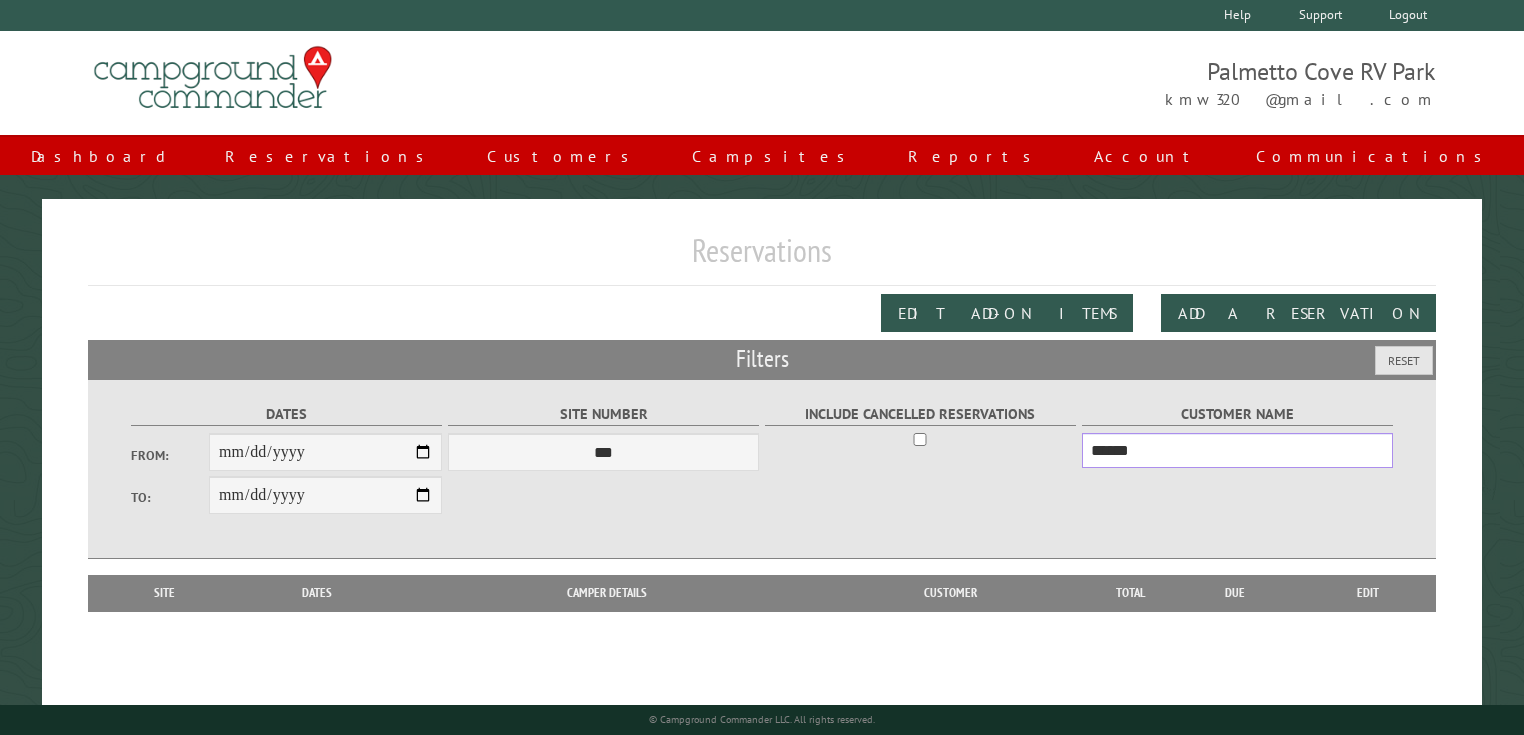 type on "******" 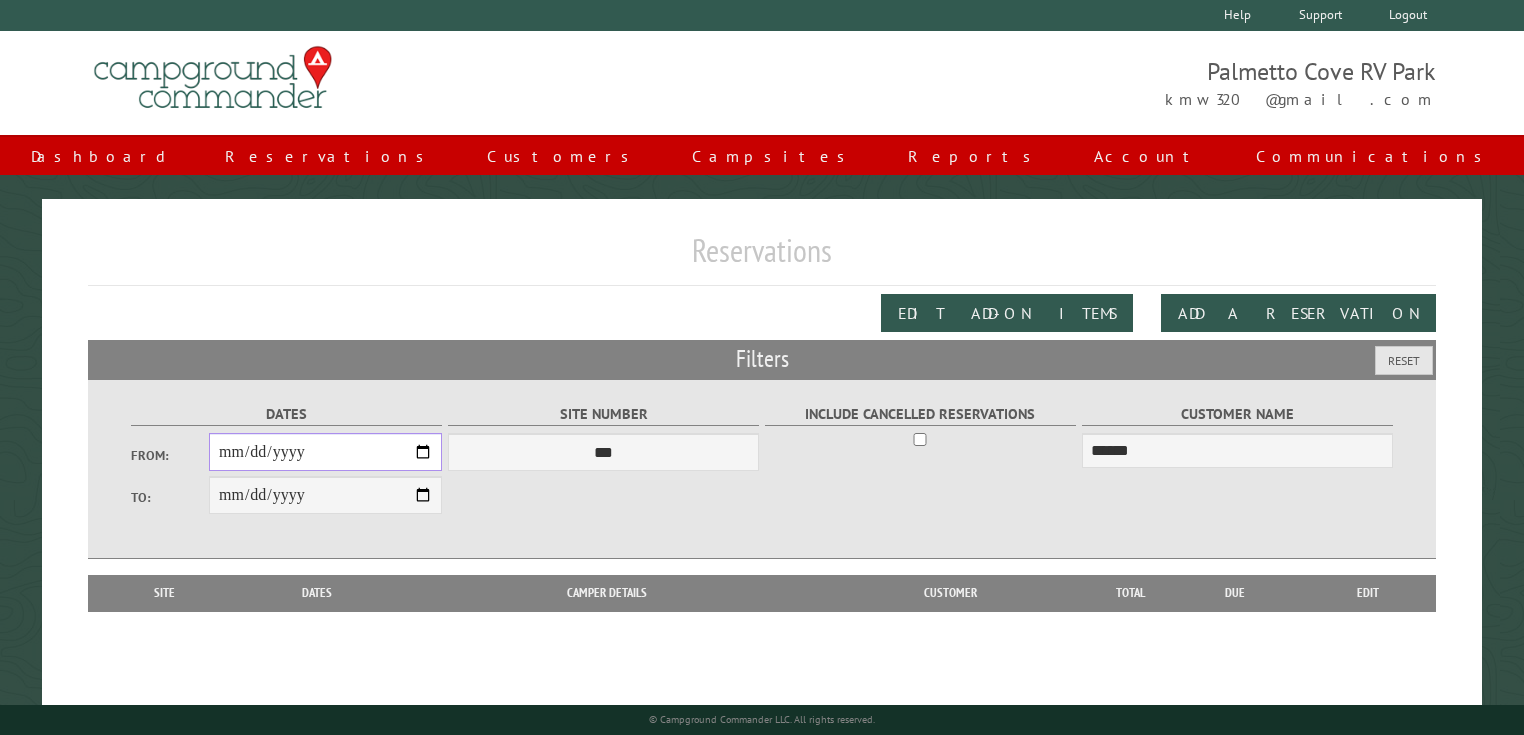 click on "From:" at bounding box center (325, 452) 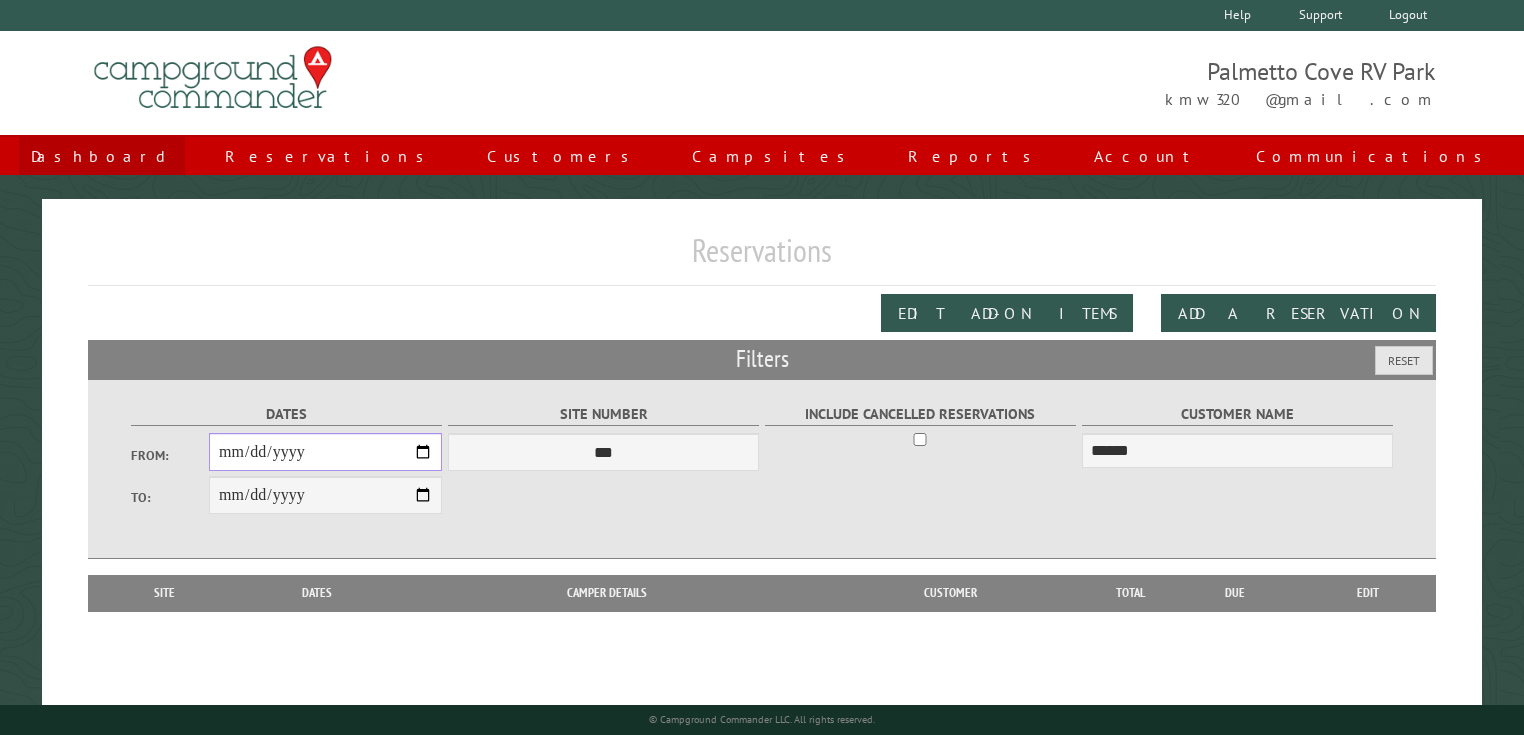 type on "**********" 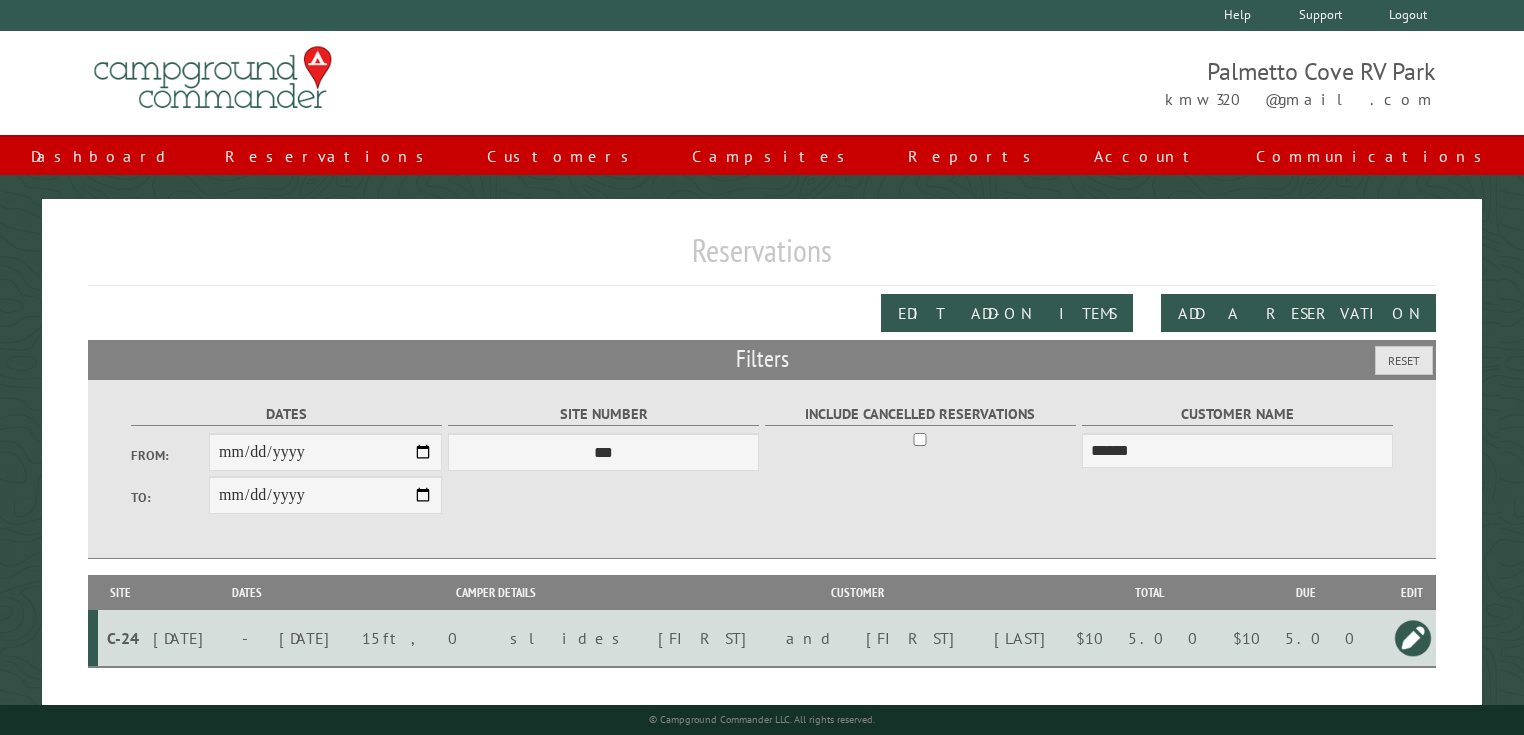 click on "C-24" at bounding box center [123, 638] 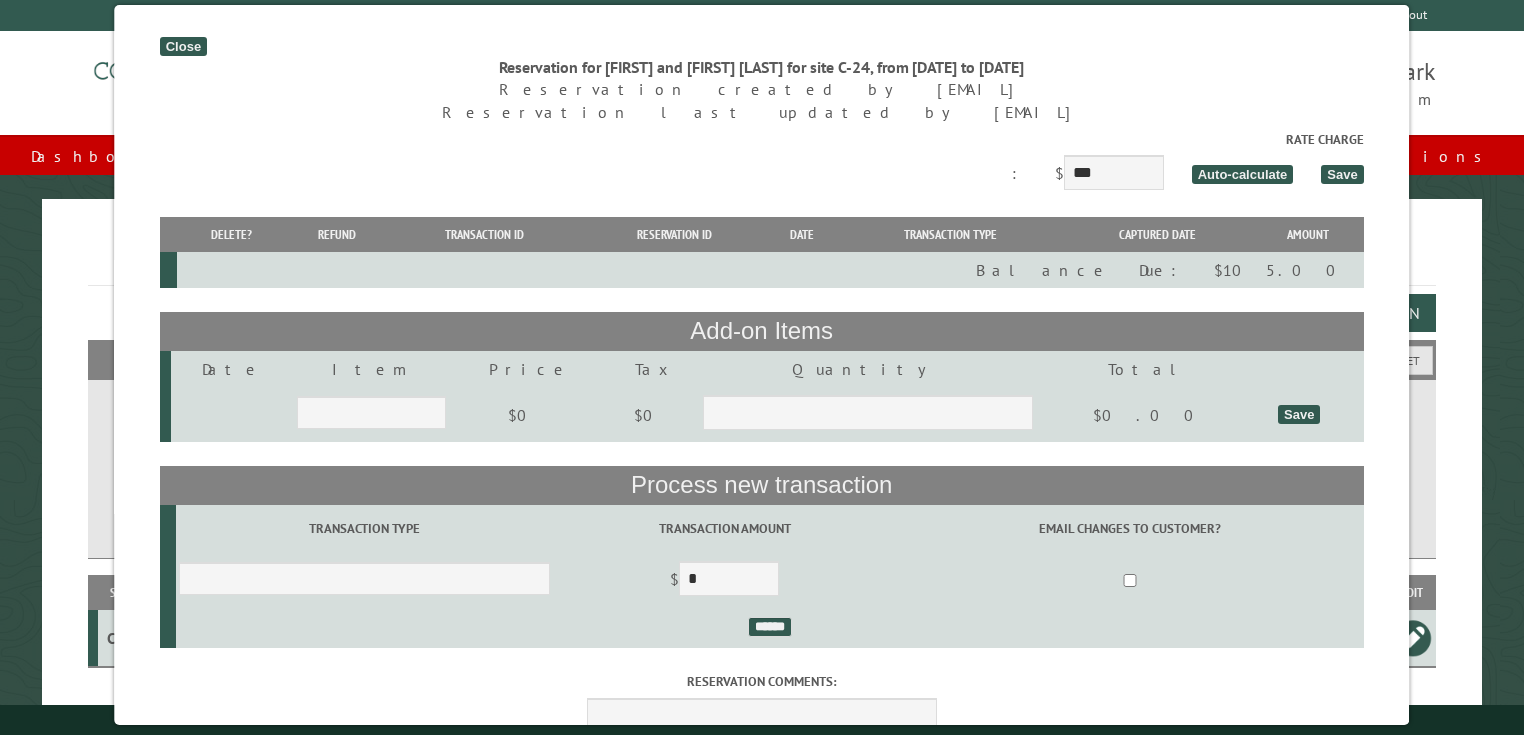 click on "Close" at bounding box center (183, 46) 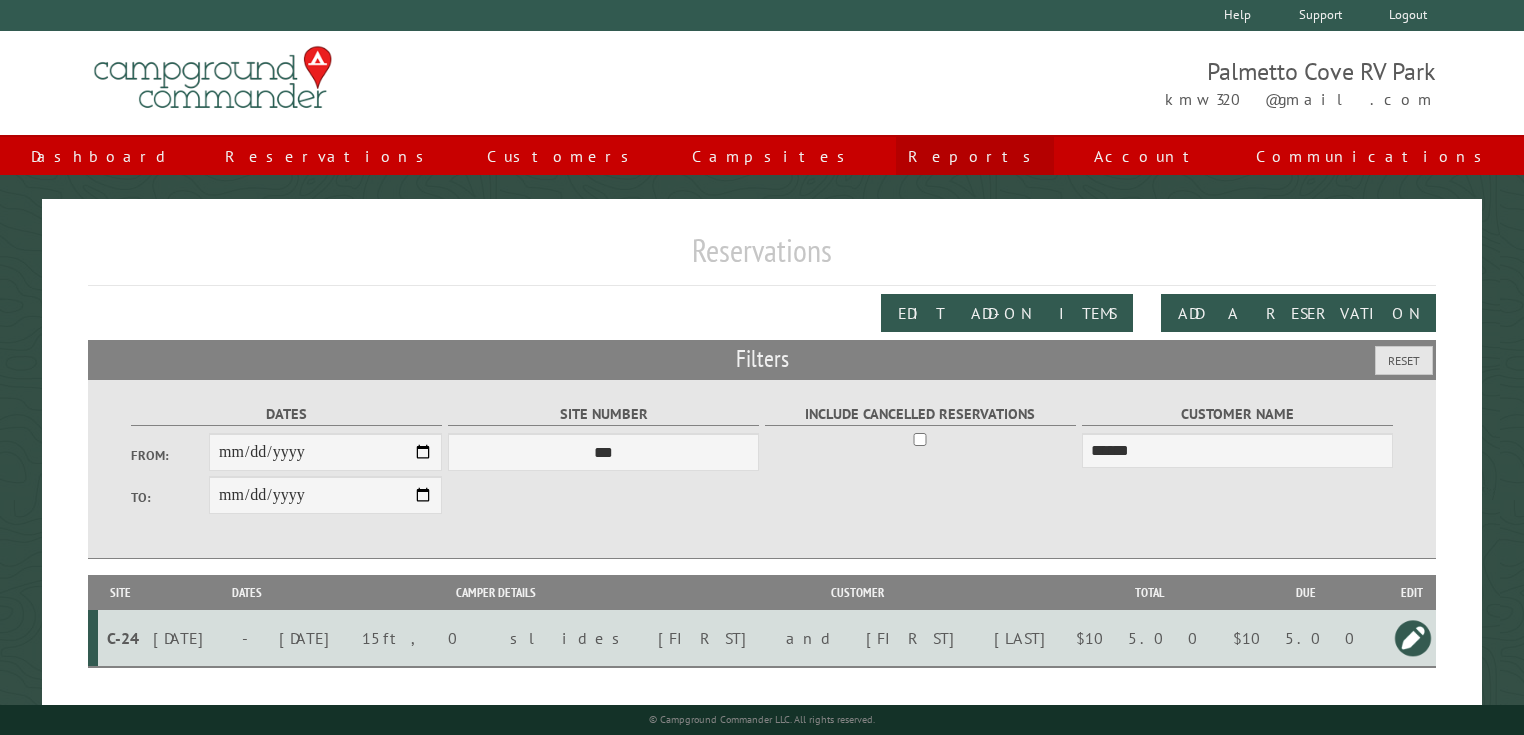 click on "Reports" at bounding box center [975, 156] 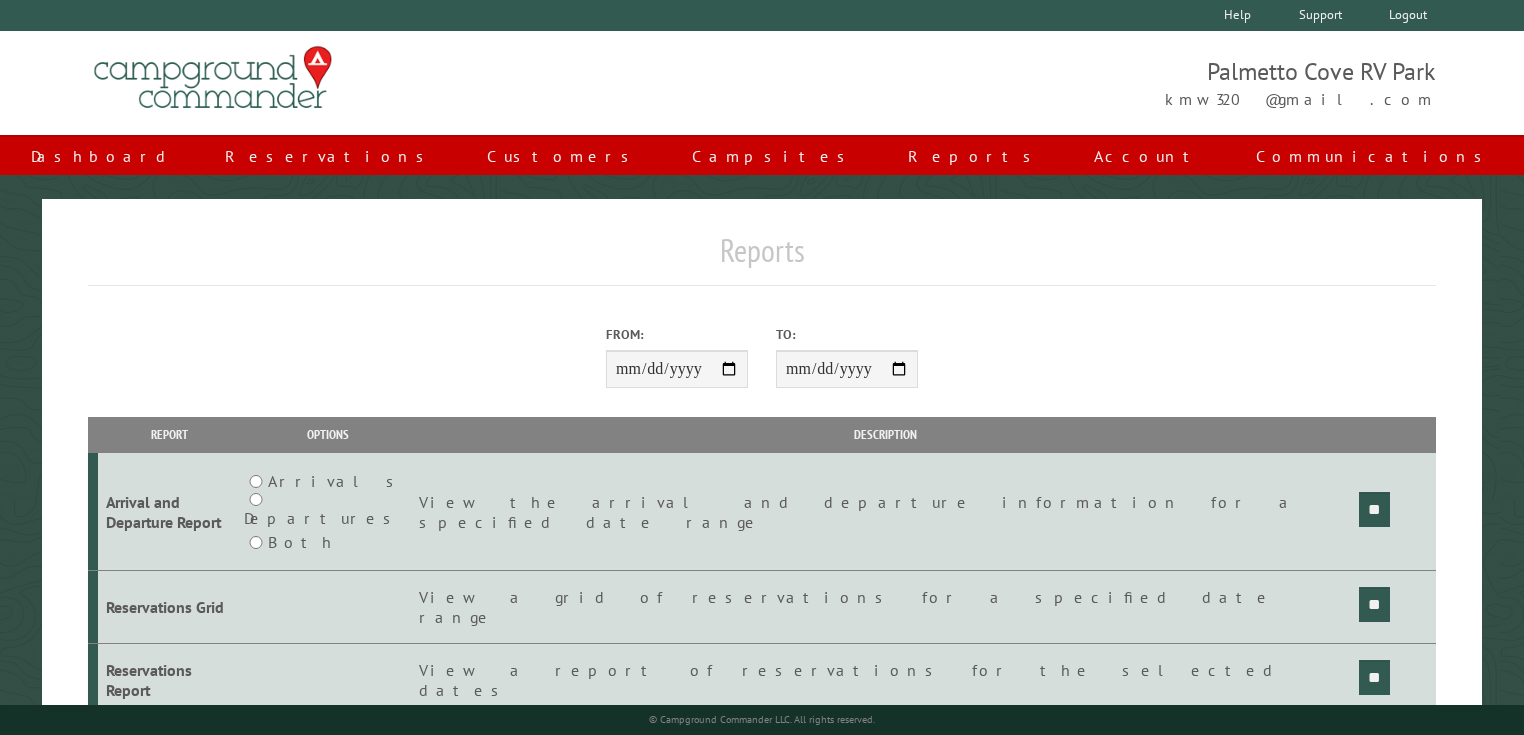 scroll, scrollTop: 0, scrollLeft: 0, axis: both 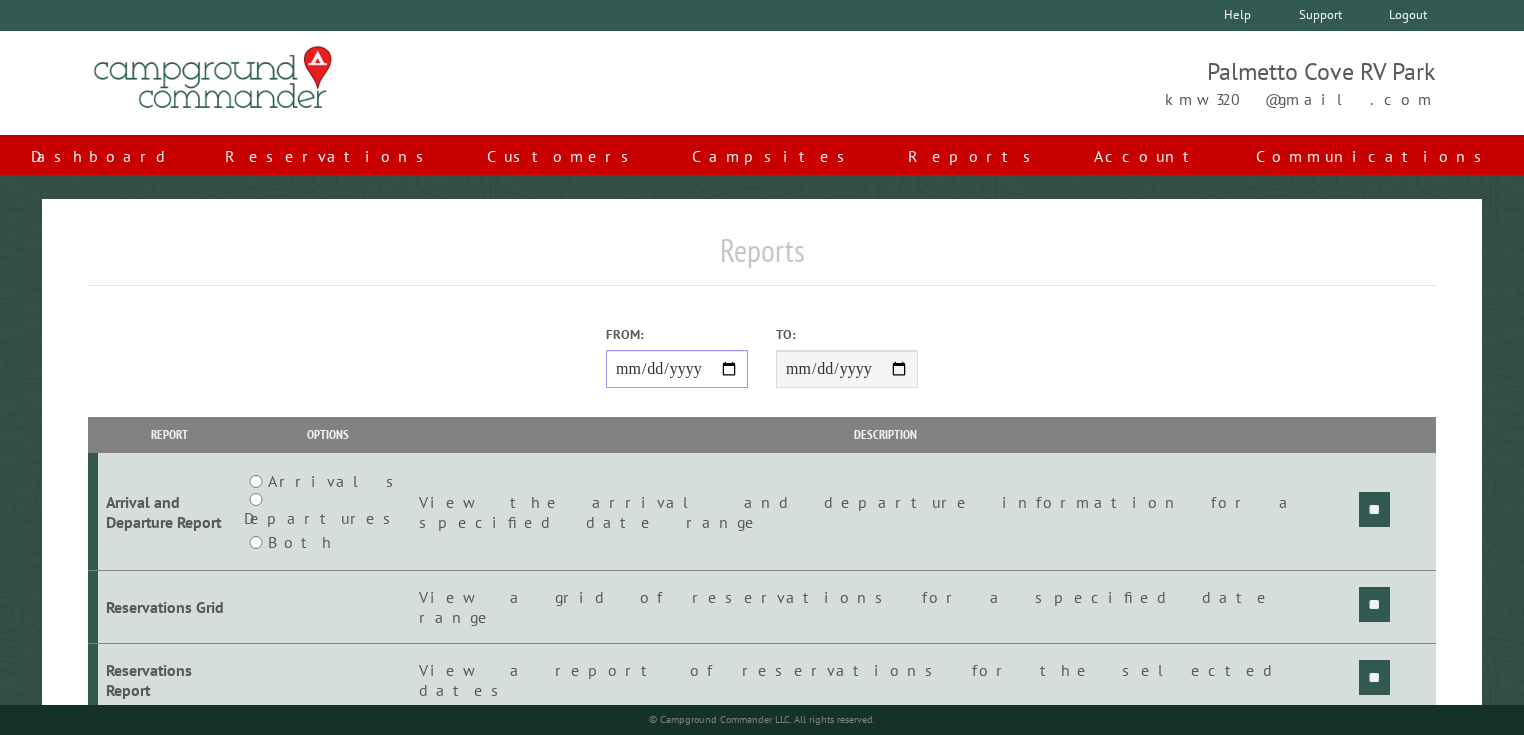 click on "From:" at bounding box center (677, 369) 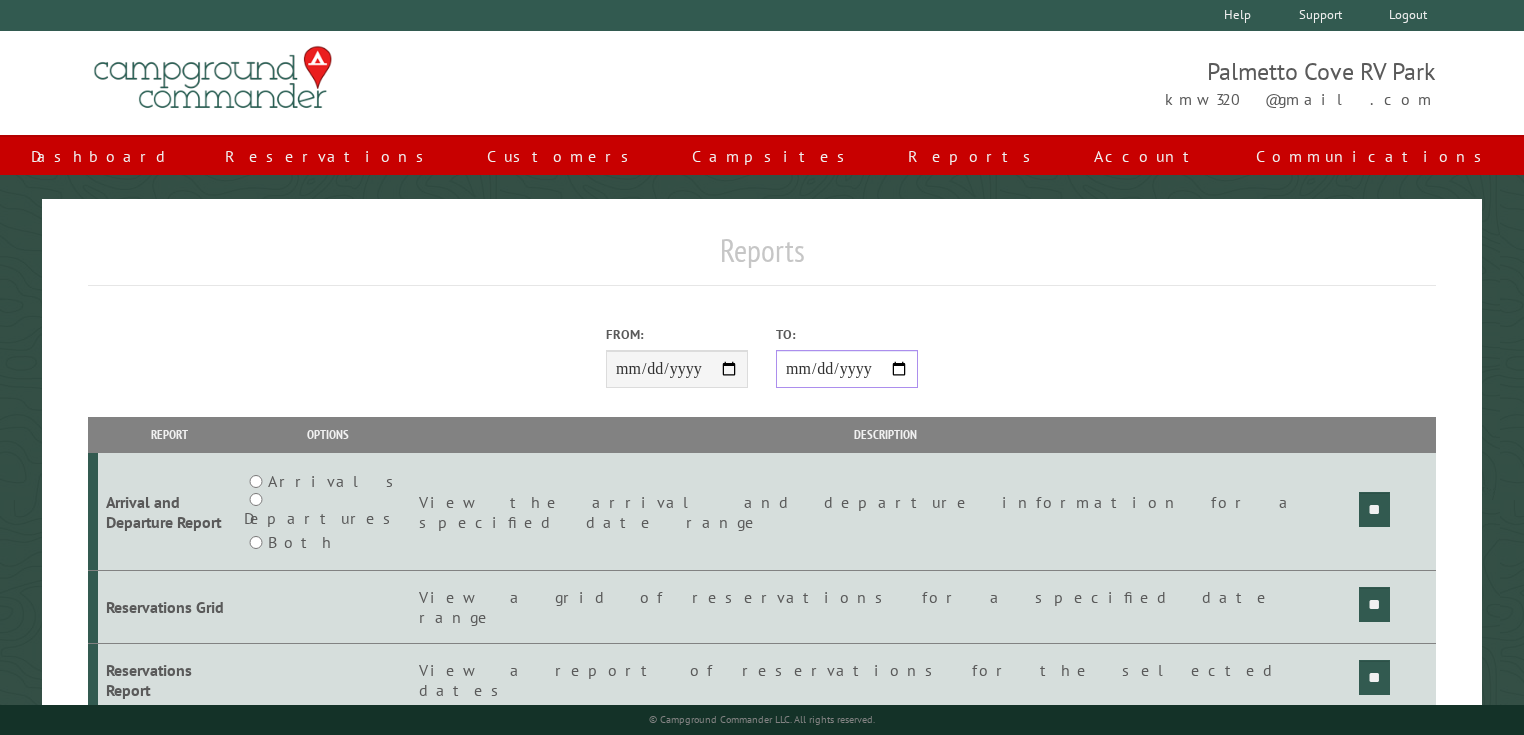 click on "**********" at bounding box center (847, 369) 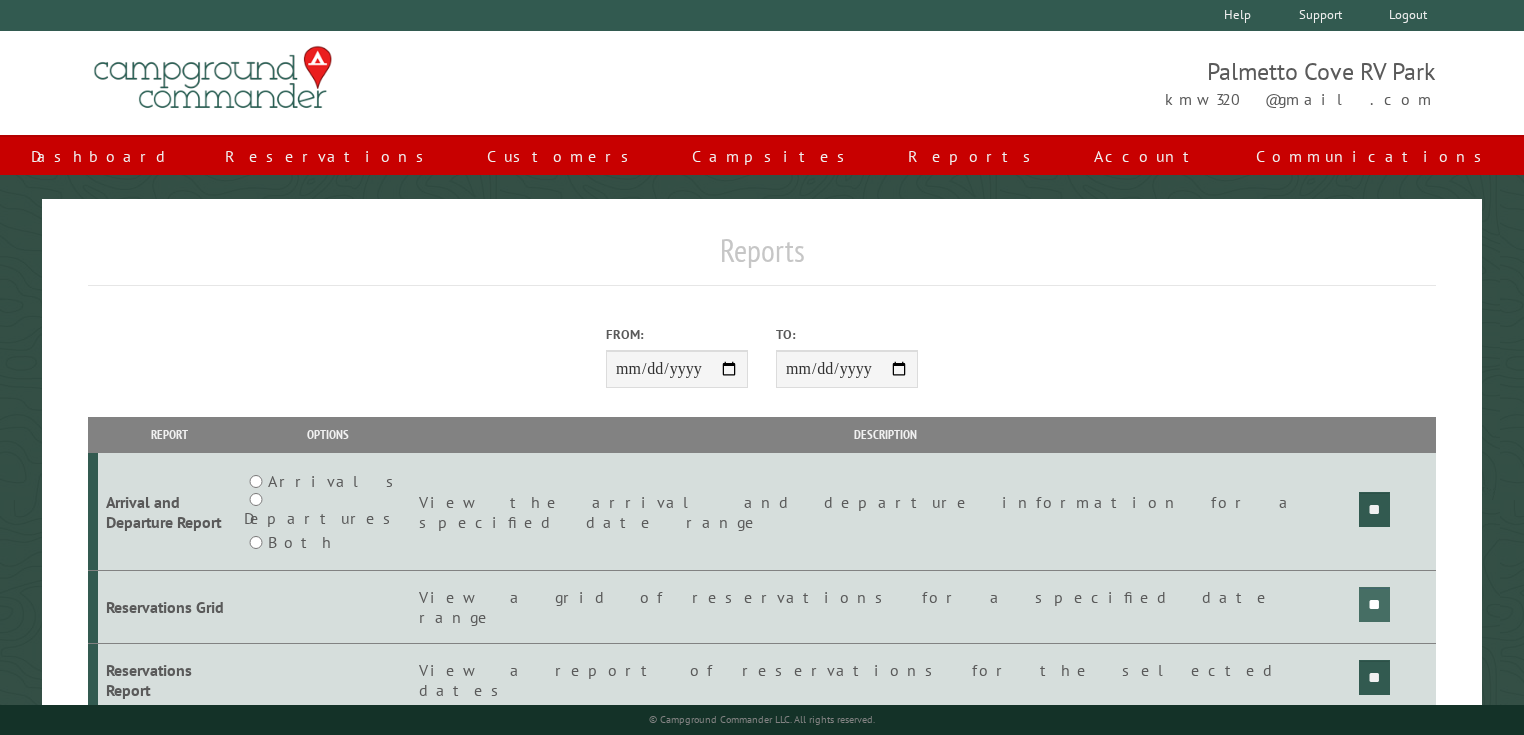 click on "**" at bounding box center (1374, 509) 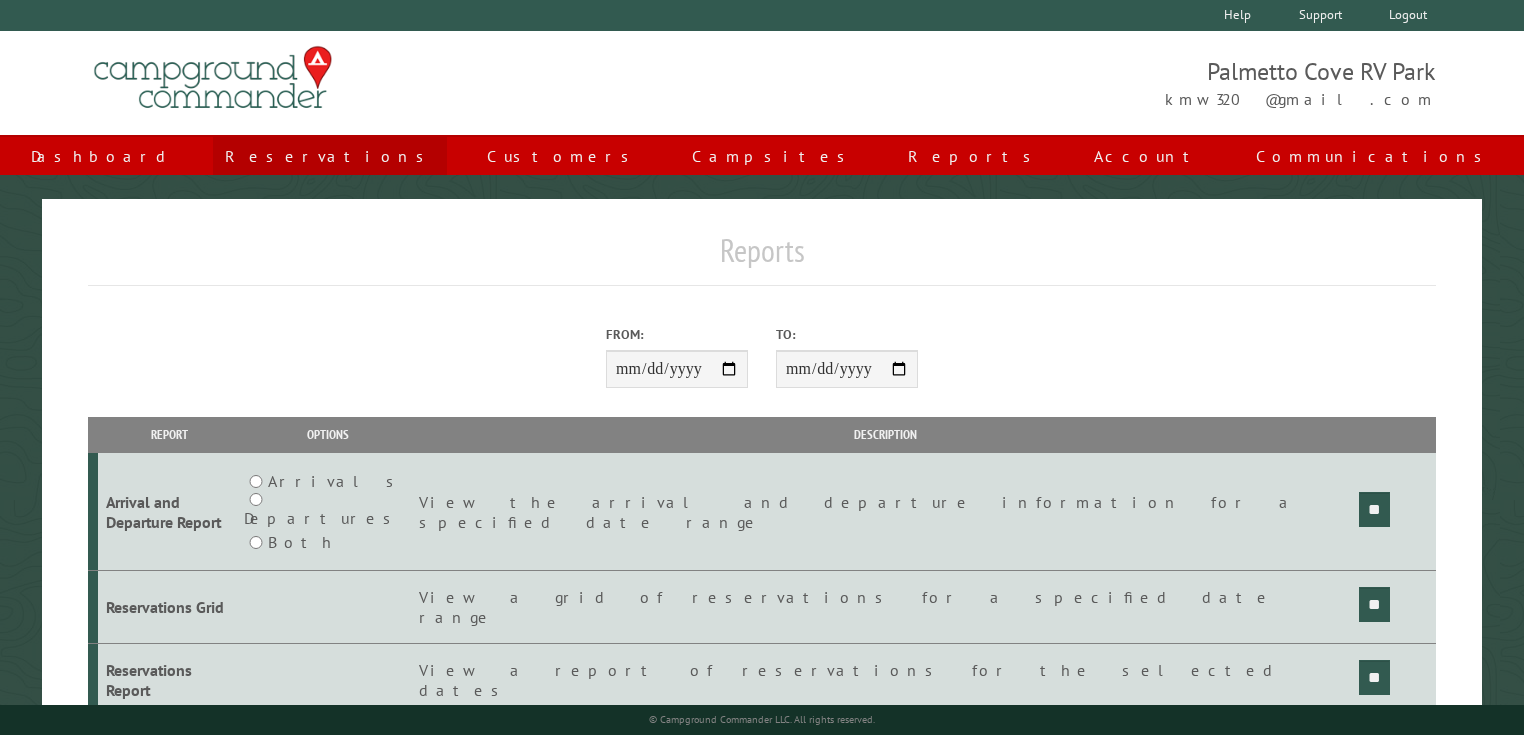 click on "Reservations" at bounding box center (330, 156) 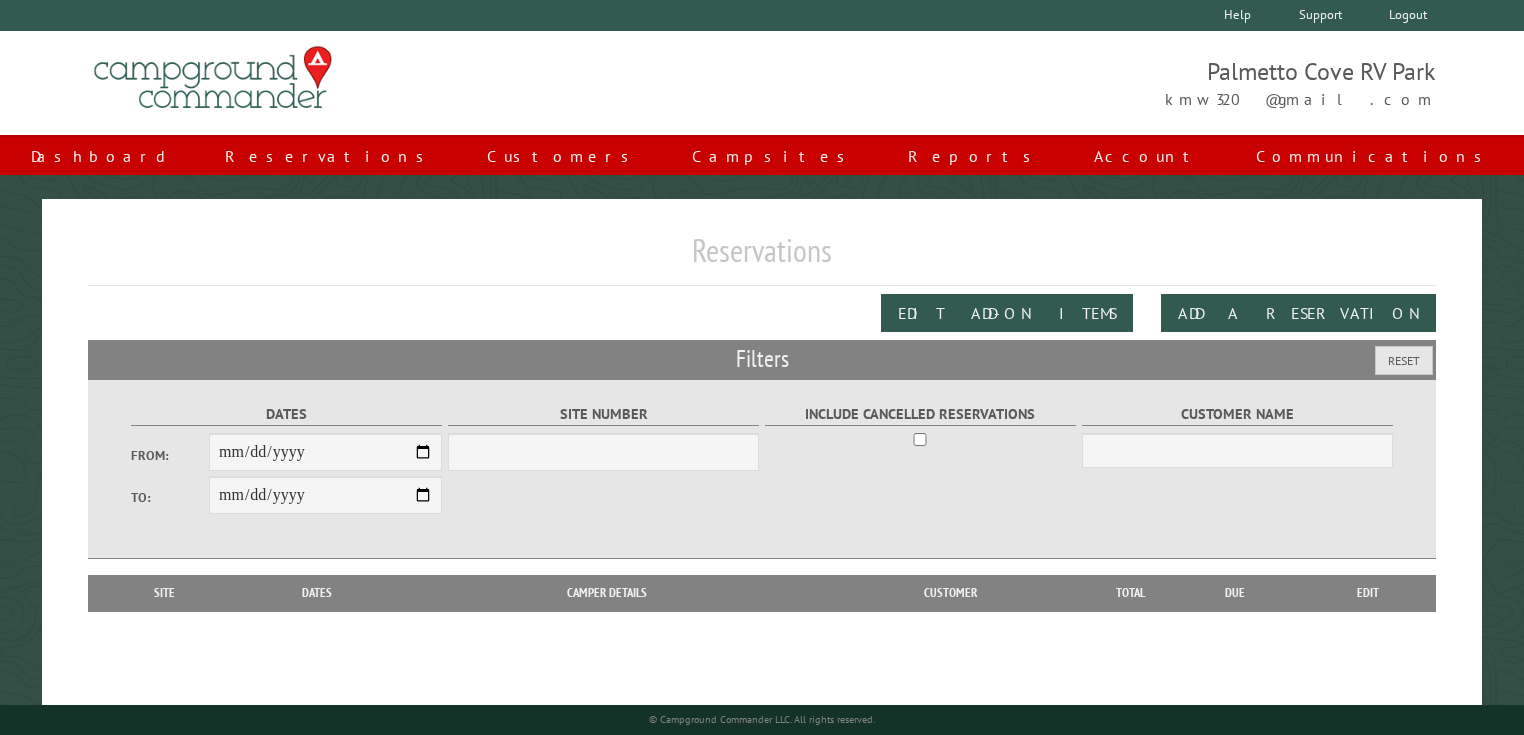 scroll, scrollTop: 0, scrollLeft: 0, axis: both 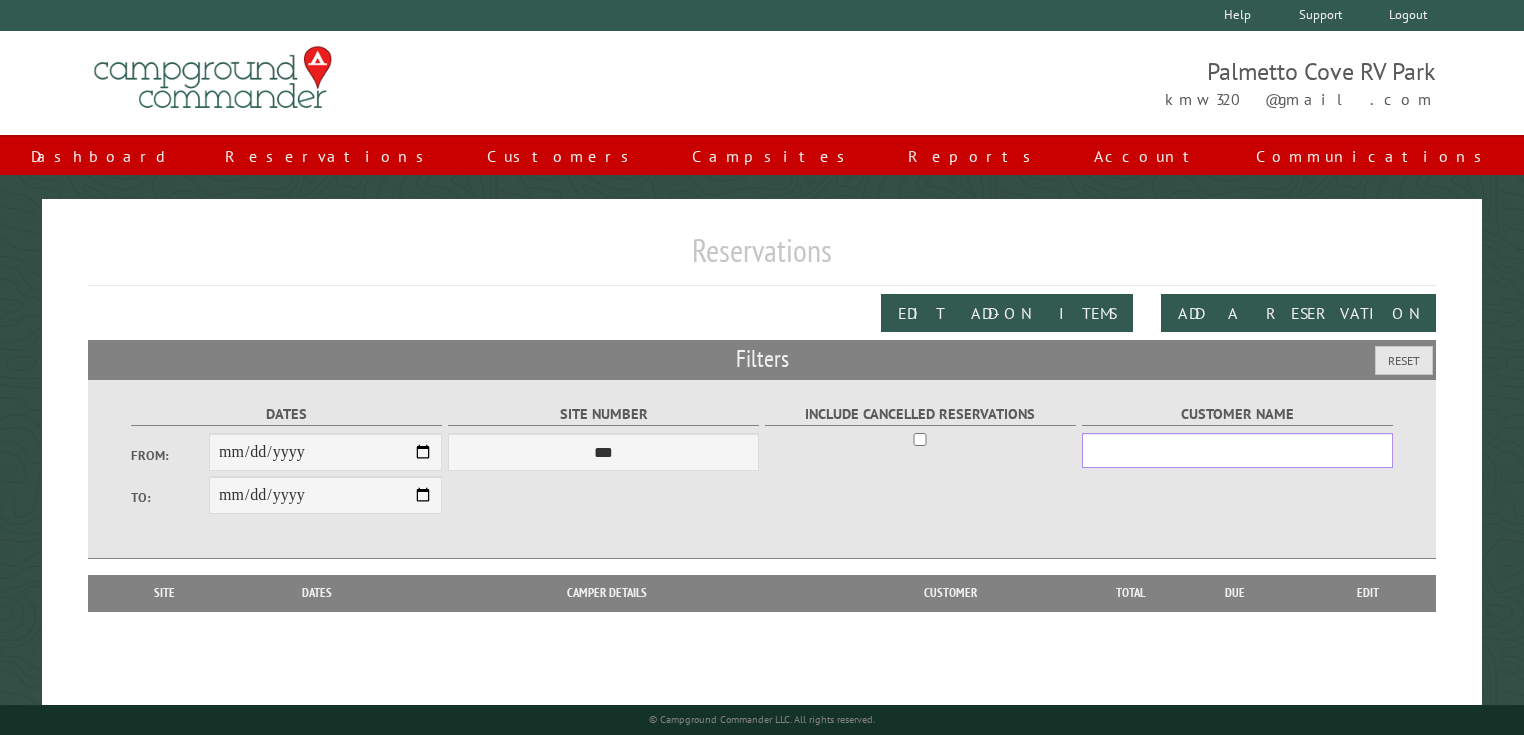 click on "Customer Name" at bounding box center (1237, 450) 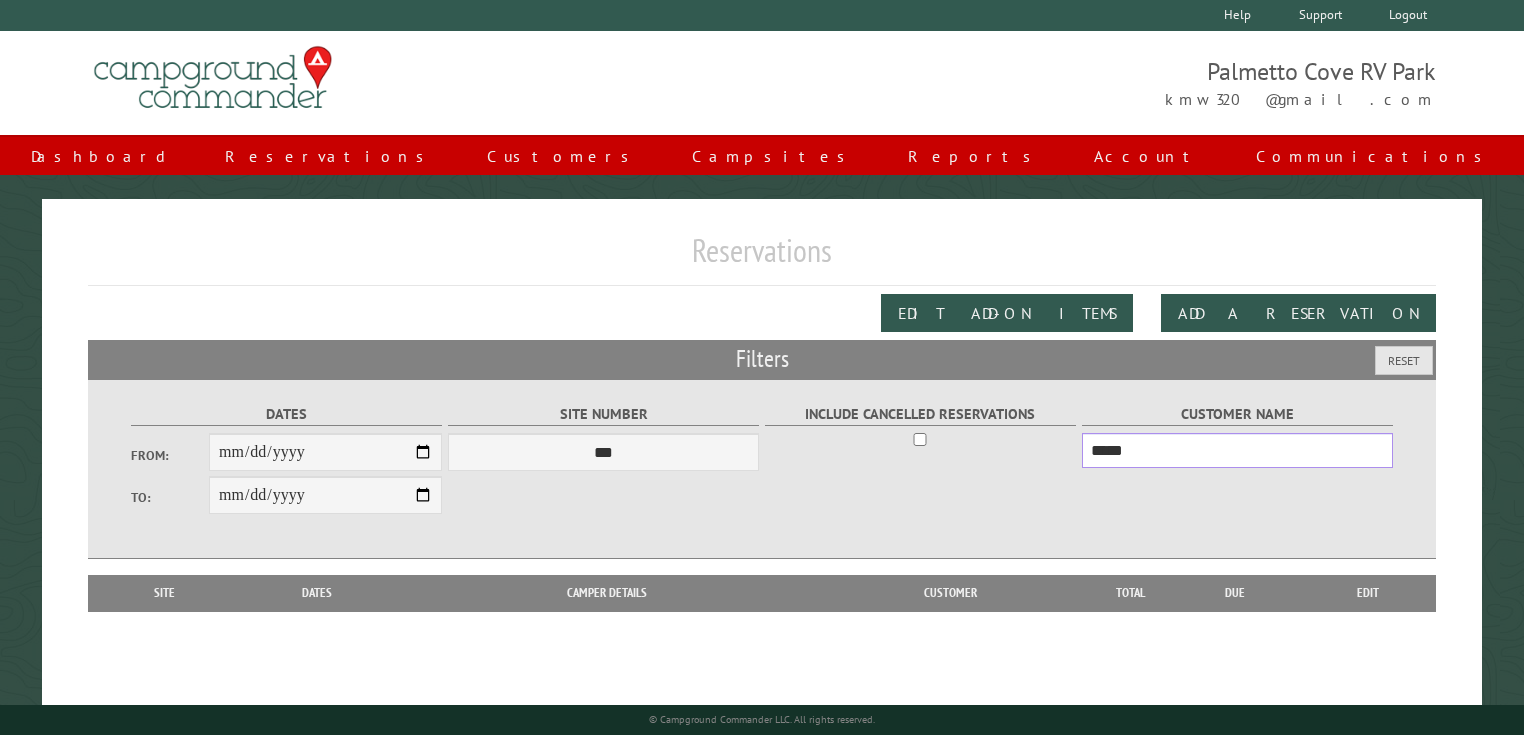 type on "*****" 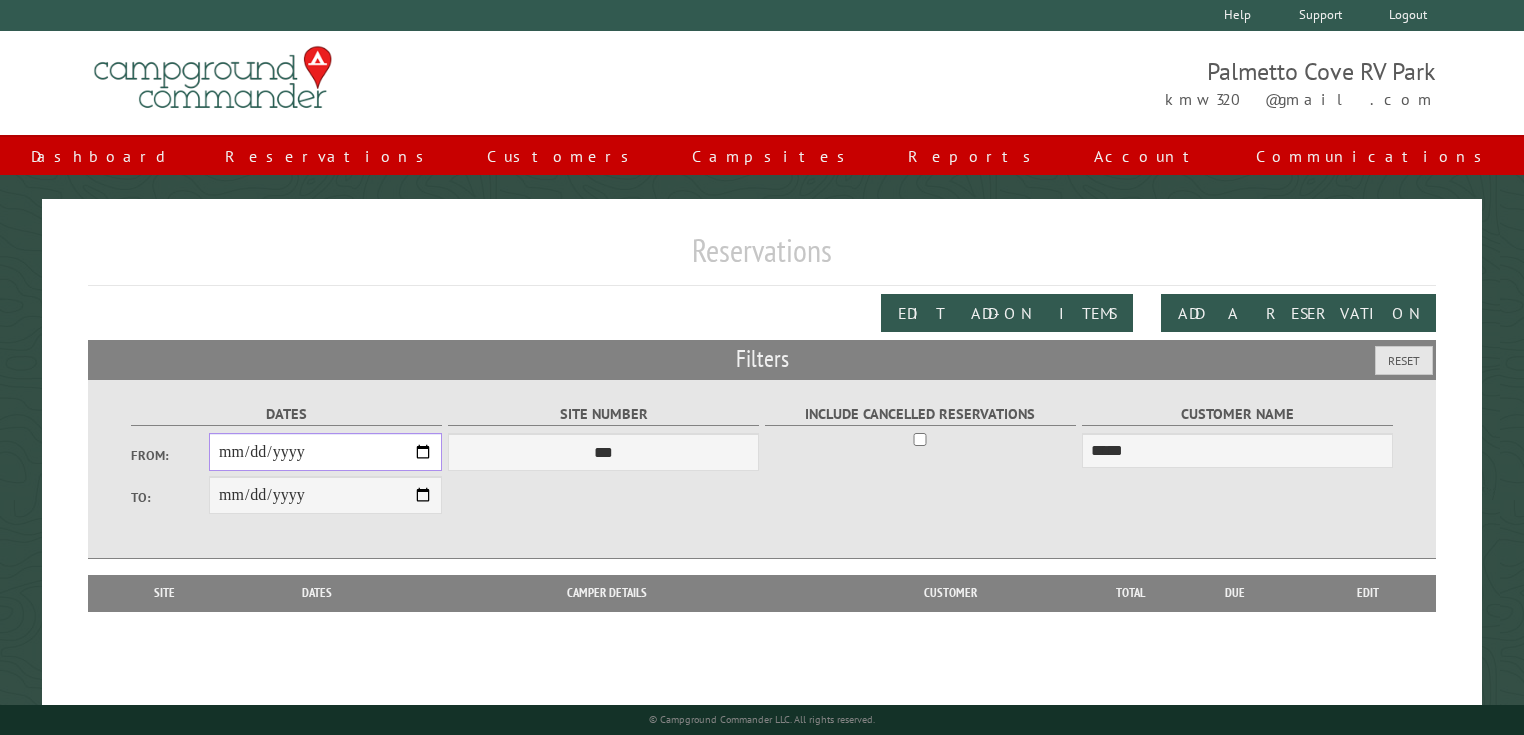 click on "From:" at bounding box center (325, 452) 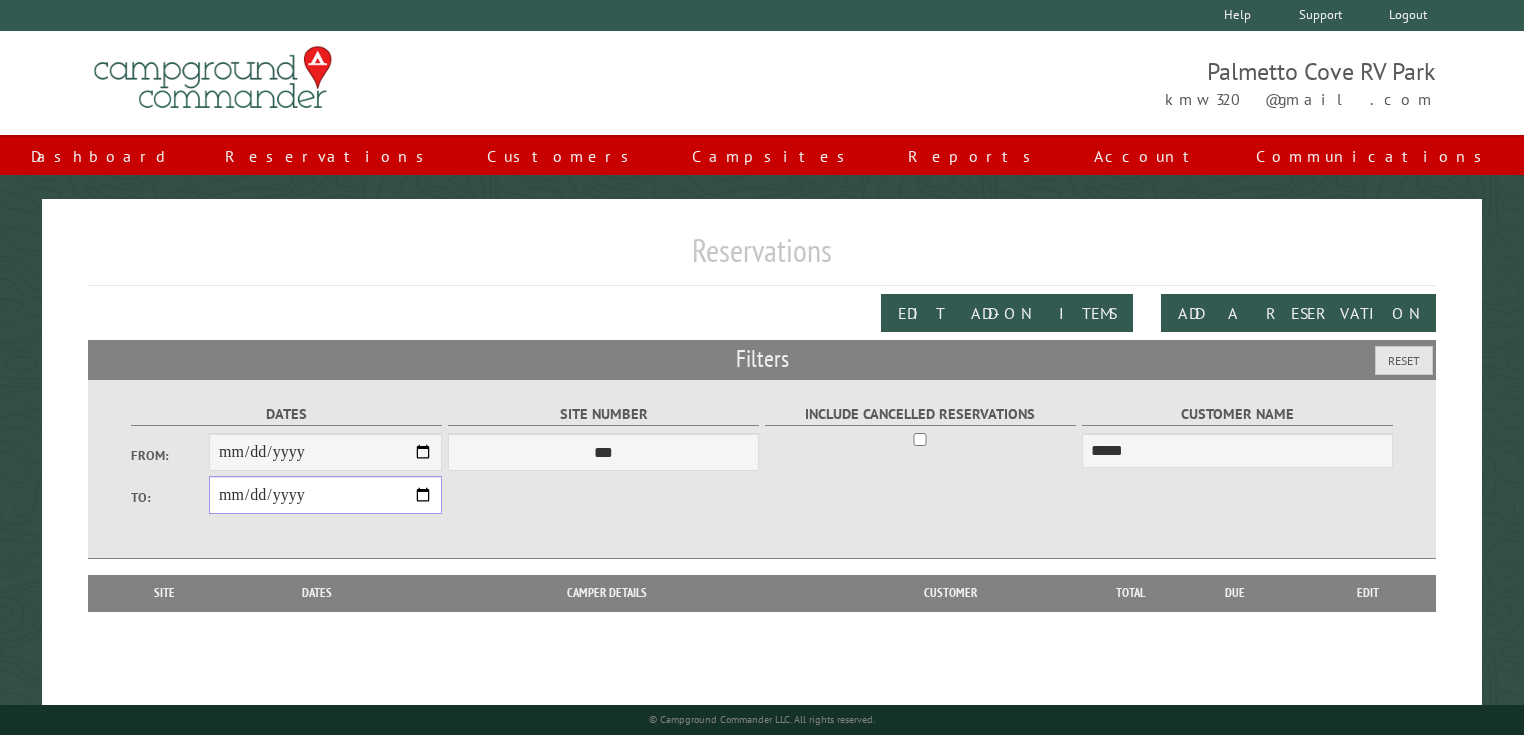 click on "**********" at bounding box center [325, 495] 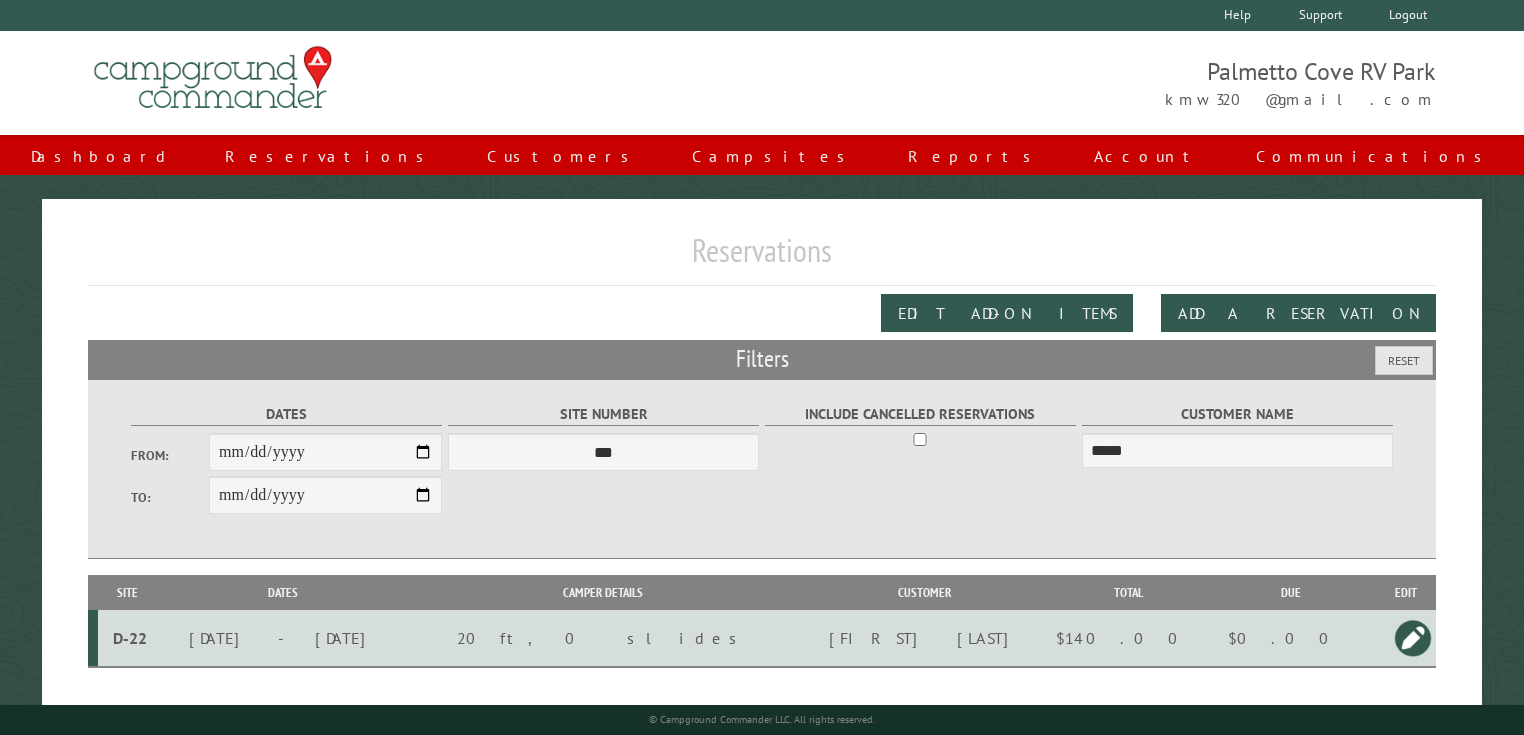 click on "D-22" at bounding box center [130, 638] 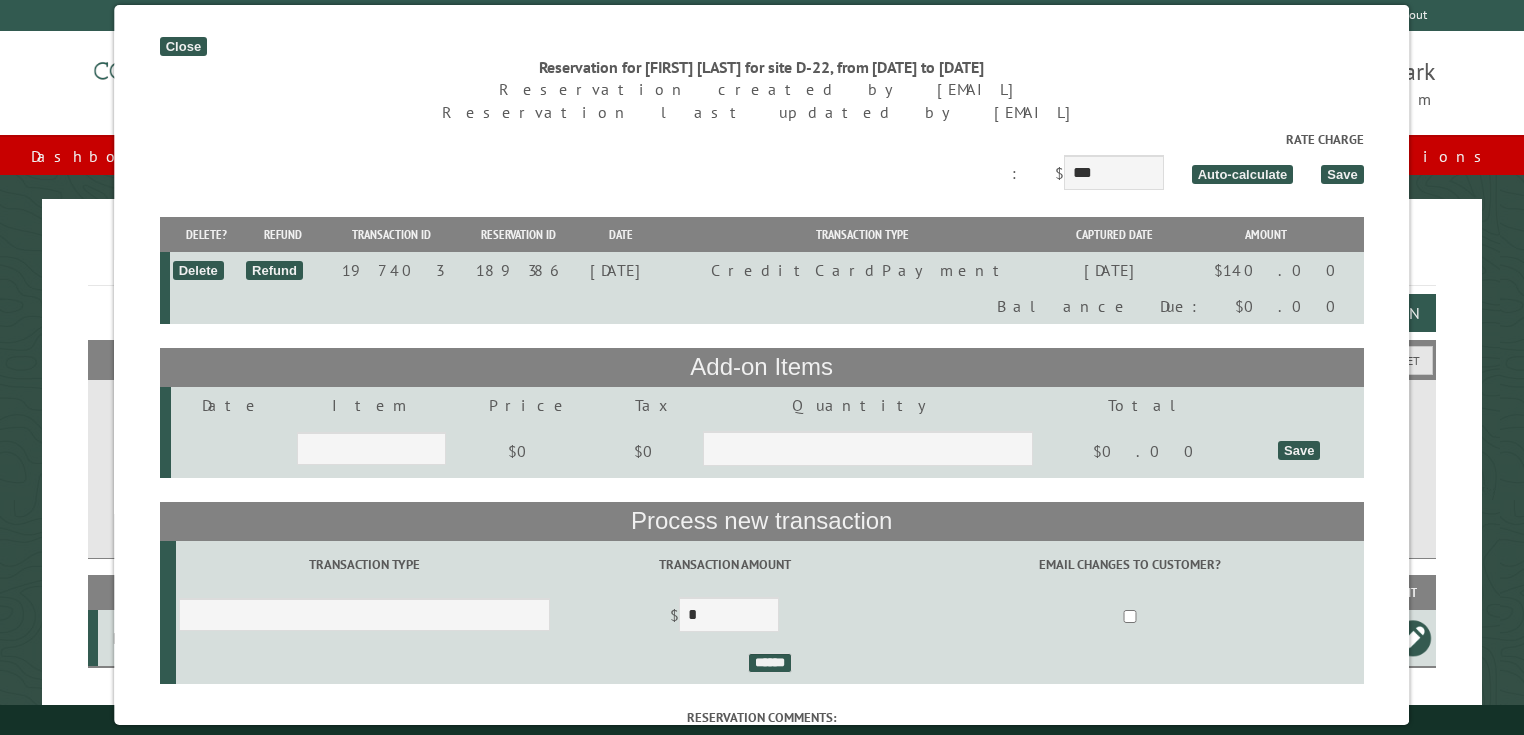 click on "Close" at bounding box center (183, 46) 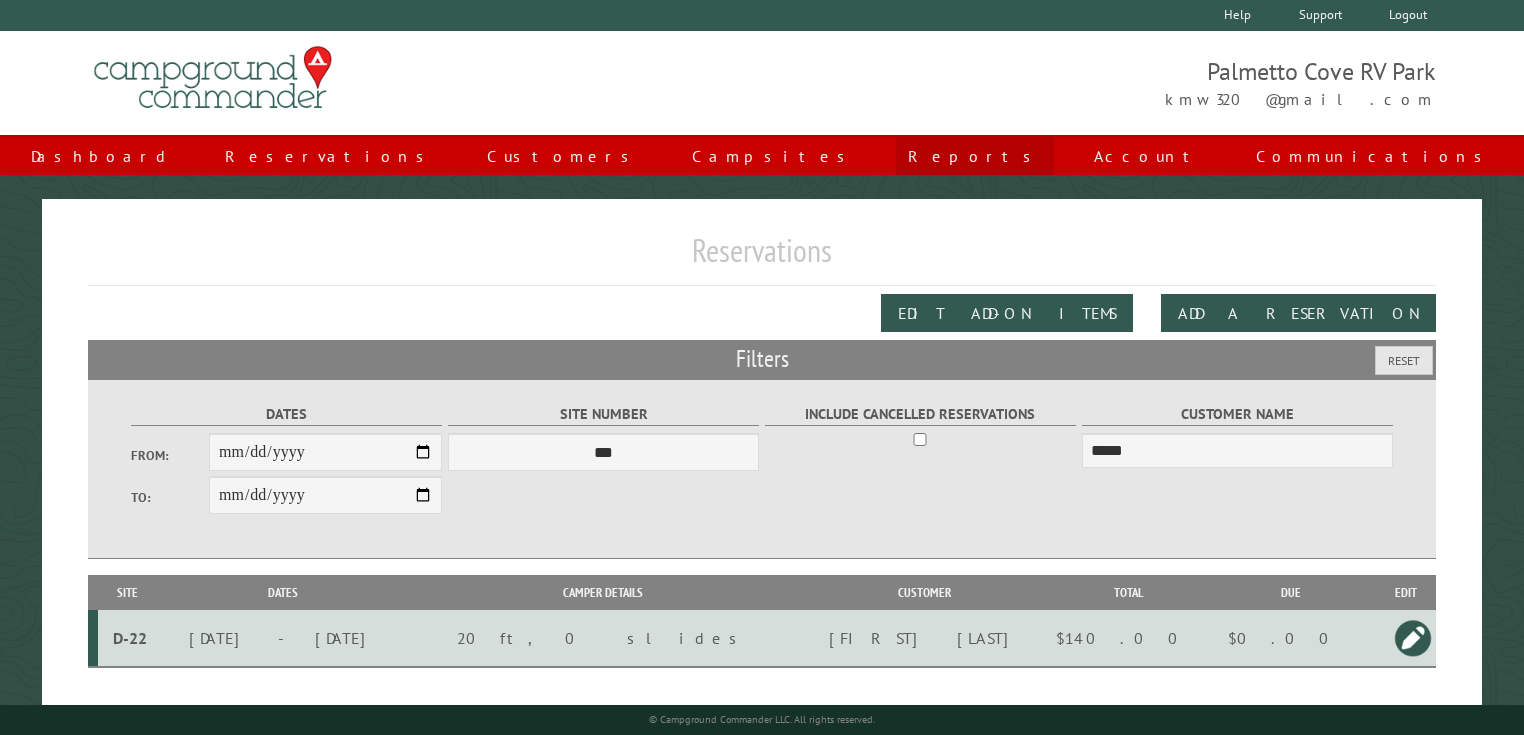click on "Reports" at bounding box center (975, 156) 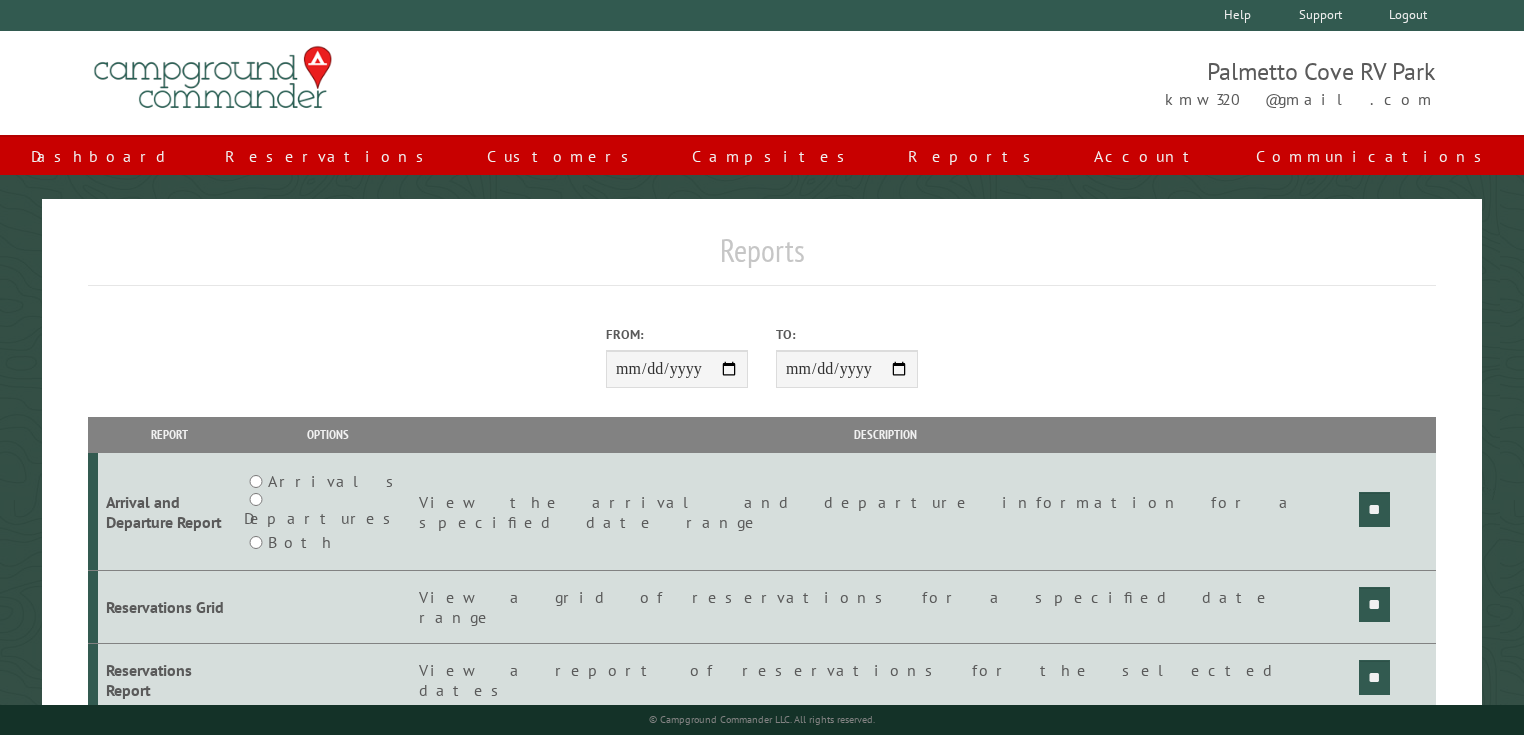 scroll, scrollTop: 0, scrollLeft: 0, axis: both 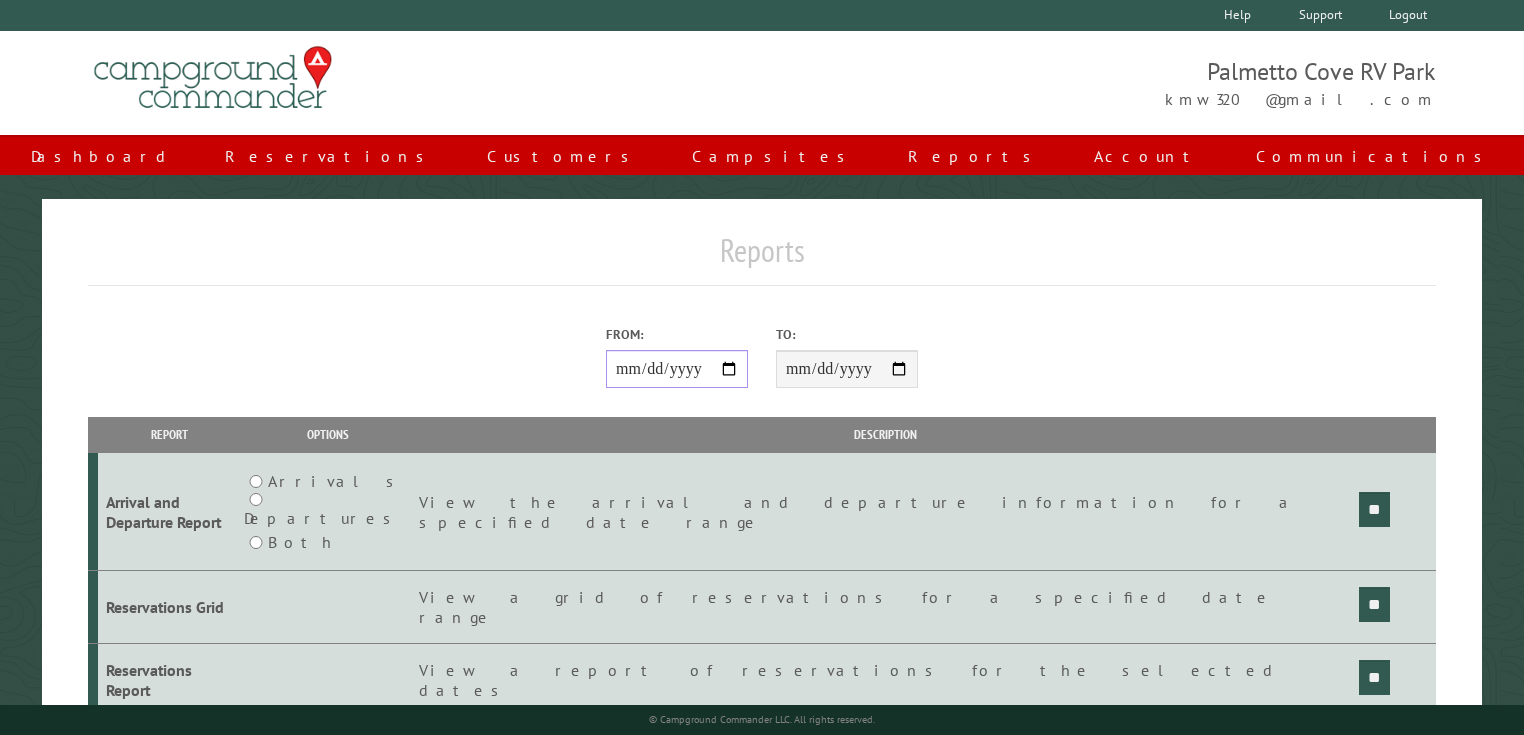 click on "From:" at bounding box center [677, 369] 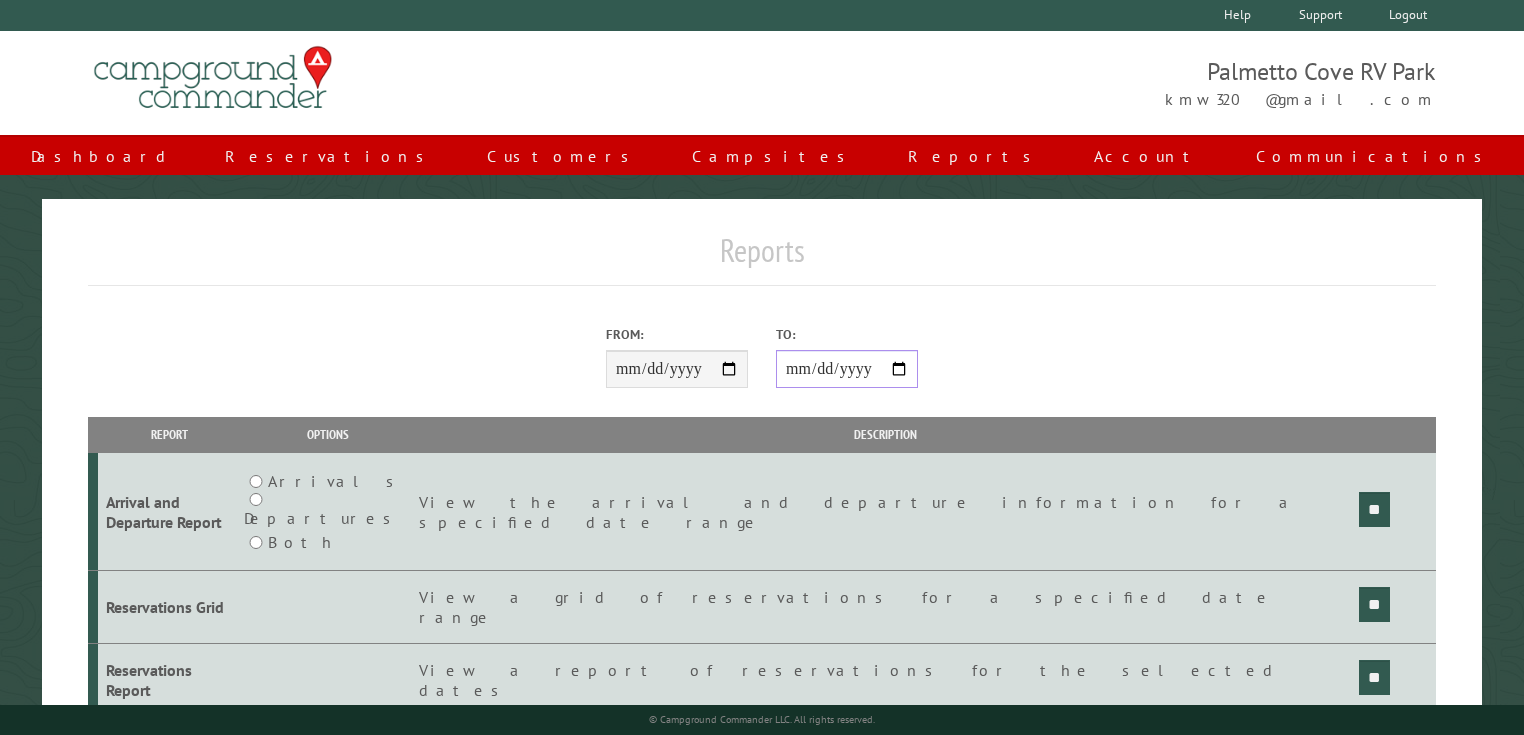 click on "**********" at bounding box center [847, 369] 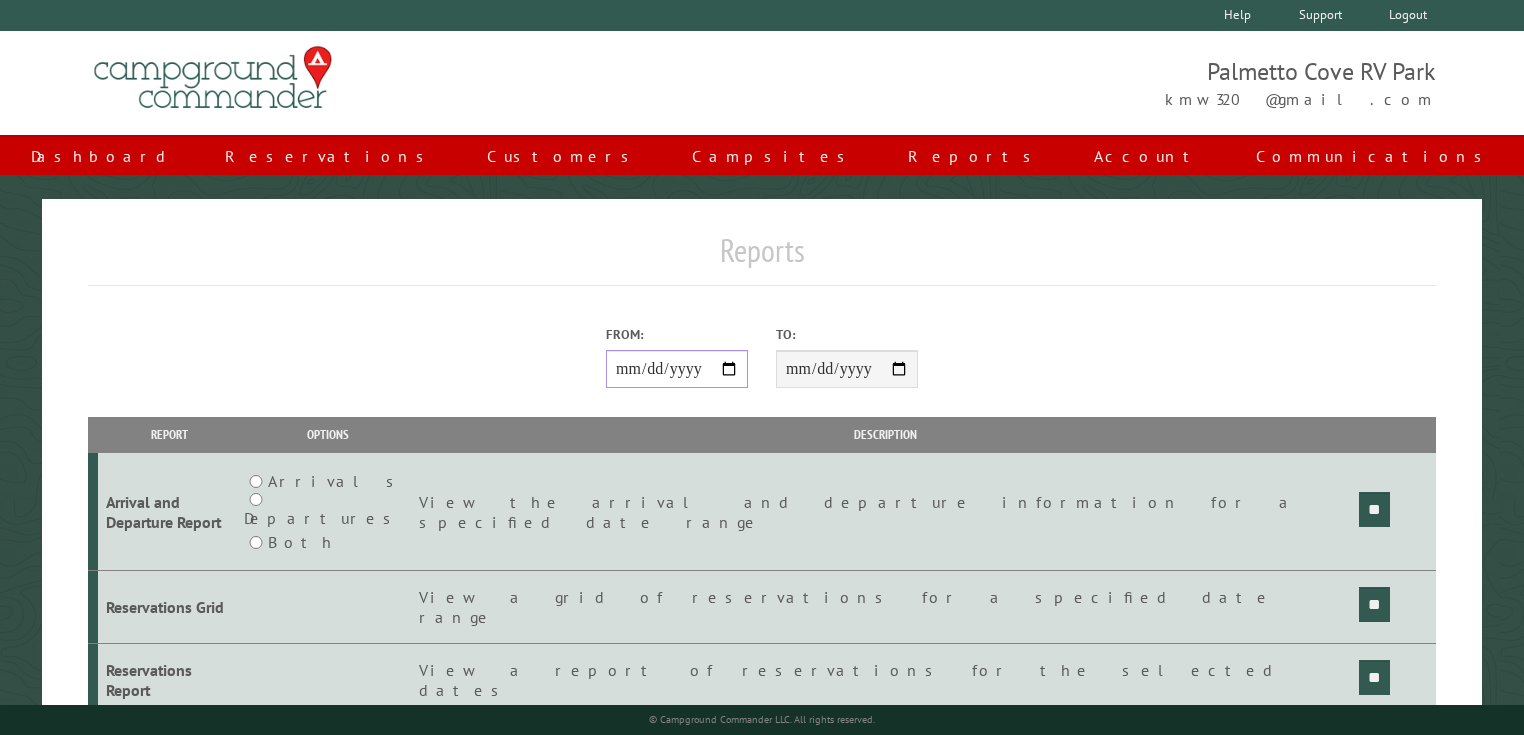 click on "**********" at bounding box center [677, 369] 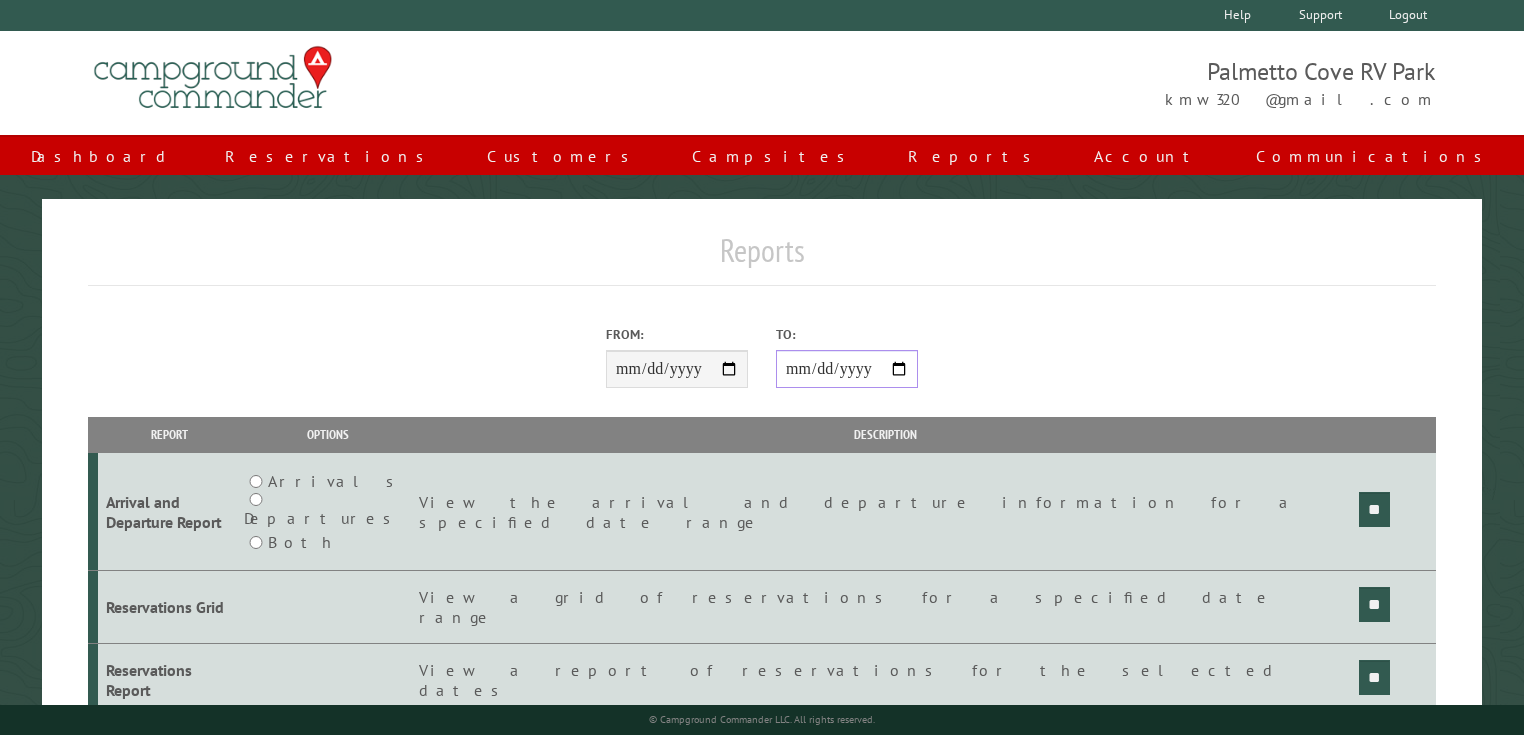 click on "**********" at bounding box center [847, 369] 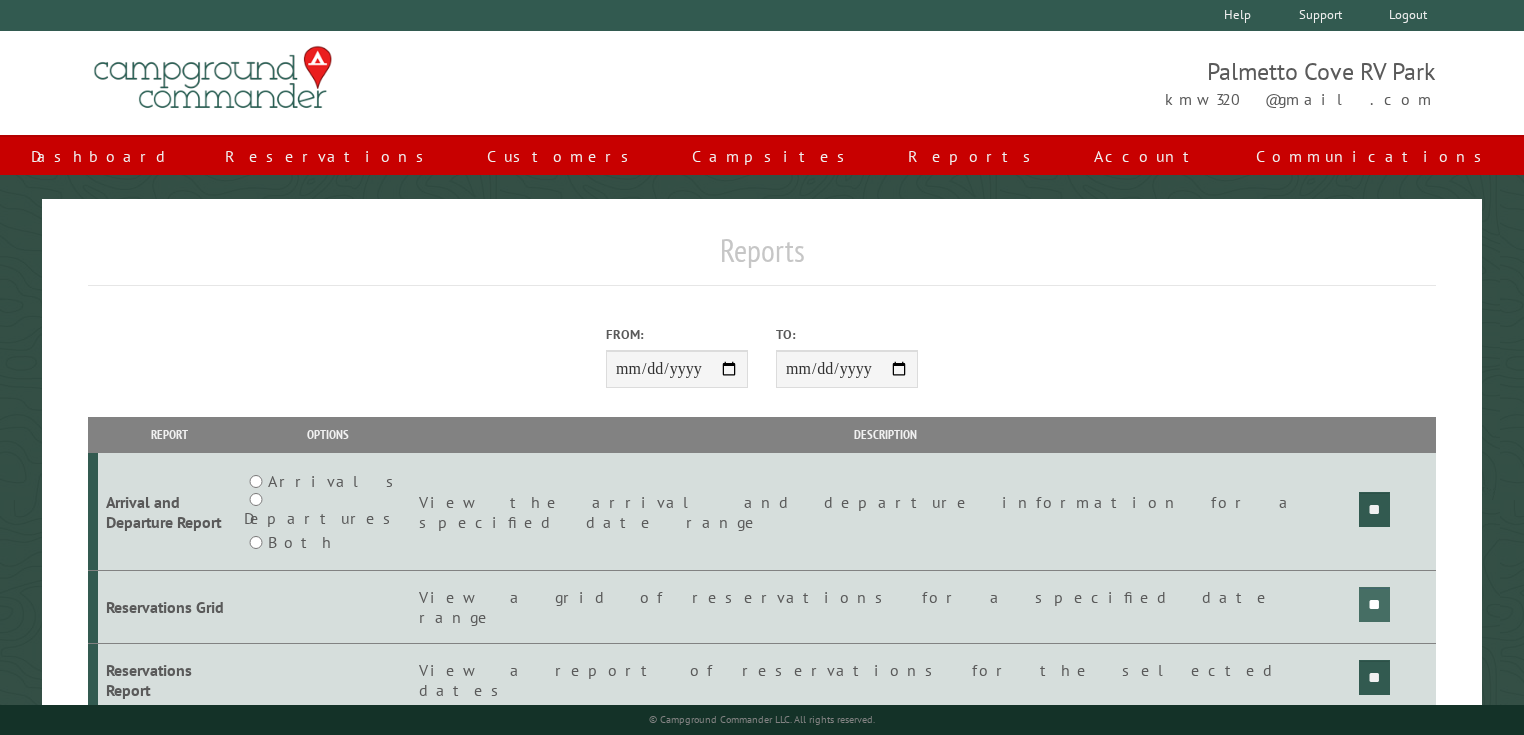 click on "**" at bounding box center (1374, 509) 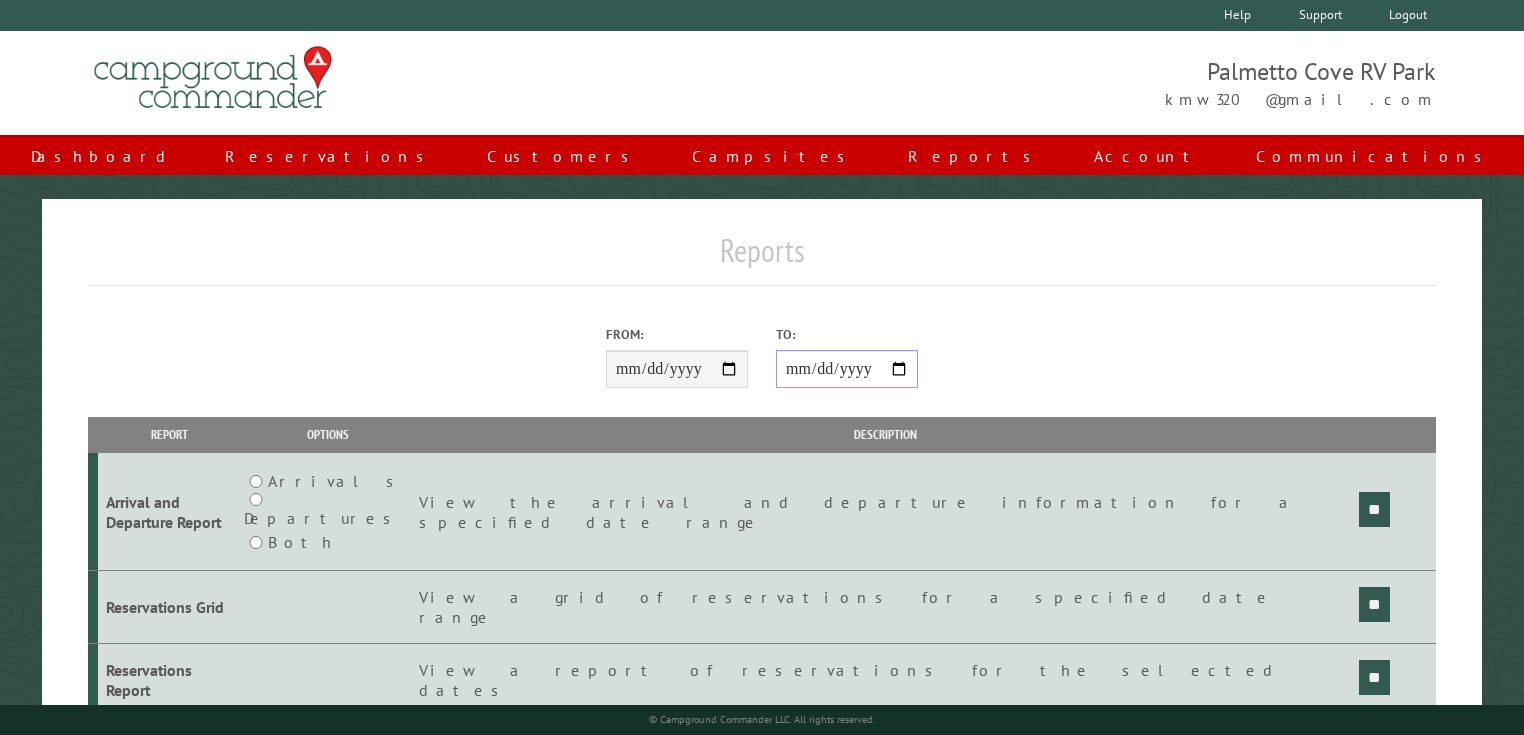 click on "**********" at bounding box center [847, 369] 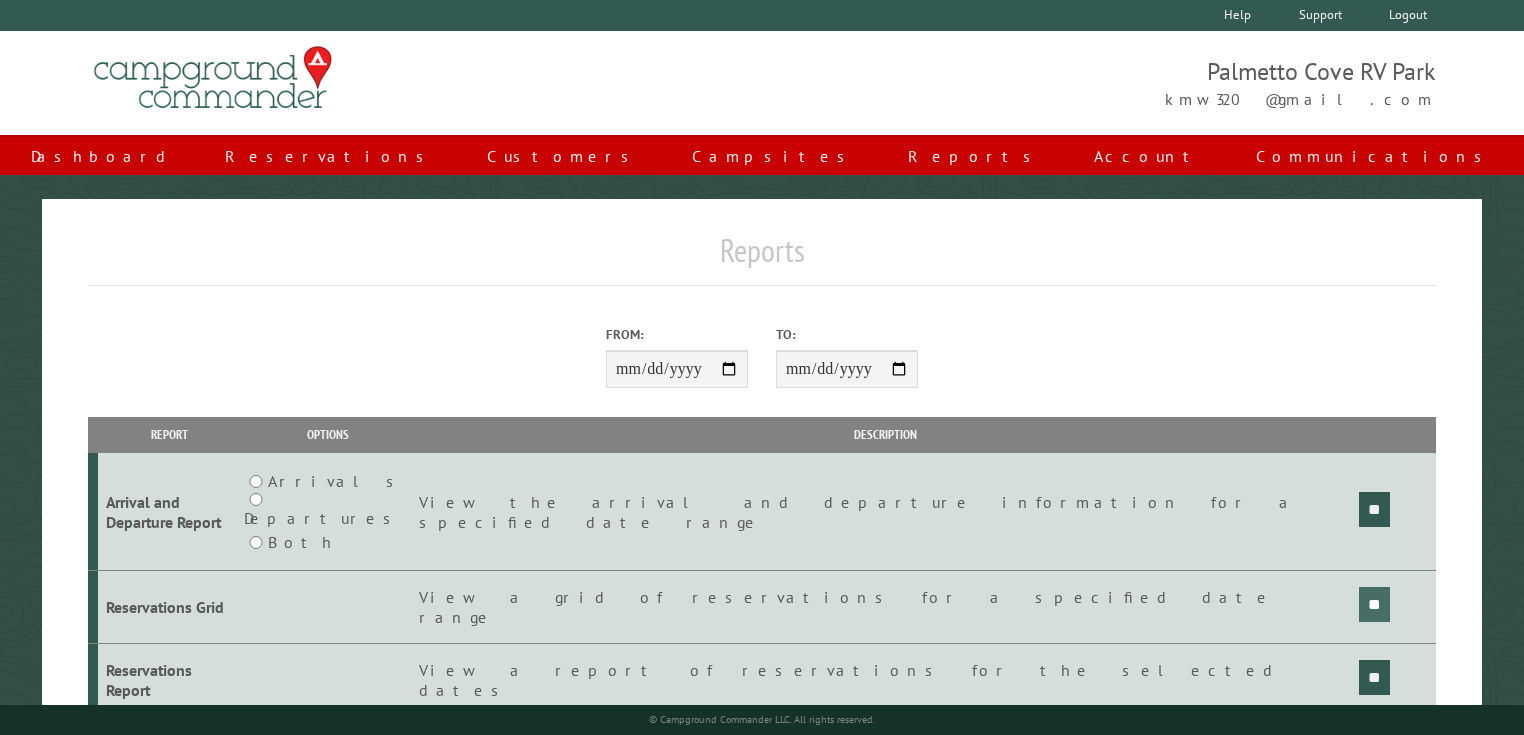 click on "**" at bounding box center [1374, 509] 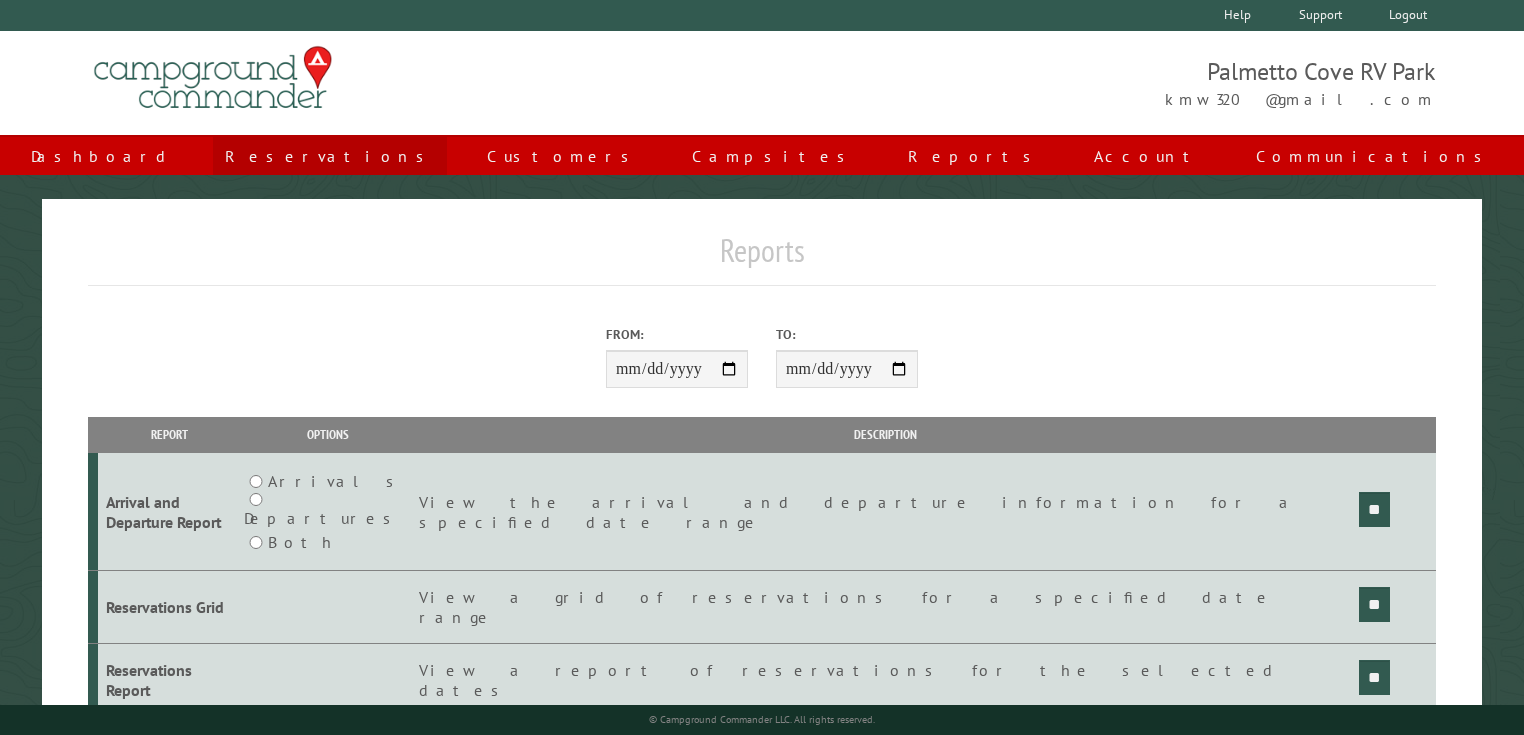 click on "Reservations" at bounding box center [330, 156] 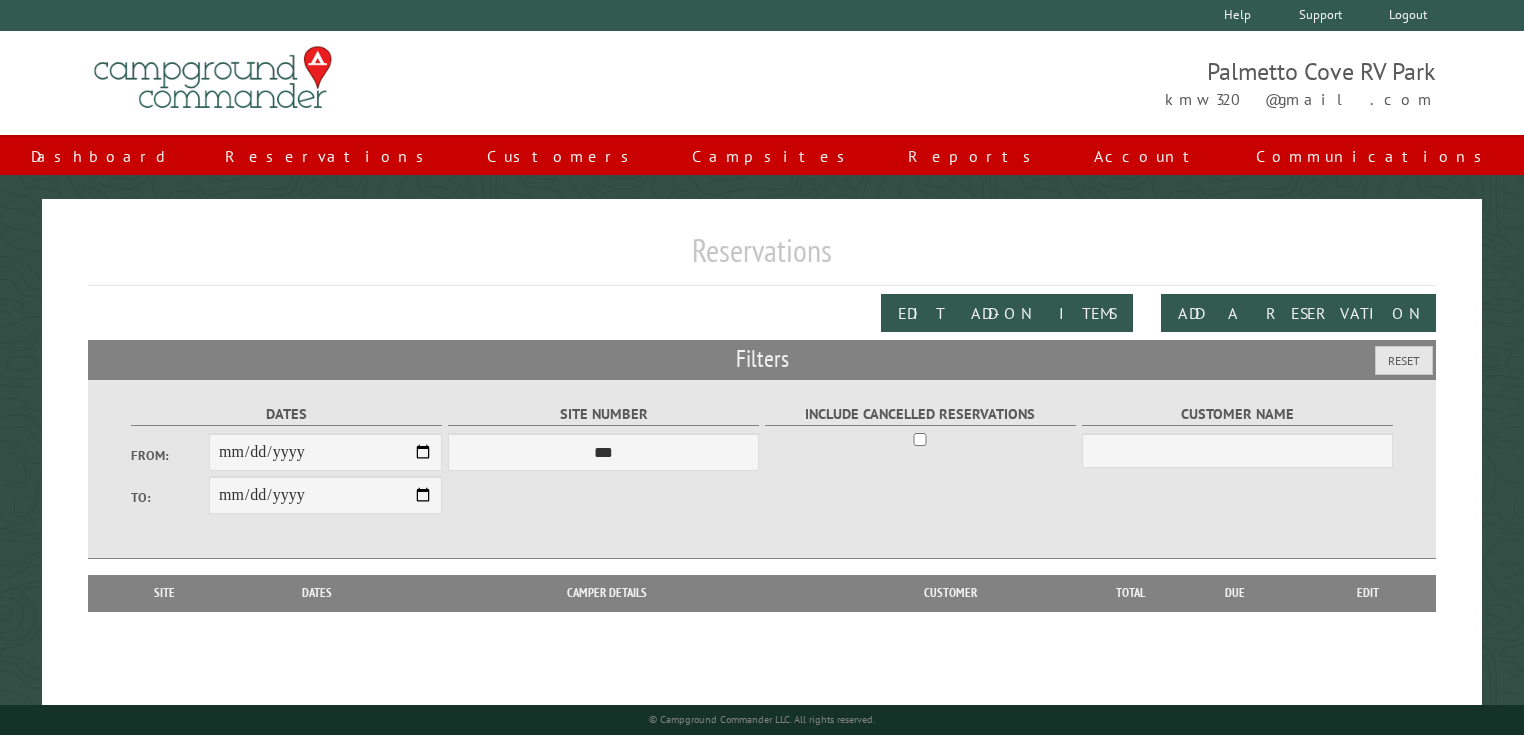 scroll, scrollTop: 0, scrollLeft: 0, axis: both 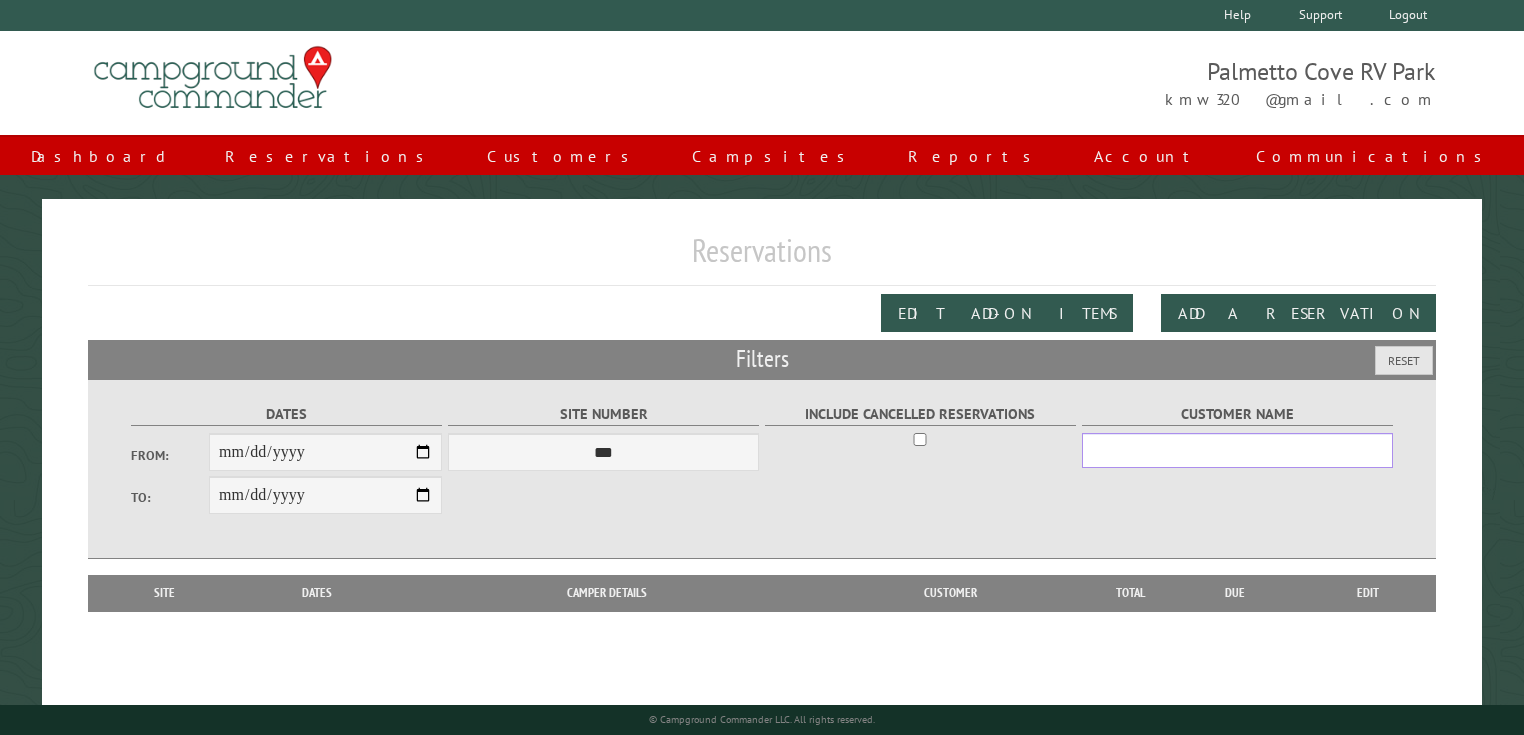 click on "Customer Name" at bounding box center (1237, 450) 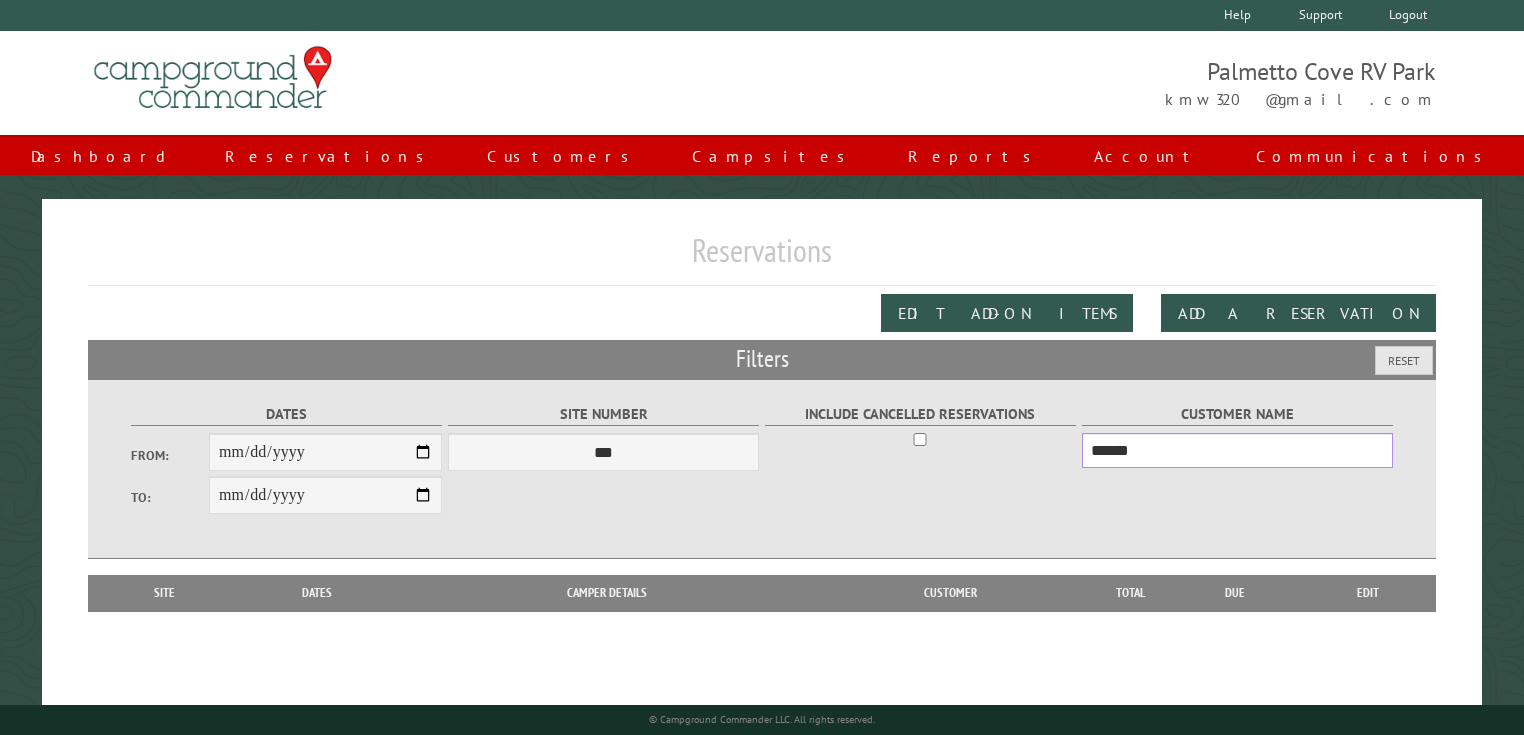 type on "******" 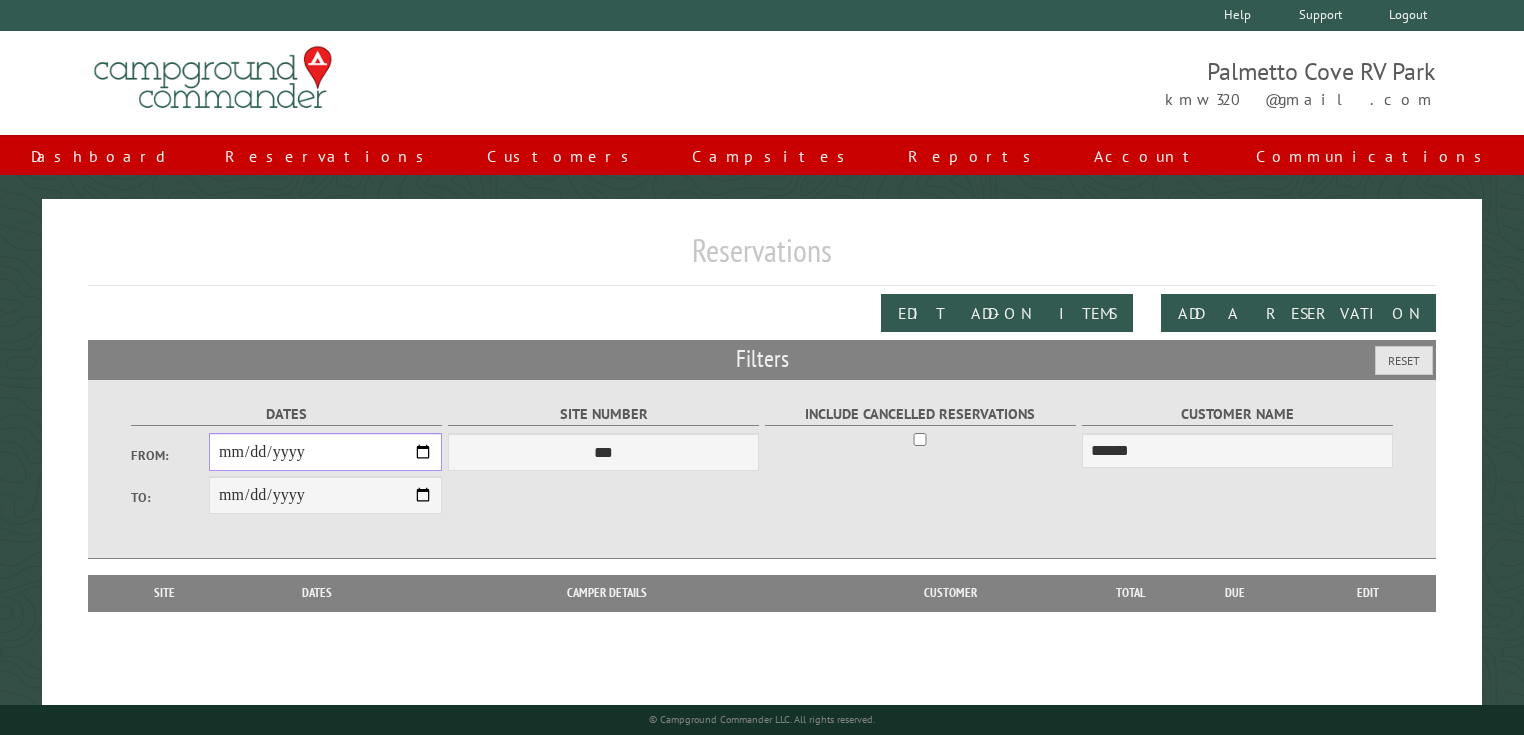click on "From:" at bounding box center (325, 452) 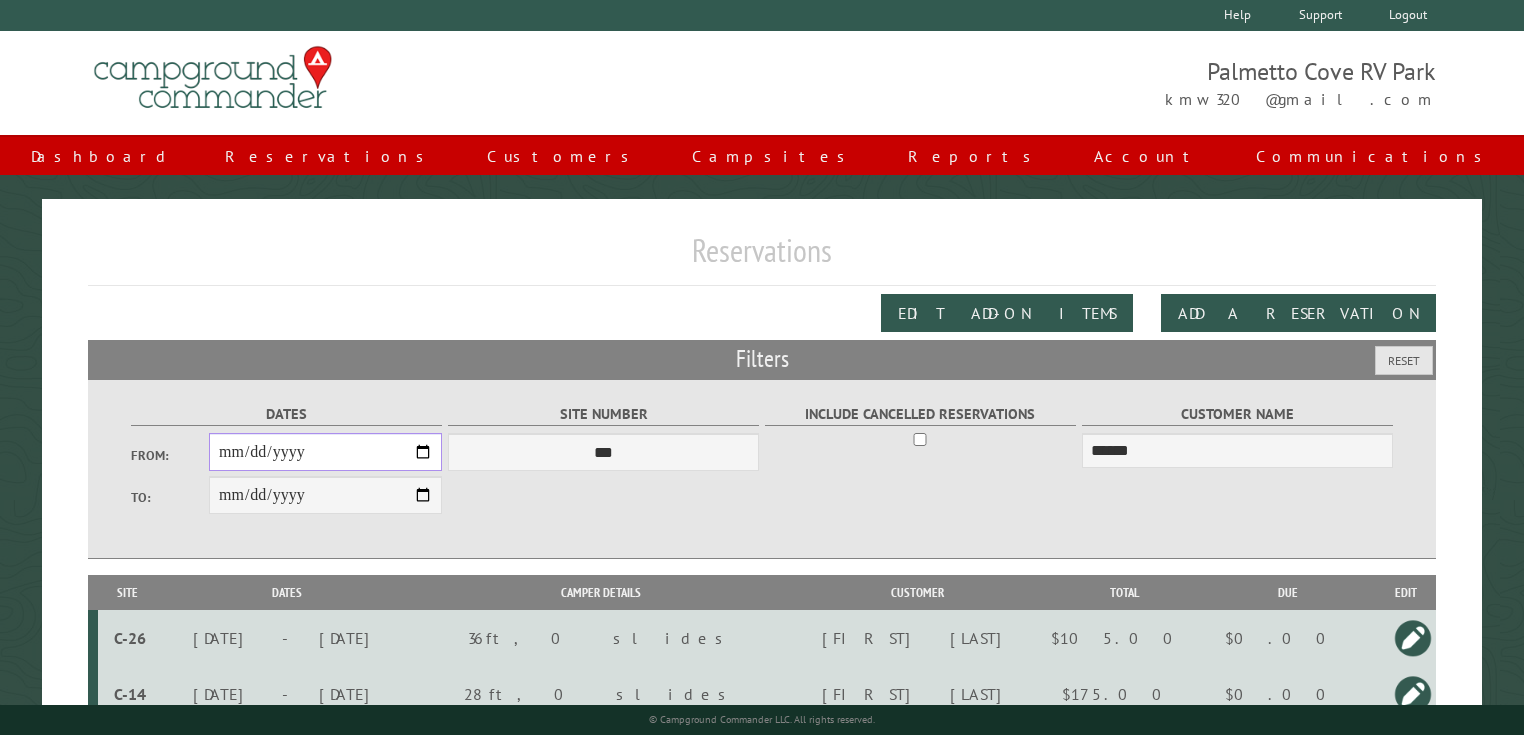 type on "**********" 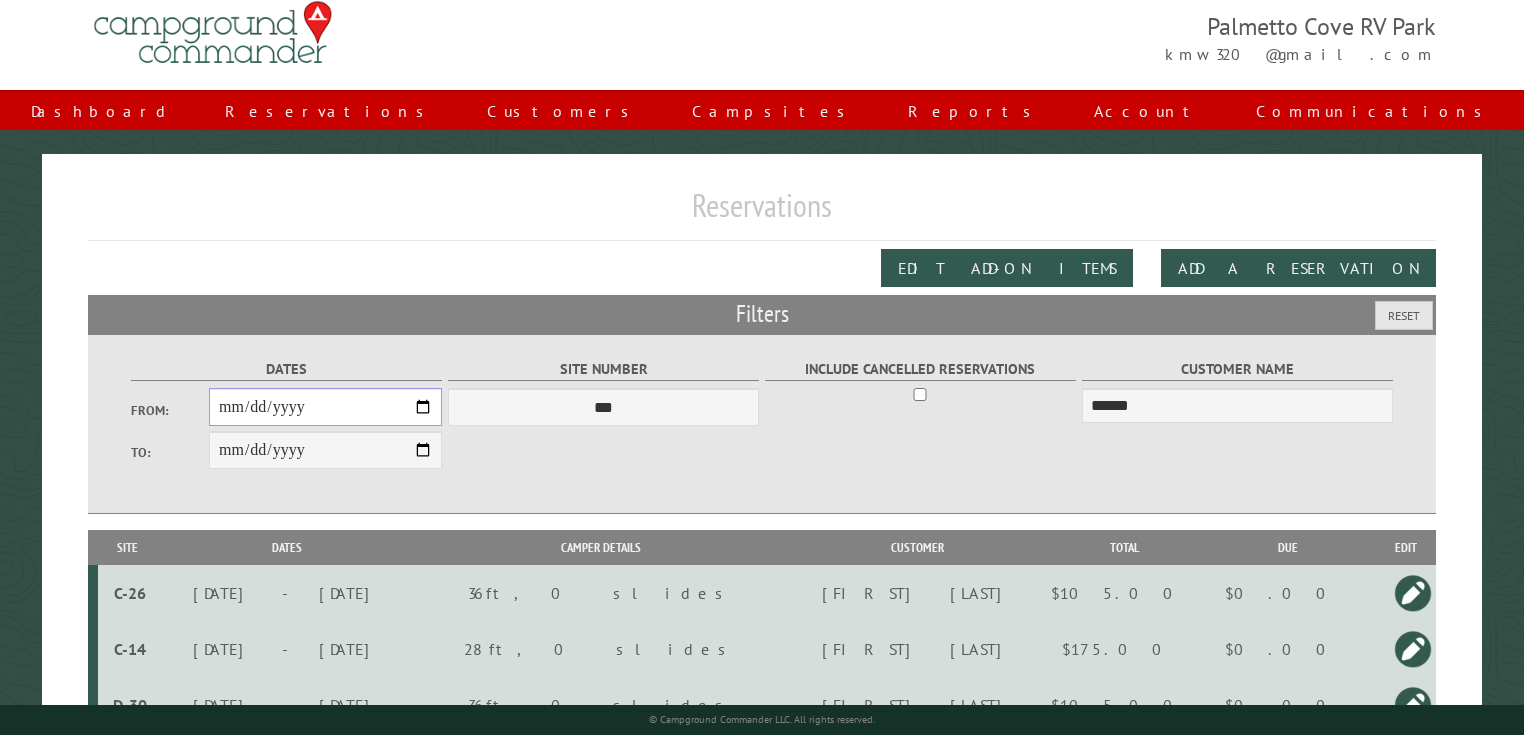 scroll, scrollTop: 240, scrollLeft: 0, axis: vertical 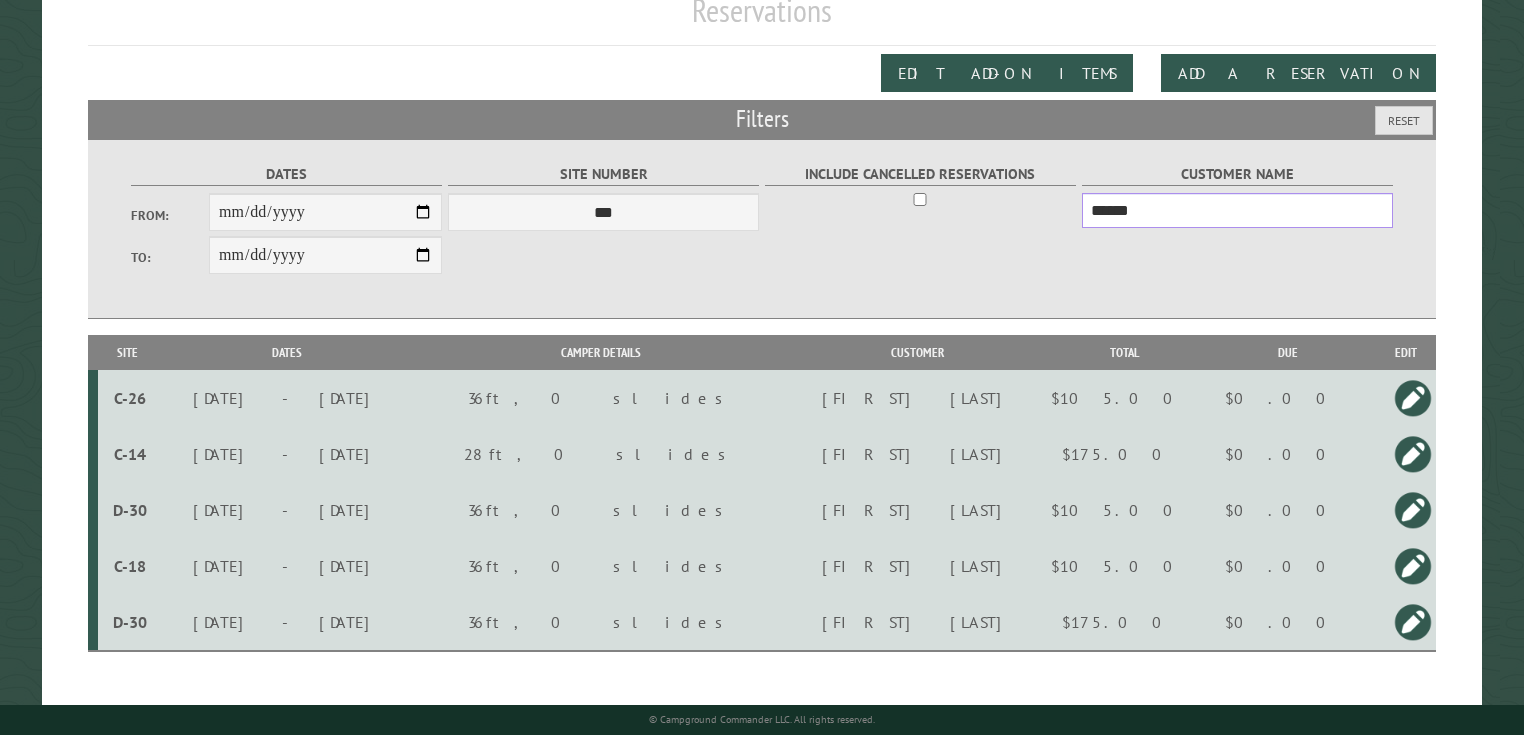 drag, startPoint x: 1178, startPoint y: 212, endPoint x: 216, endPoint y: 188, distance: 962.2993 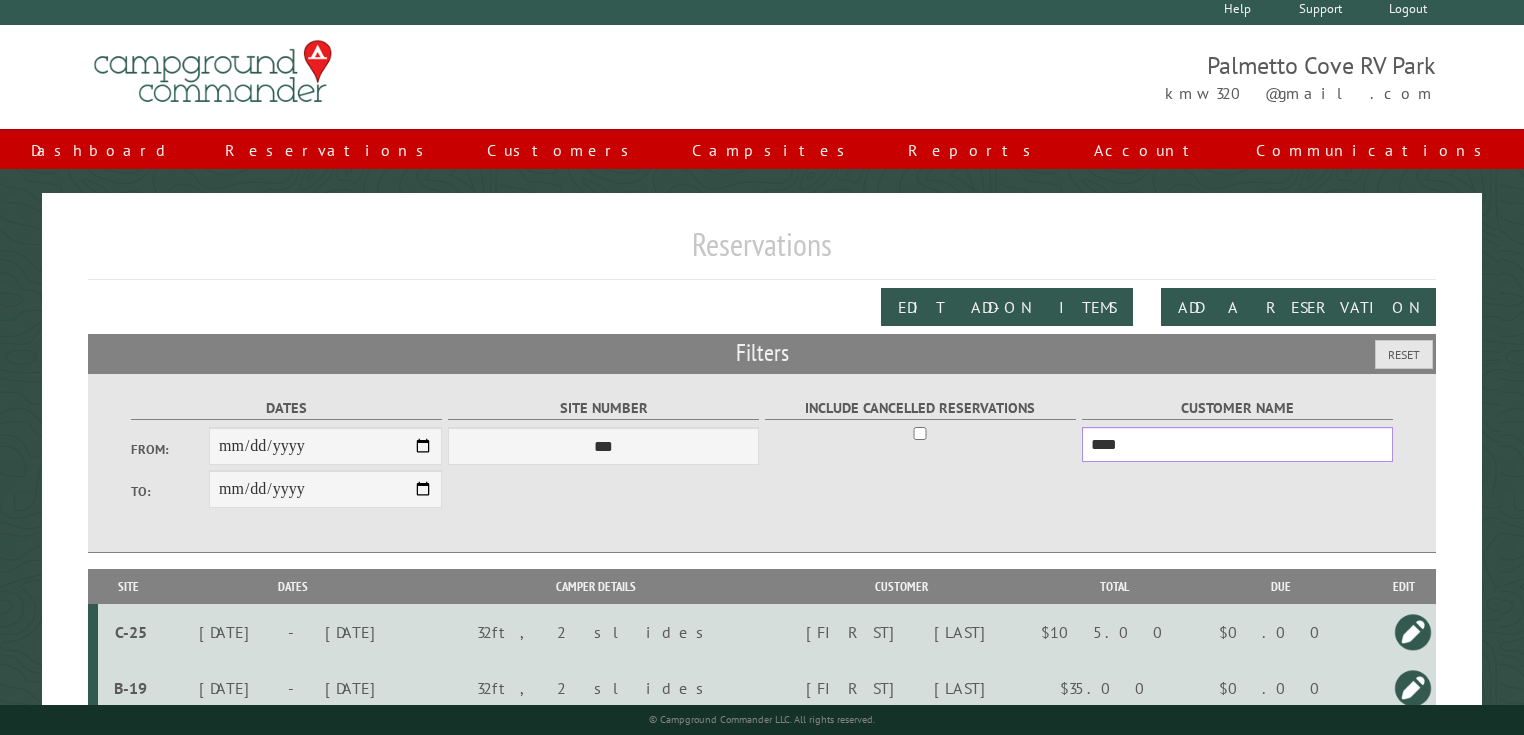 scroll, scrollTop: 0, scrollLeft: 0, axis: both 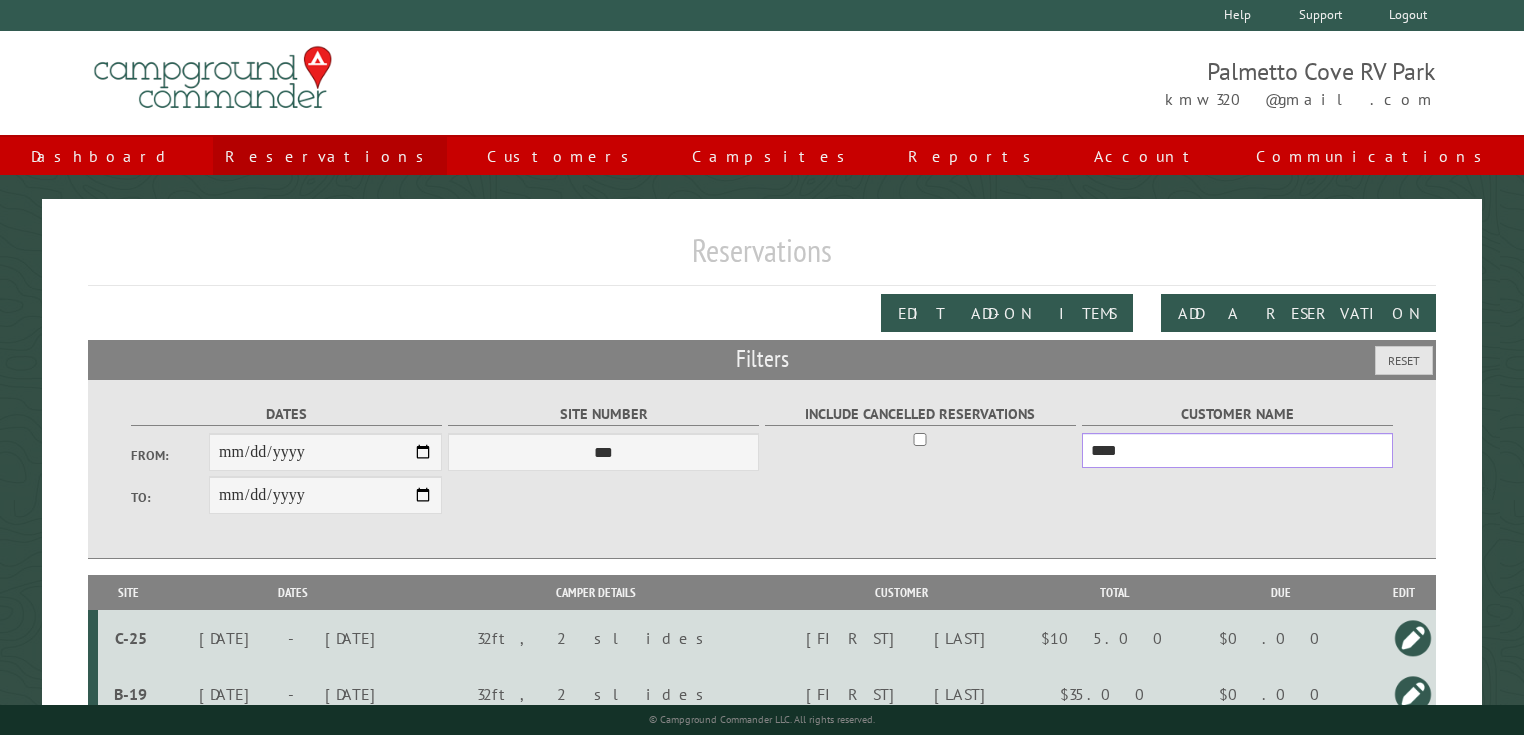 type on "****" 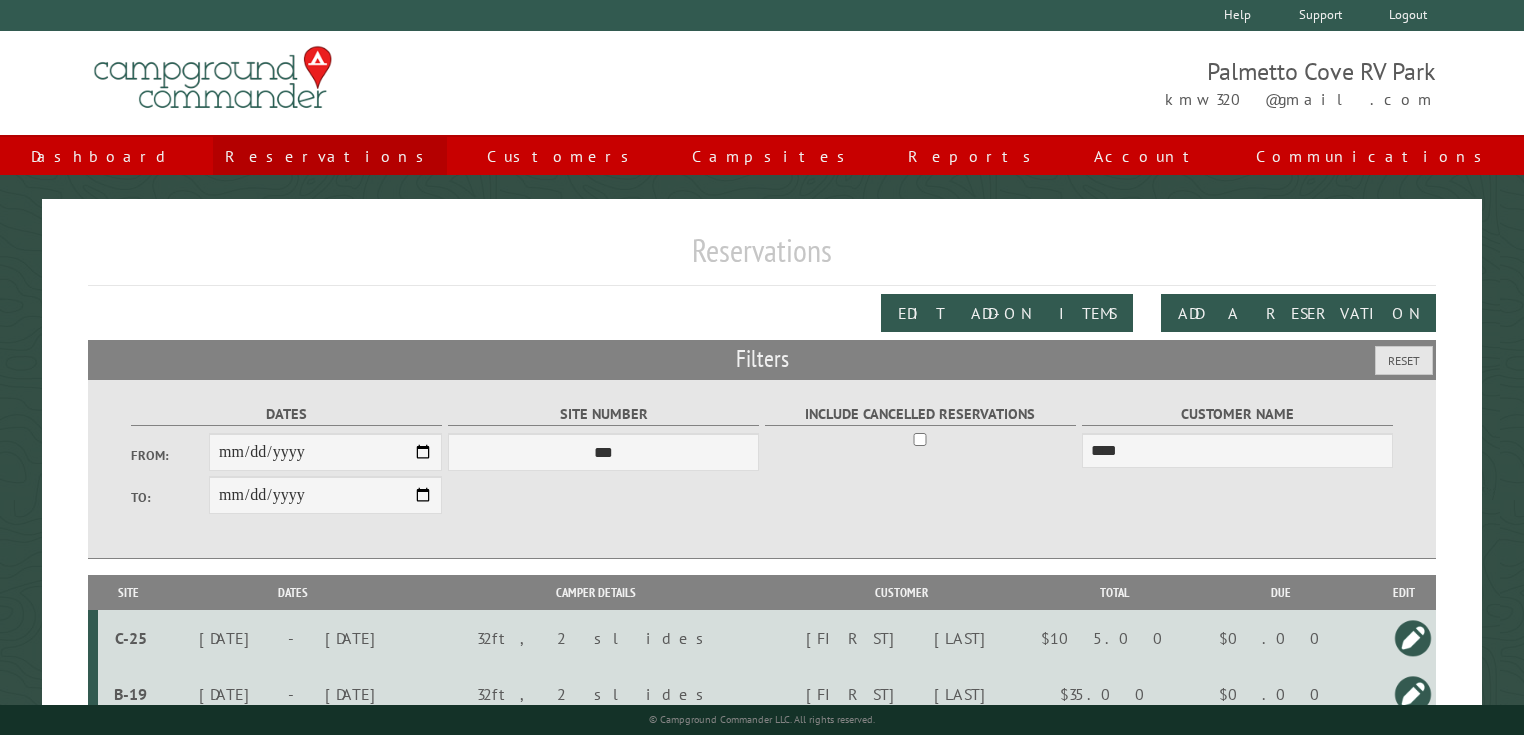 click on "Reservations" at bounding box center [330, 156] 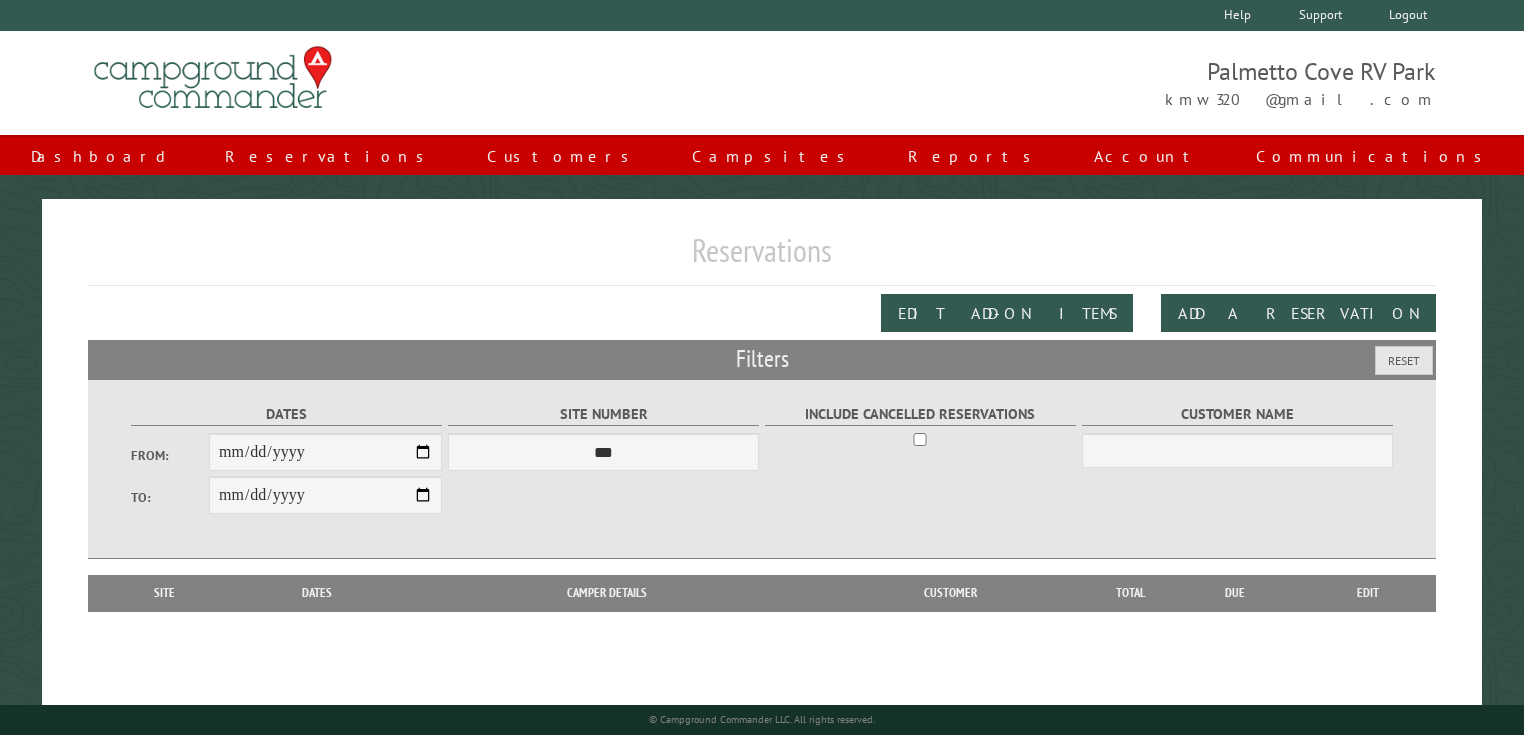 scroll, scrollTop: 0, scrollLeft: 0, axis: both 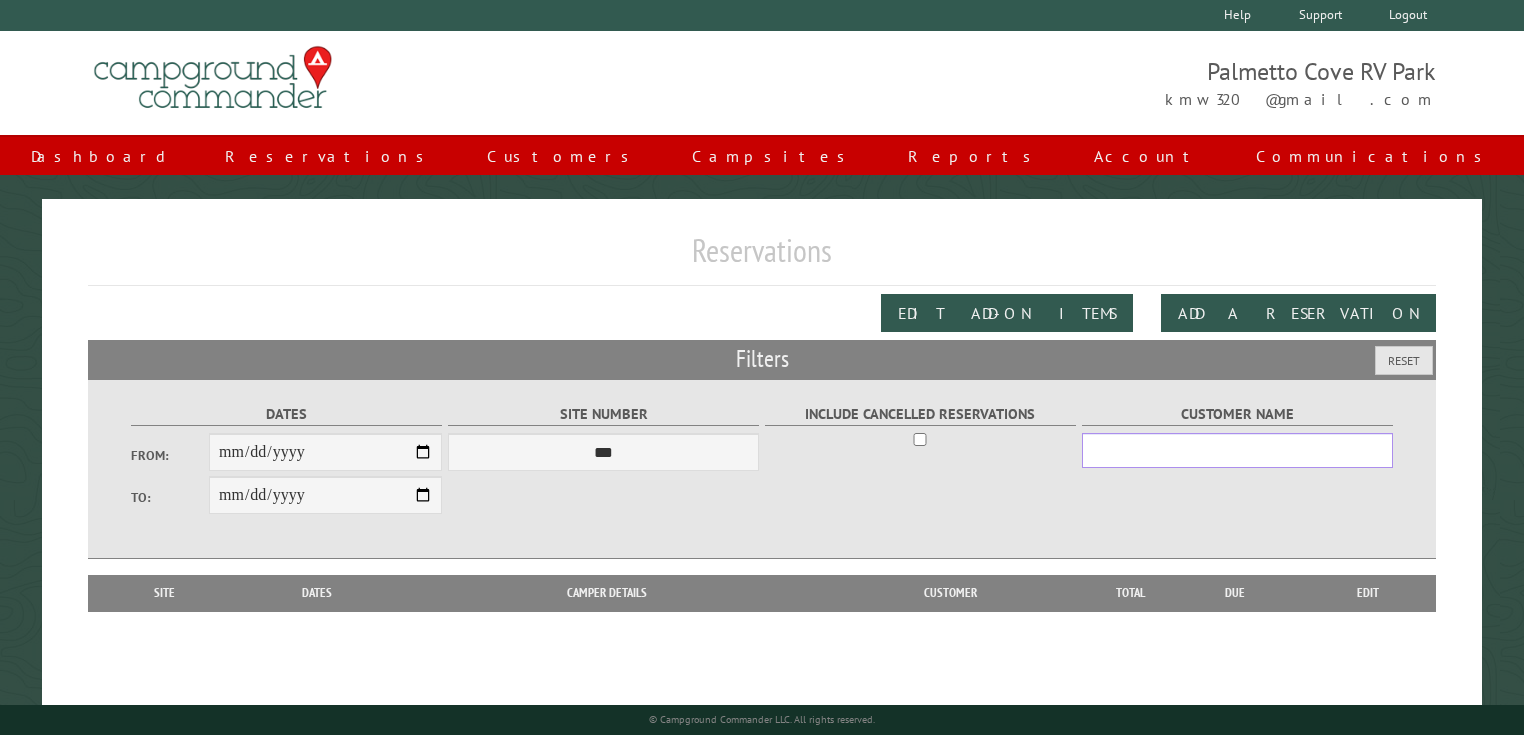 click on "Customer Name" at bounding box center (1237, 450) 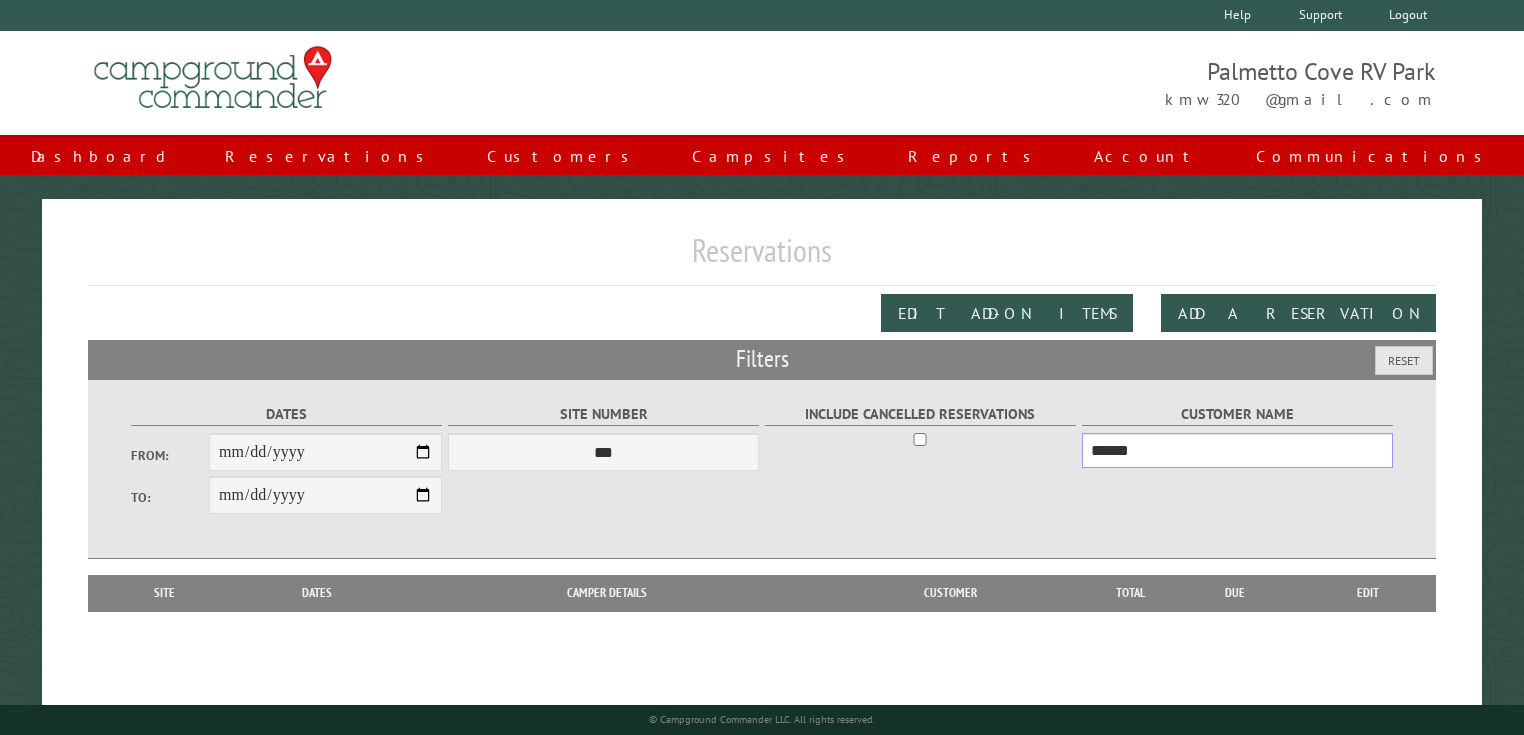 type on "******" 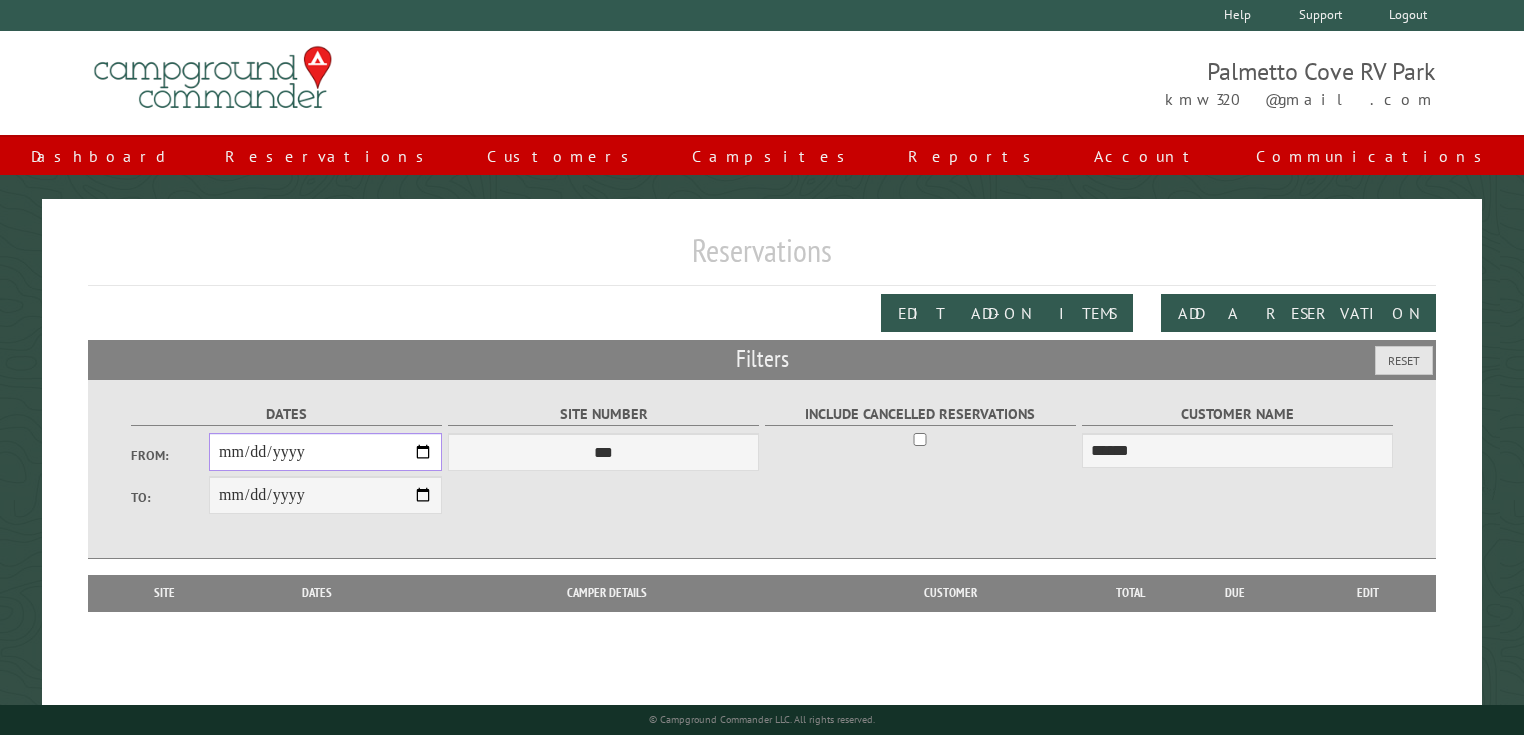 click on "From:" at bounding box center (325, 452) 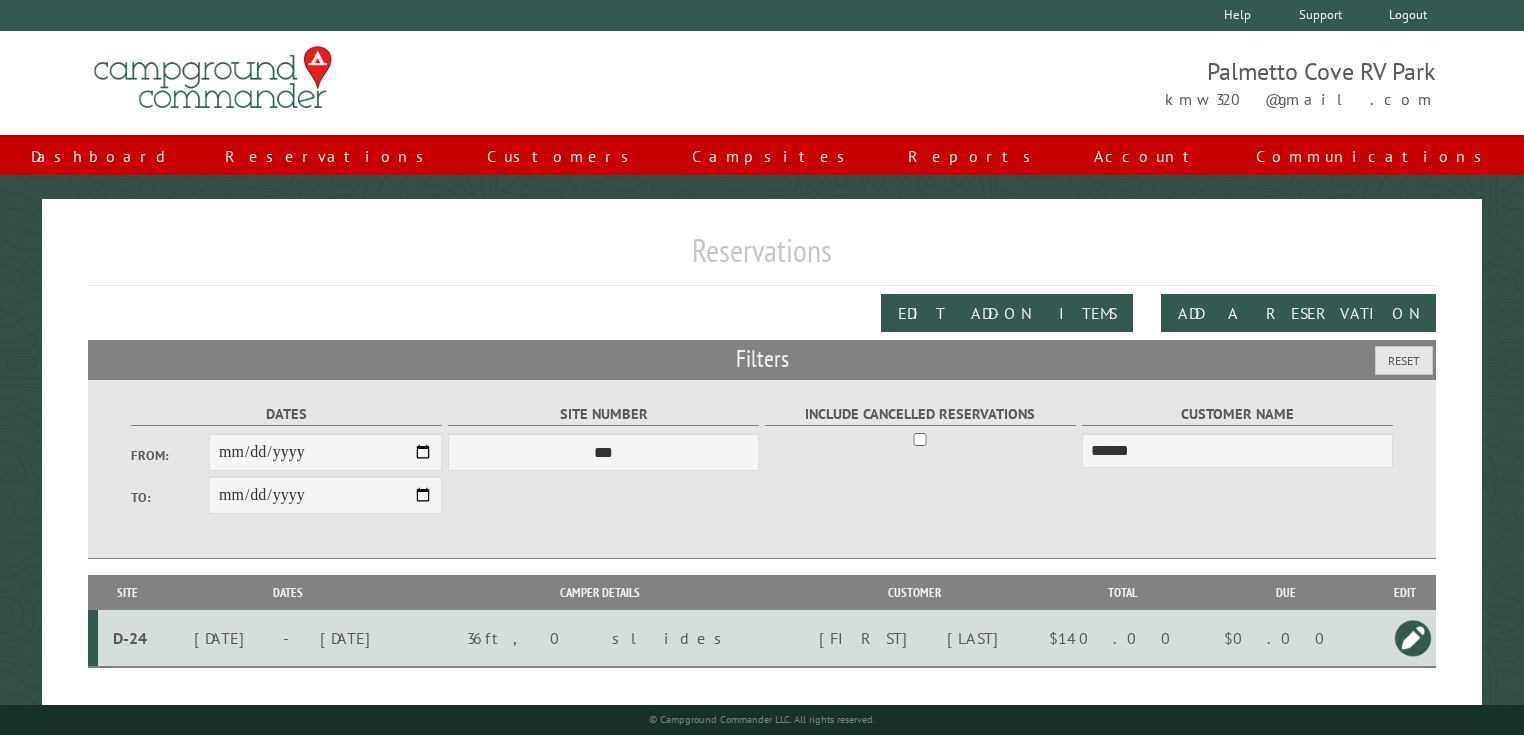 click at bounding box center [1413, 638] 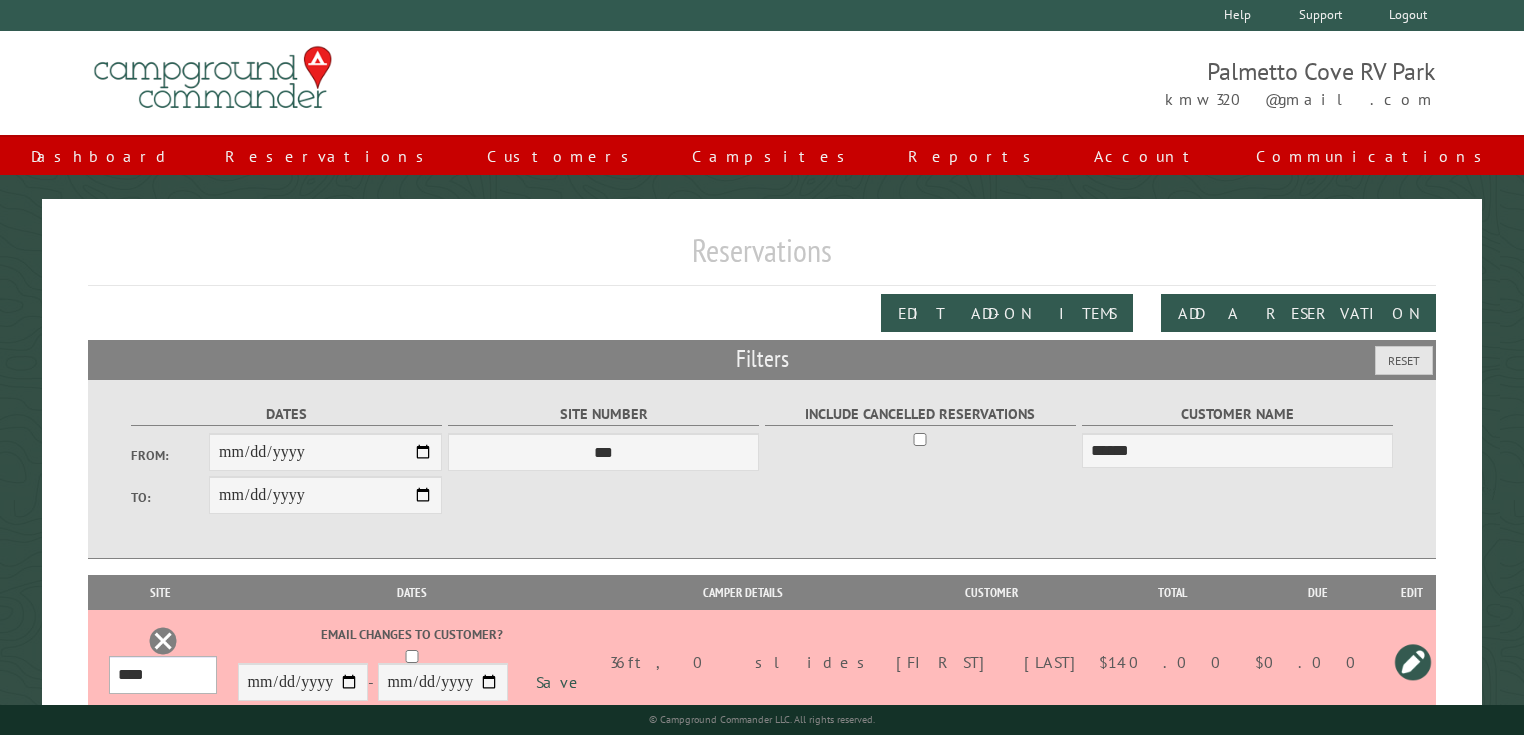 click on "*** **** **** **** **** **** **** **** **** **** **** **** **** **** **** **** **** **** **** **** **** **** **** **** **** **** **** **** **** **** **** **** **** **** **** **** **** **** **** **** **** **** **** **** **** **** **** **** **** **** **** **** **** **** **** **** **** **** **** **** **** **** **** **** **** **** **** **** **** **** **** **** **** **** **** **** **** **** **** **** **** **** **** **** **** **** **** **** **** **** **** **** **** **** **** **** **** **** **** **** **** **** **** **** **** **** **** **** **** **** **** **** **** **** **** **** **** **** **** **** **** **** **** **** **** **** **** **** **** **** **** **** **** **** **** **** **** **** **** **** **** **** **** **** **** **** ****" at bounding box center (163, 675) 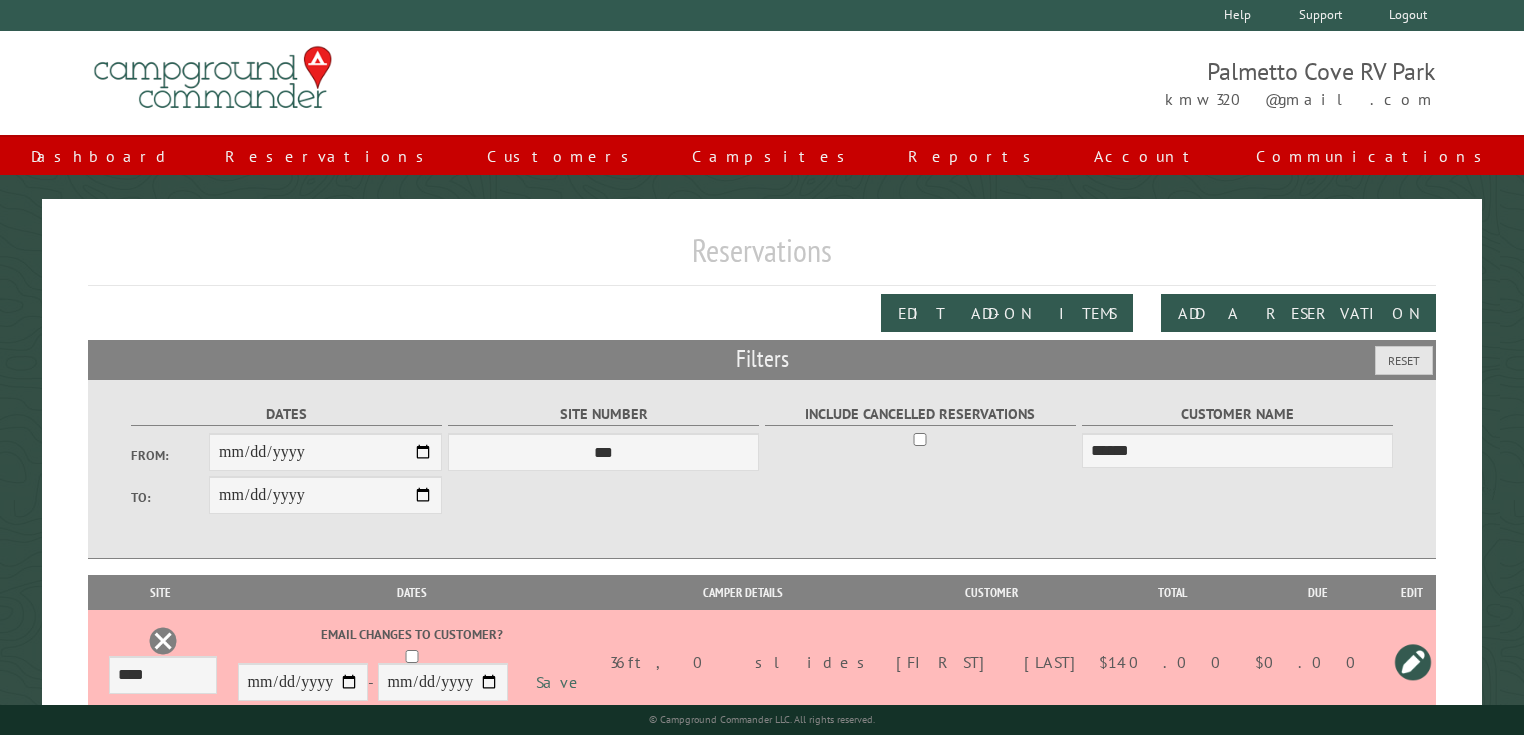 click on "Save" at bounding box center [561, 683] 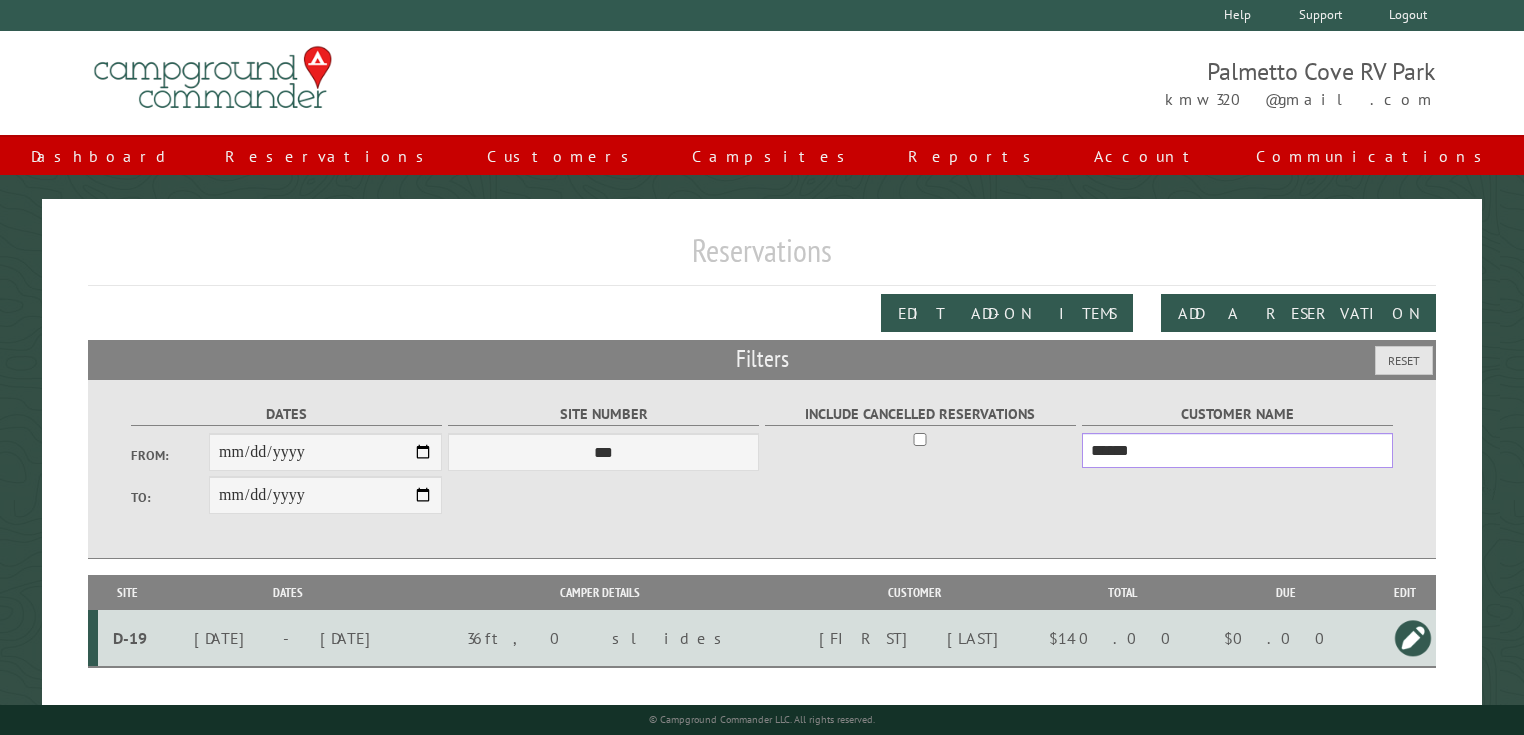 drag, startPoint x: 1208, startPoint y: 458, endPoint x: 0, endPoint y: 518, distance: 1209.4891 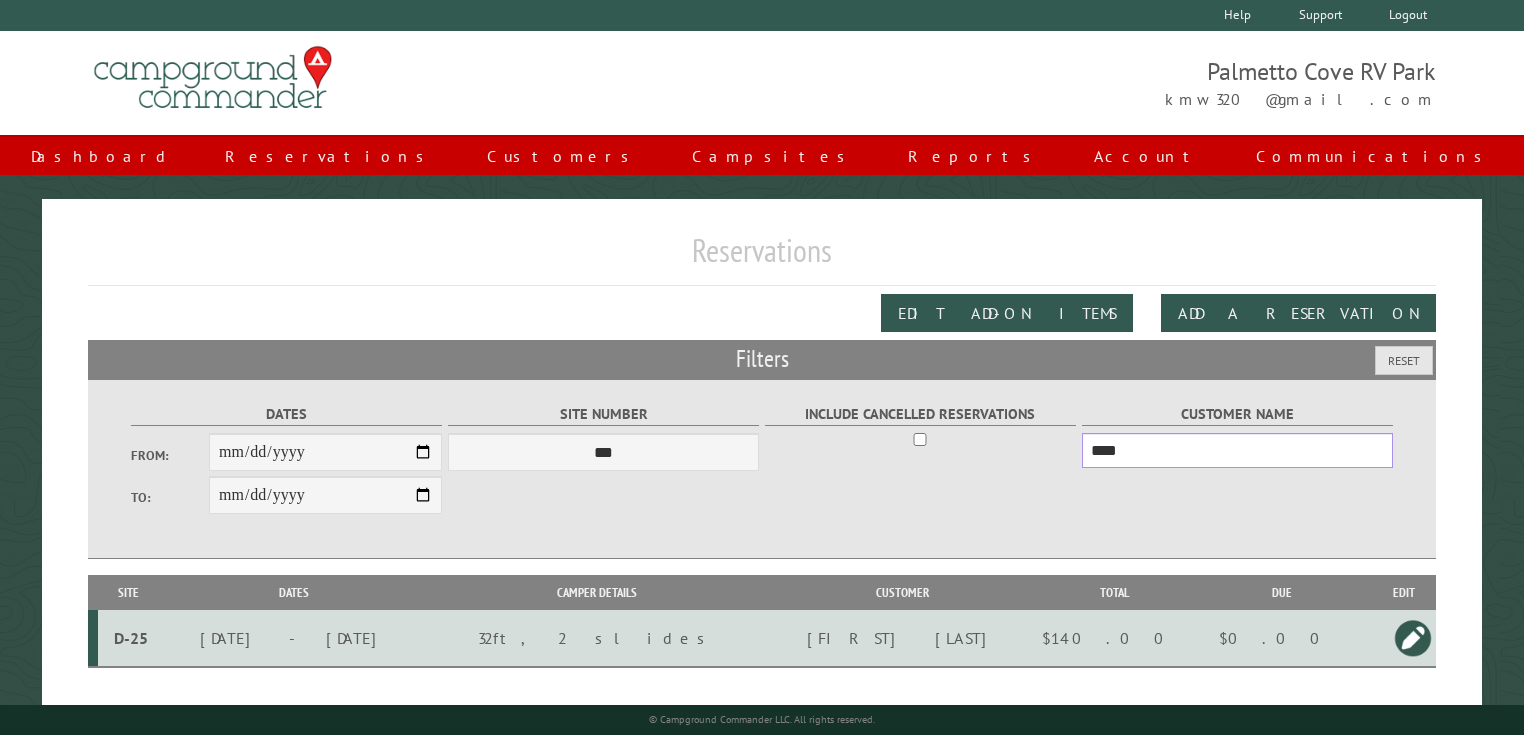 type on "****" 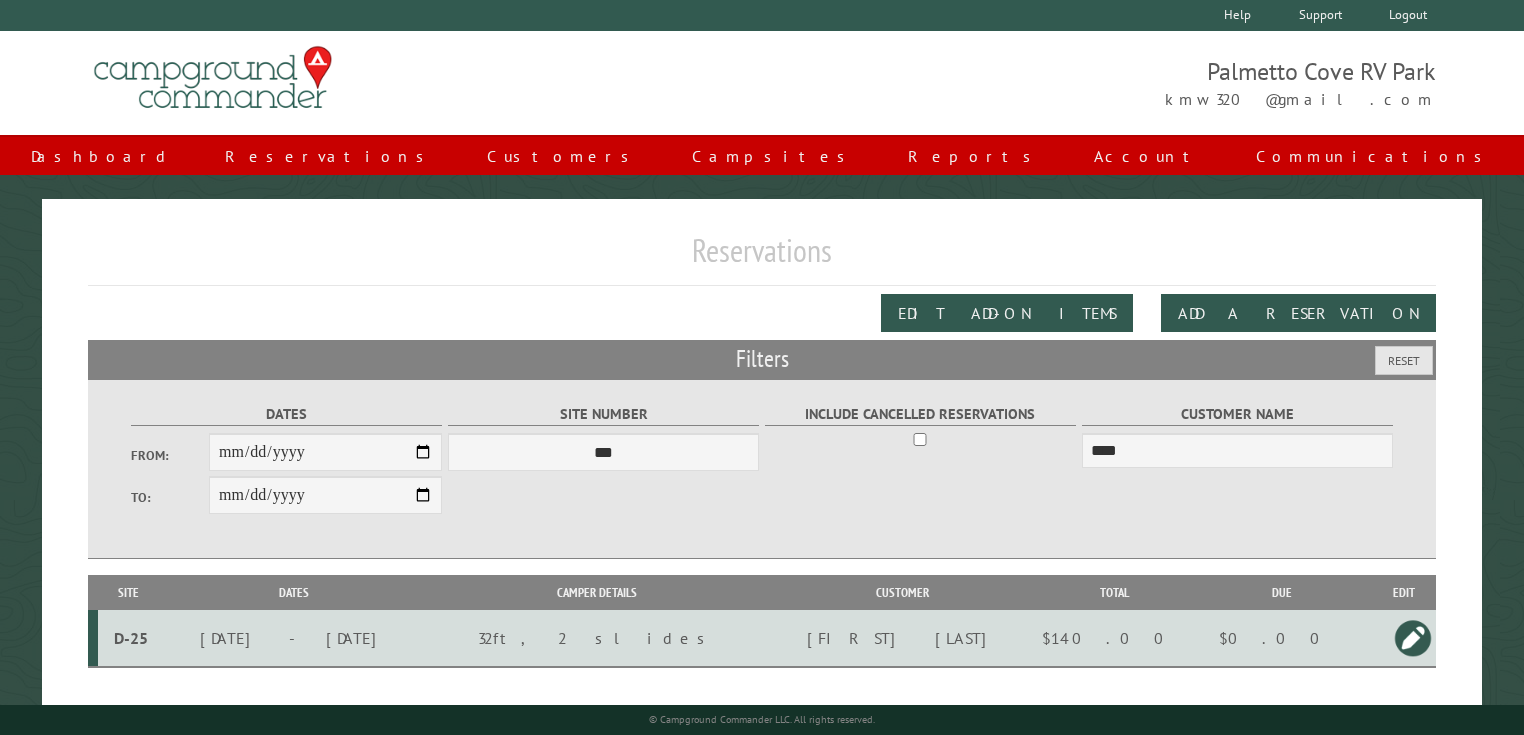 click at bounding box center [1413, 638] 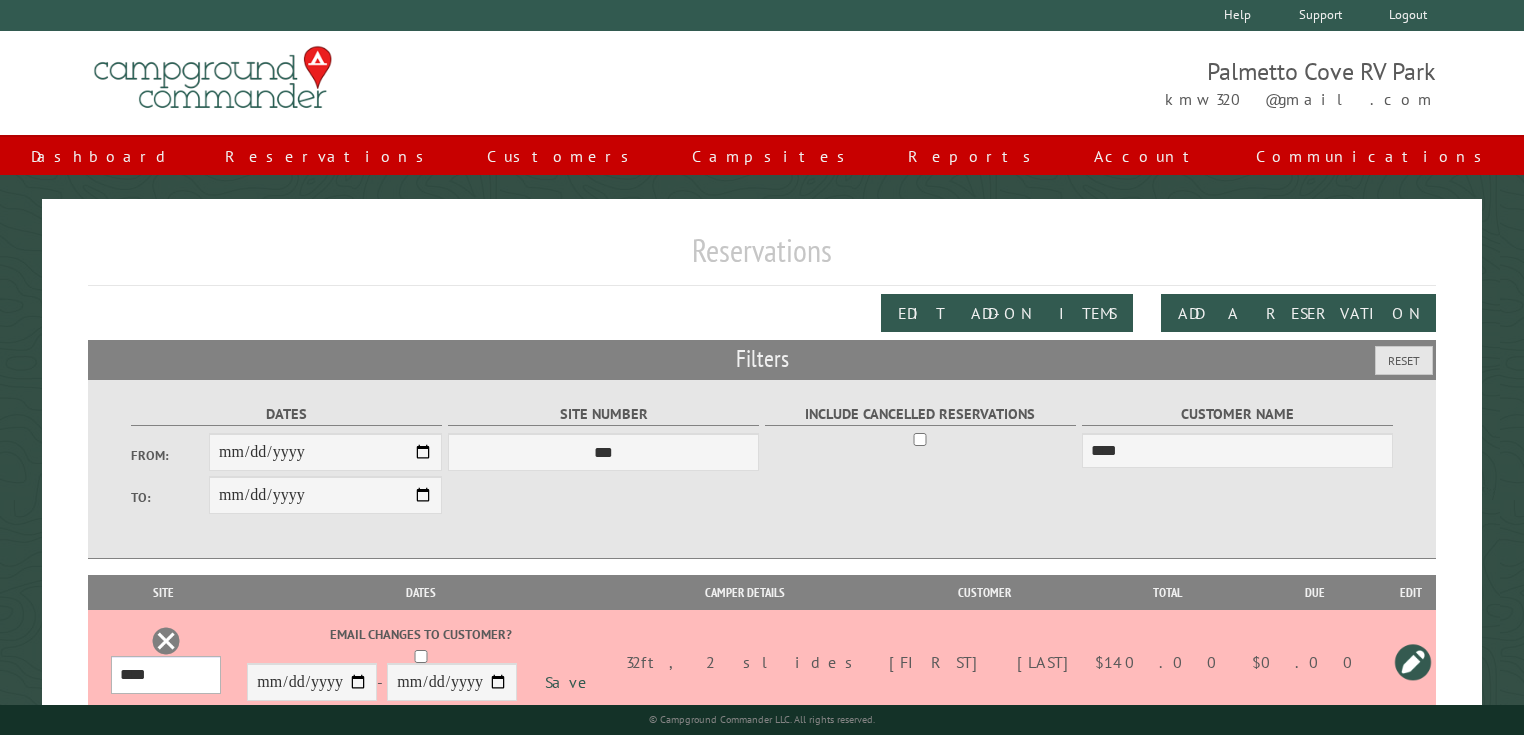 click on "*** **** **** **** **** **** **** **** **** **** **** **** **** **** **** **** **** **** **** **** **** **** **** **** **** **** **** **** **** **** **** **** **** **** **** **** **** **** **** **** **** **** **** **** **** **** **** **** **** **** **** **** **** **** **** **** **** **** **** **** **** **** **** **** **** **** **** **** **** **** **** **** **** **** **** **** **** **** **** **** **** **** **** **** **** **** **** **** **** **** **** **** **** **** **** **** **** **** **** **** **** **** **** **** **** **** **** **** **** **** **** **** **** **** **** **** **** **** **** **** **** **** **** **** **** **** **** **** **** **** **** **** **** **** **** **** **** **** **** **** **** **** **** **** **** **** ****" at bounding box center [166, 675] 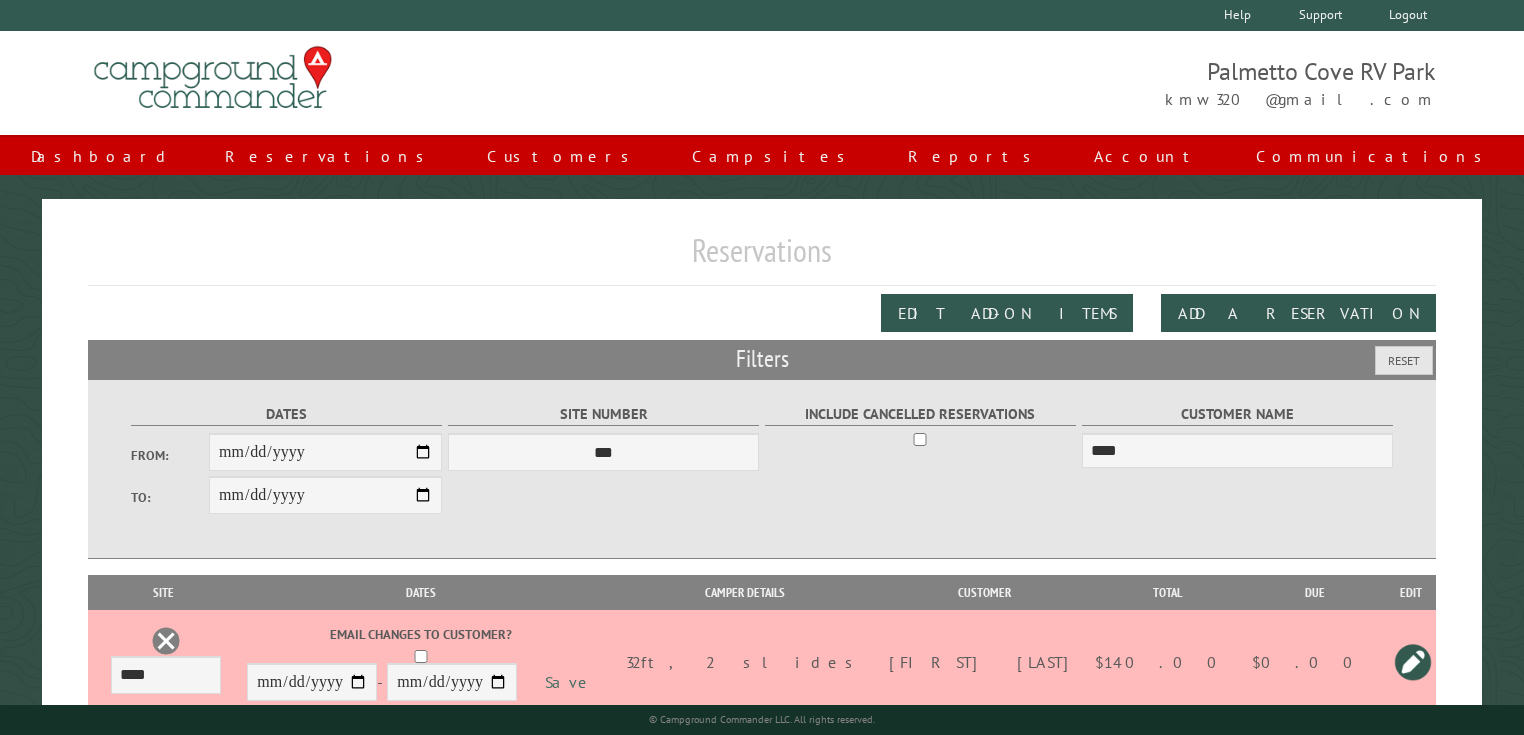 click on "Save" at bounding box center [570, 683] 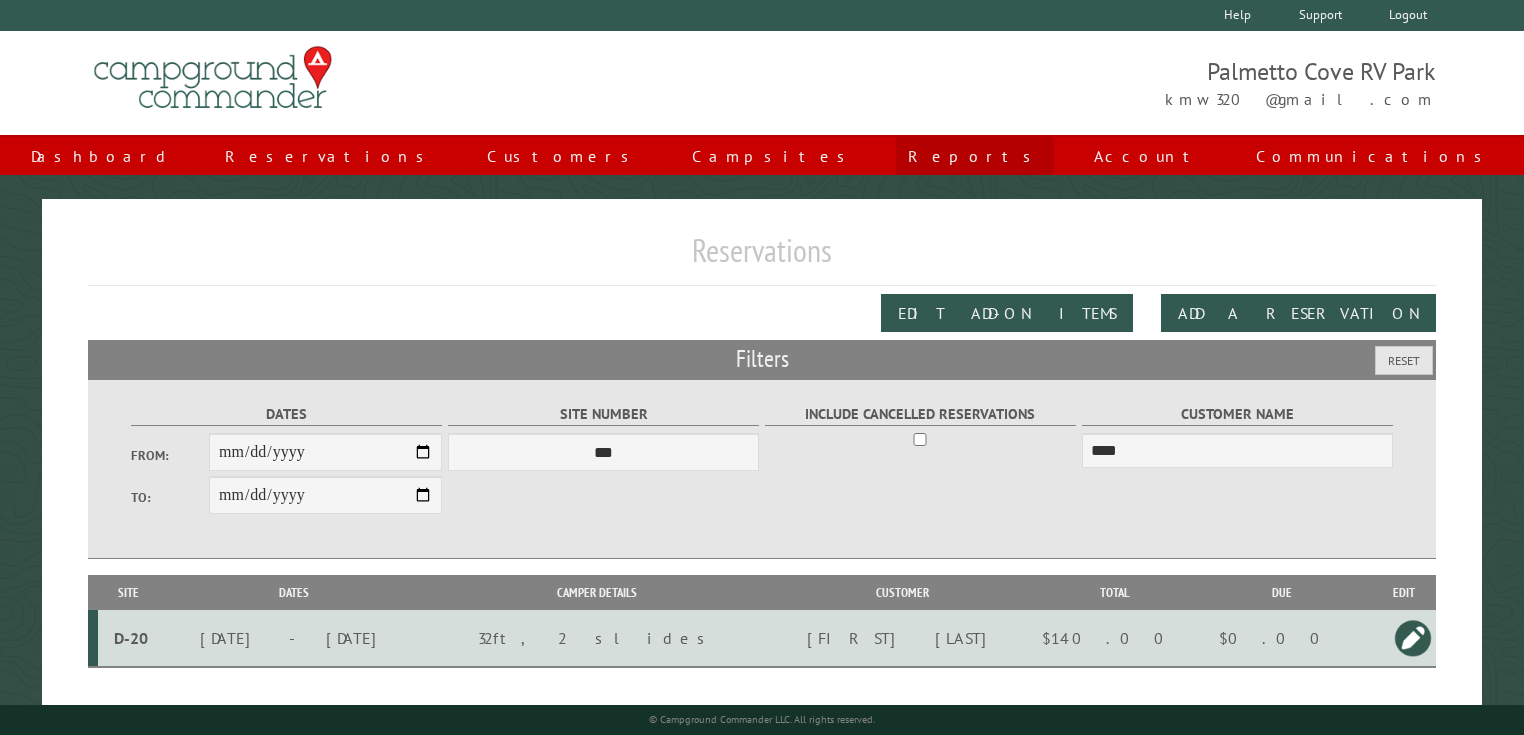 drag, startPoint x: 843, startPoint y: 157, endPoint x: 855, endPoint y: 156, distance: 12.0415945 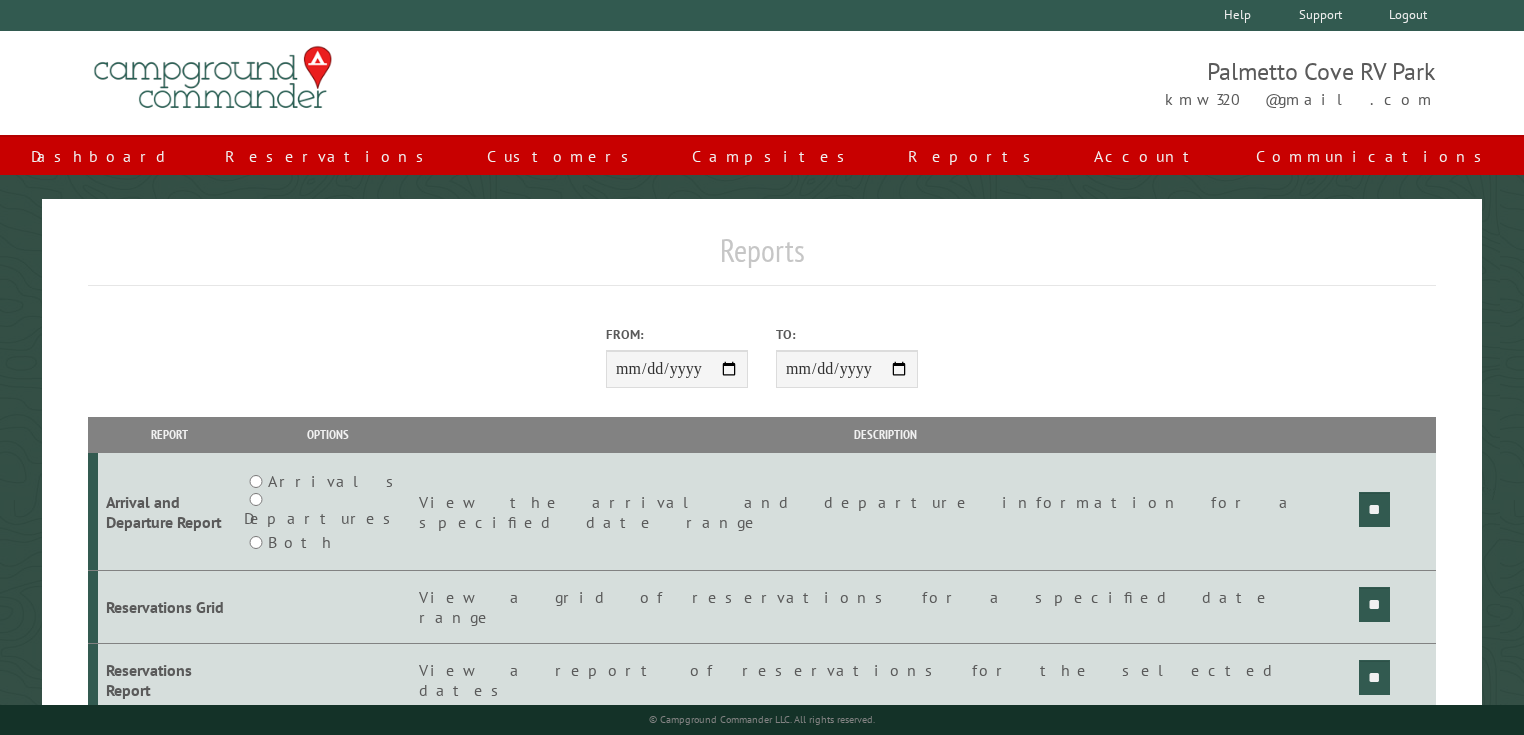 scroll, scrollTop: 0, scrollLeft: 0, axis: both 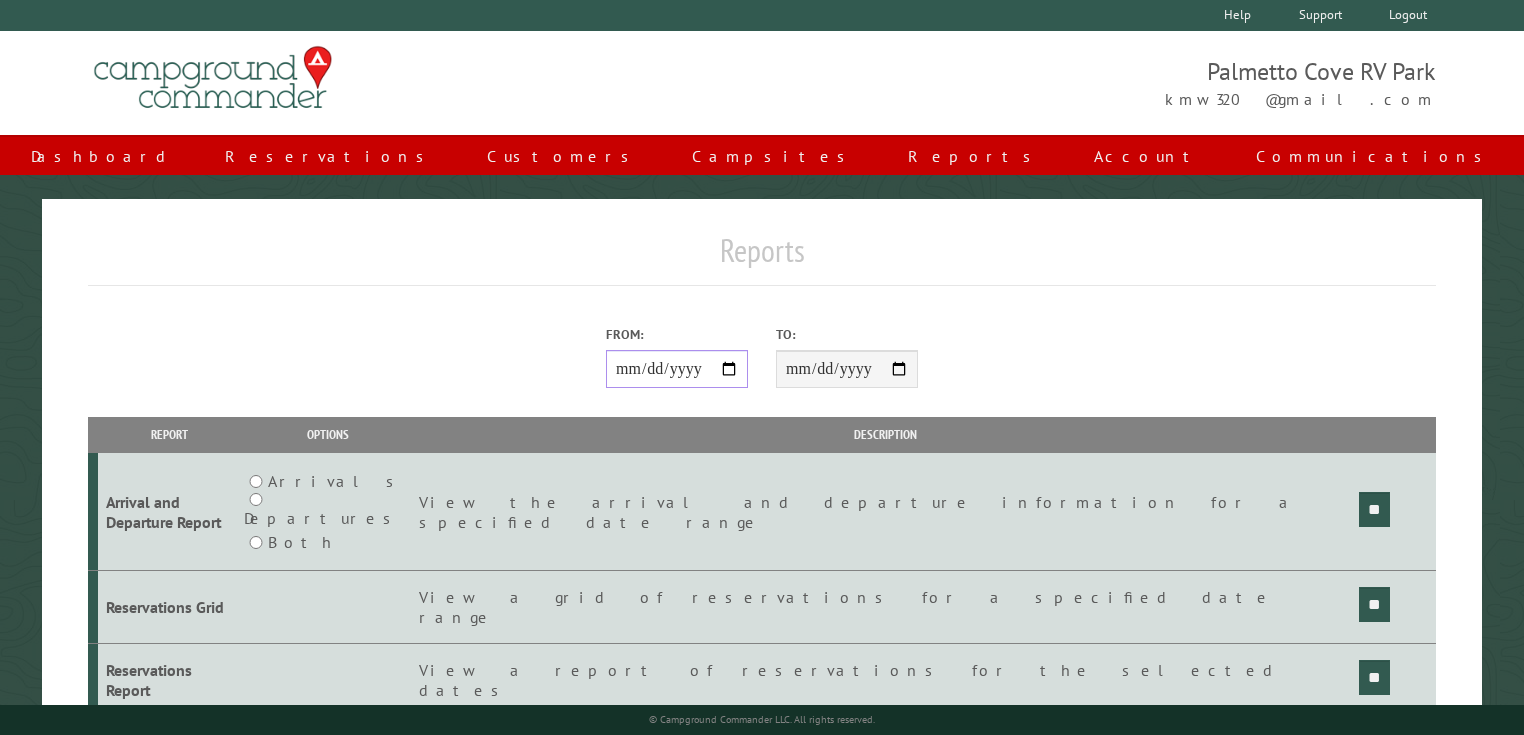click on "From:" at bounding box center [677, 369] 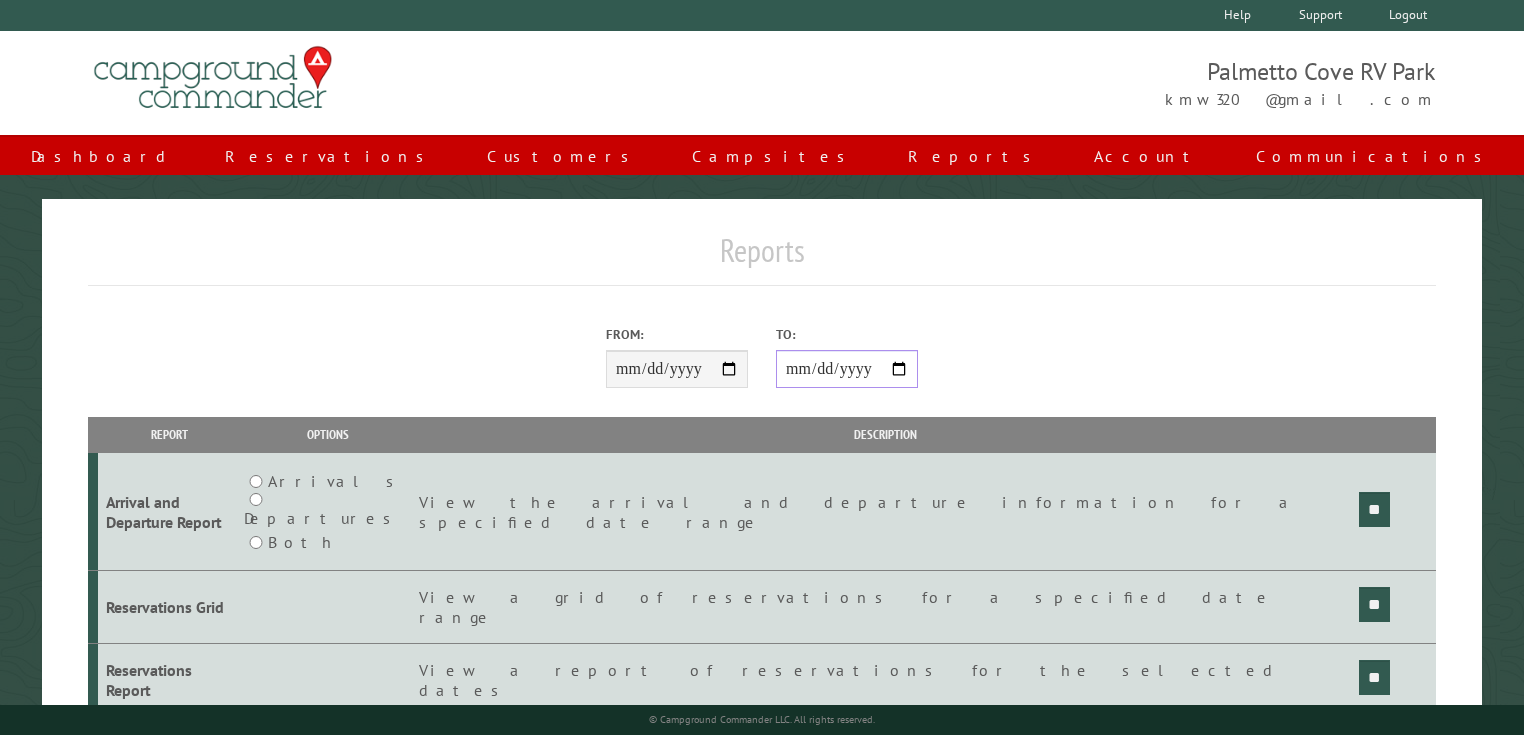 click on "**********" at bounding box center (847, 369) 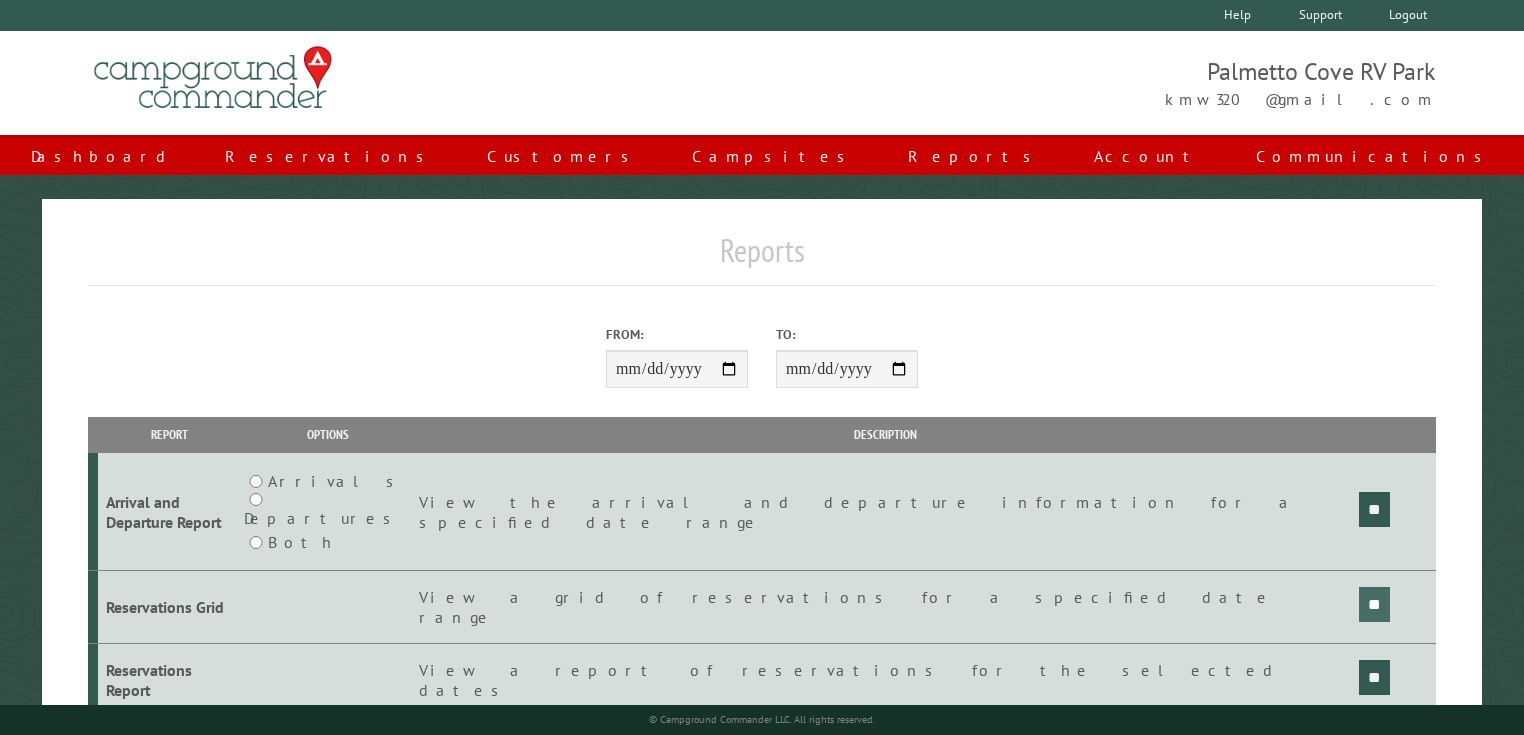 click on "**" at bounding box center (1374, 509) 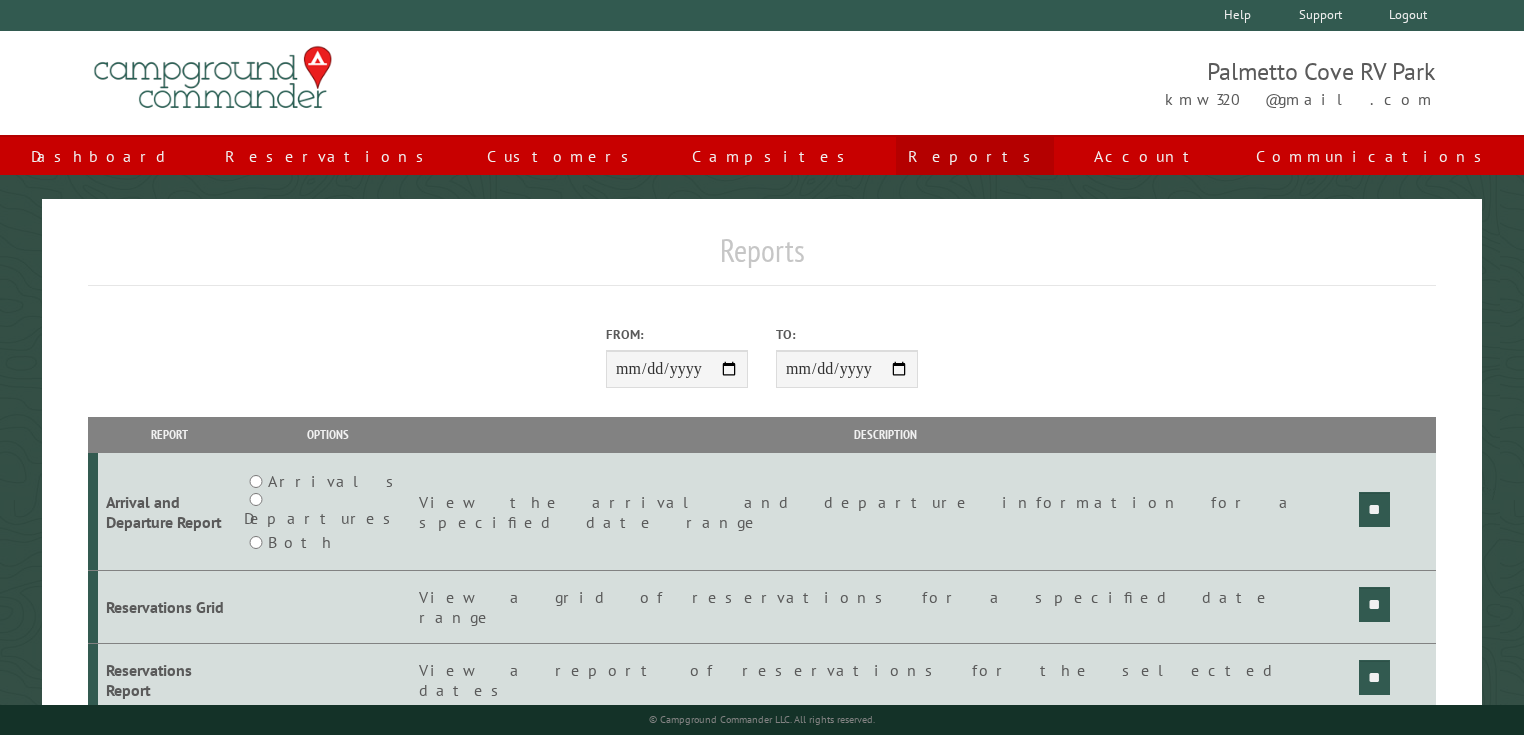 click on "Reports" at bounding box center [975, 156] 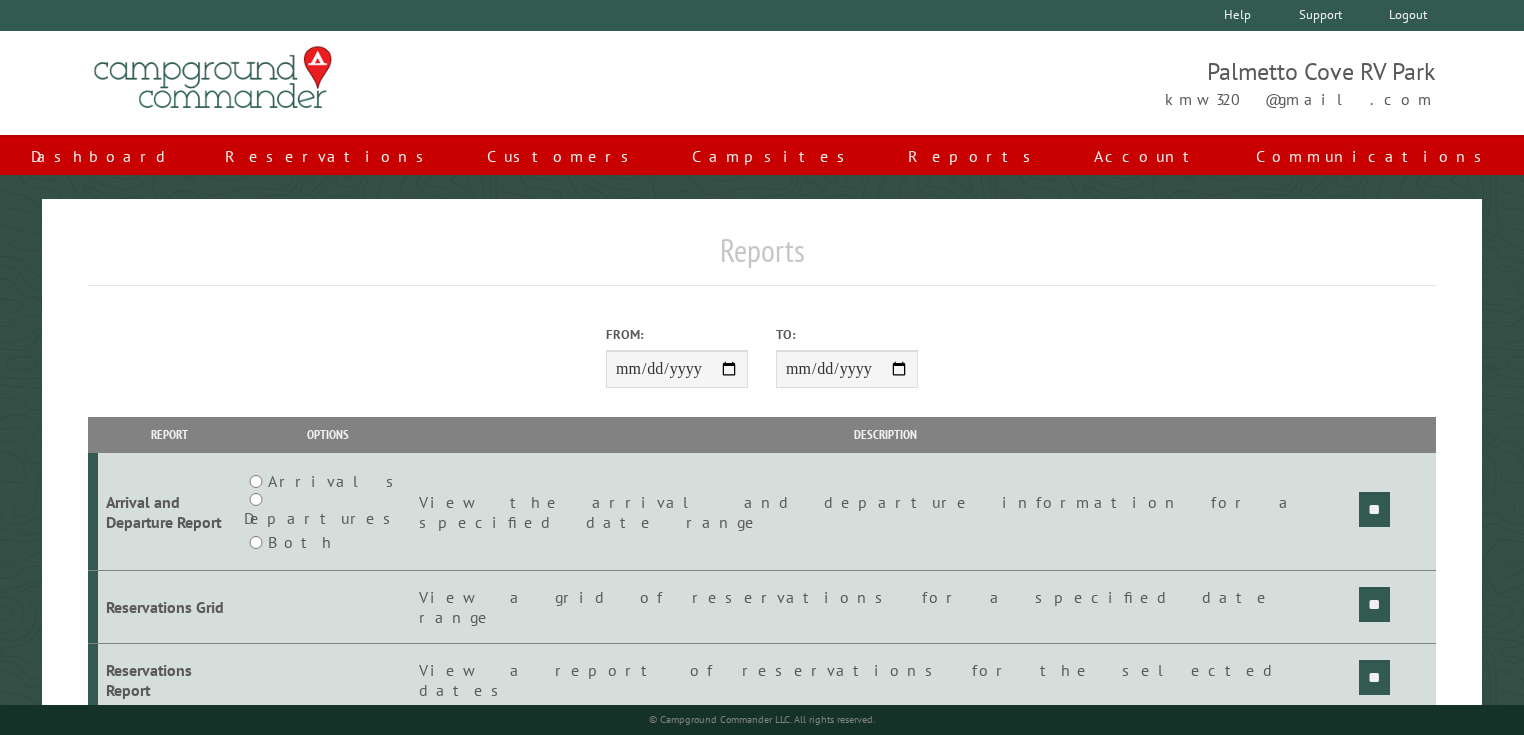 scroll, scrollTop: 0, scrollLeft: 0, axis: both 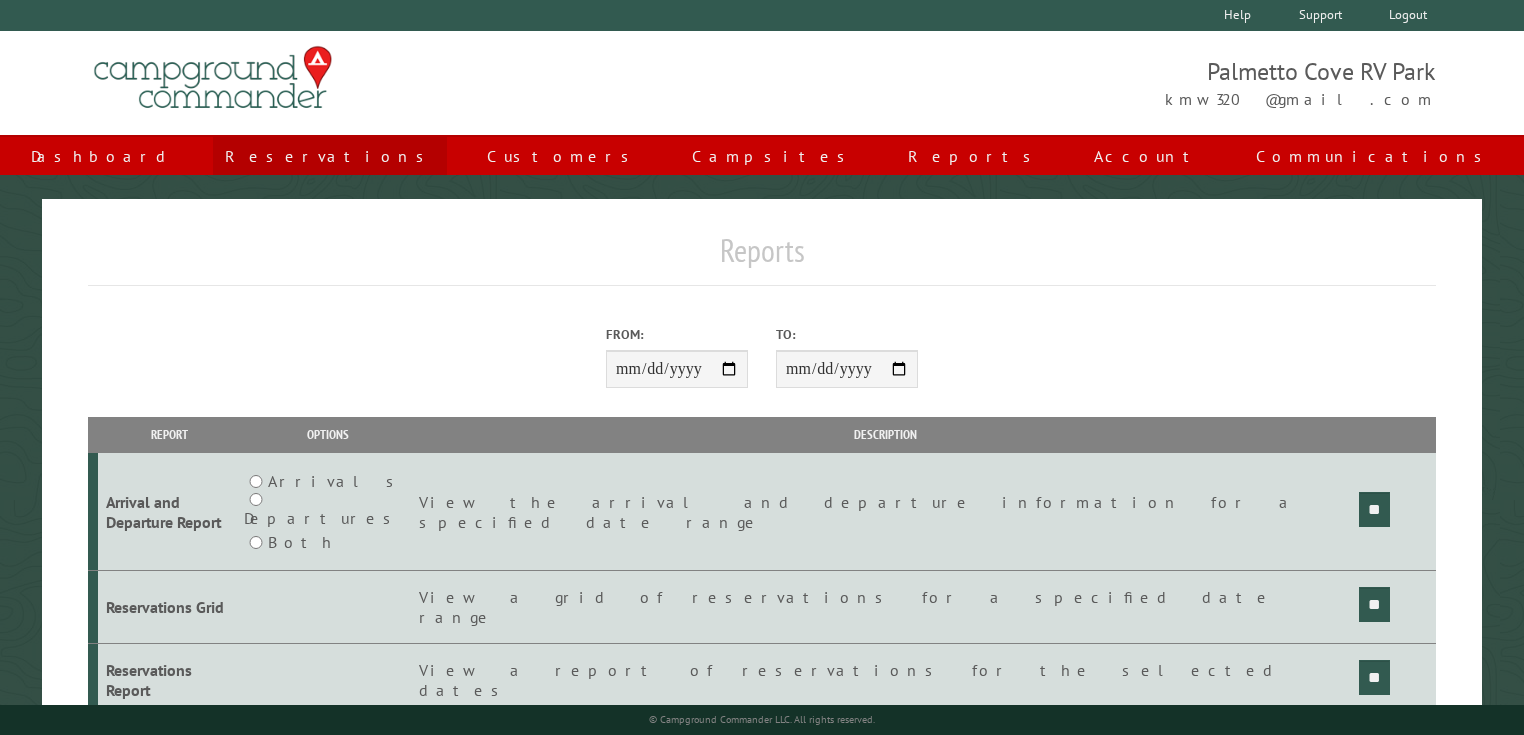 click on "Reservations" at bounding box center [330, 156] 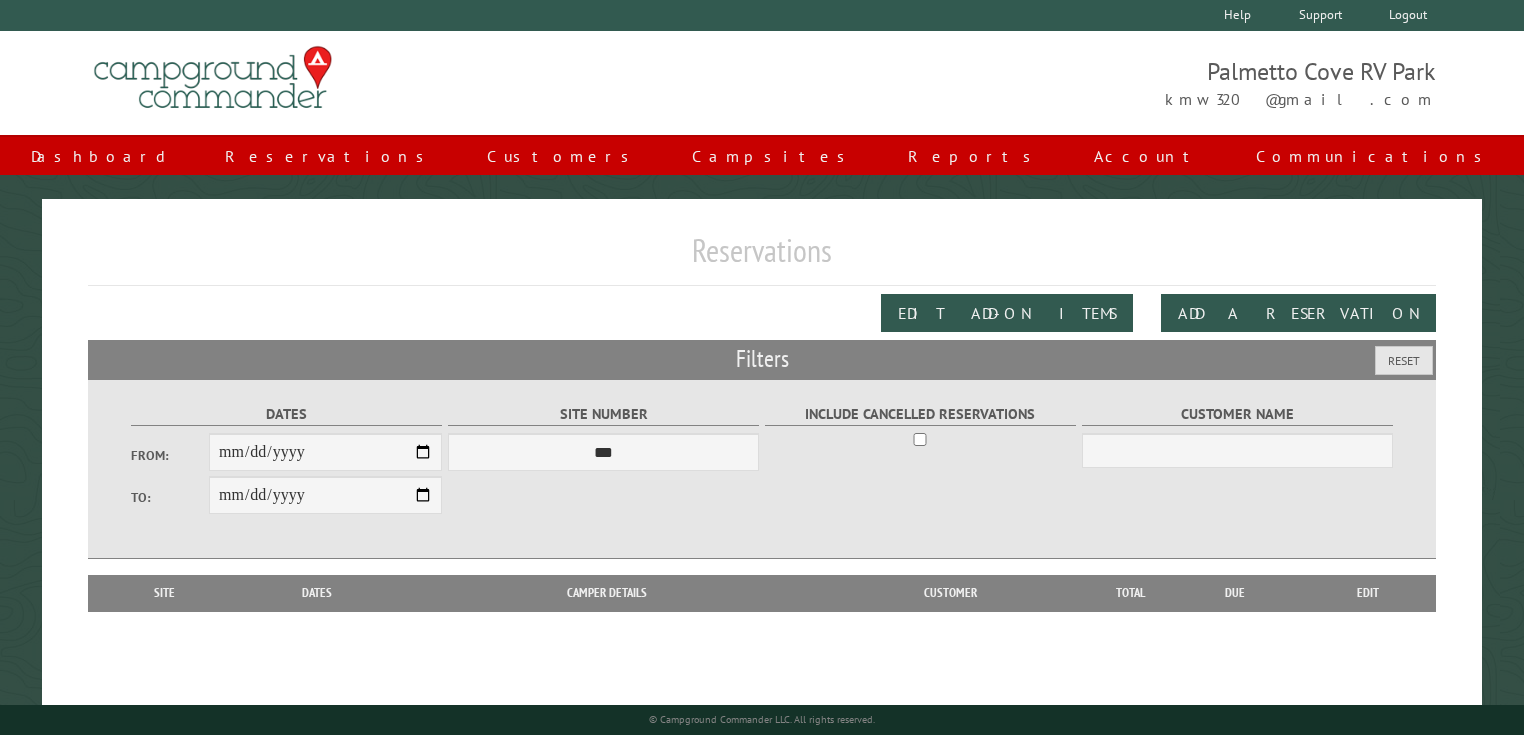 scroll, scrollTop: 0, scrollLeft: 0, axis: both 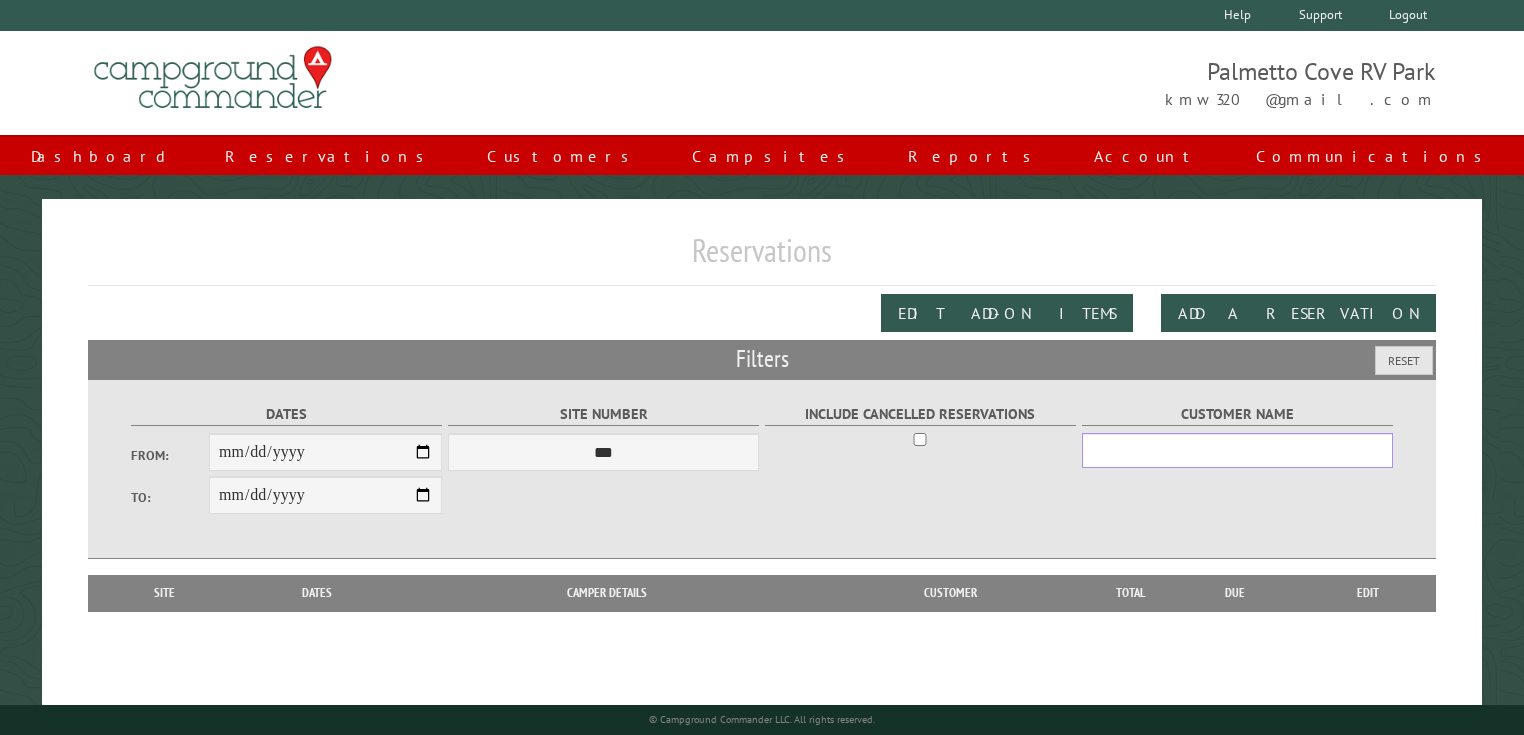 click on "Customer Name" at bounding box center (1237, 450) 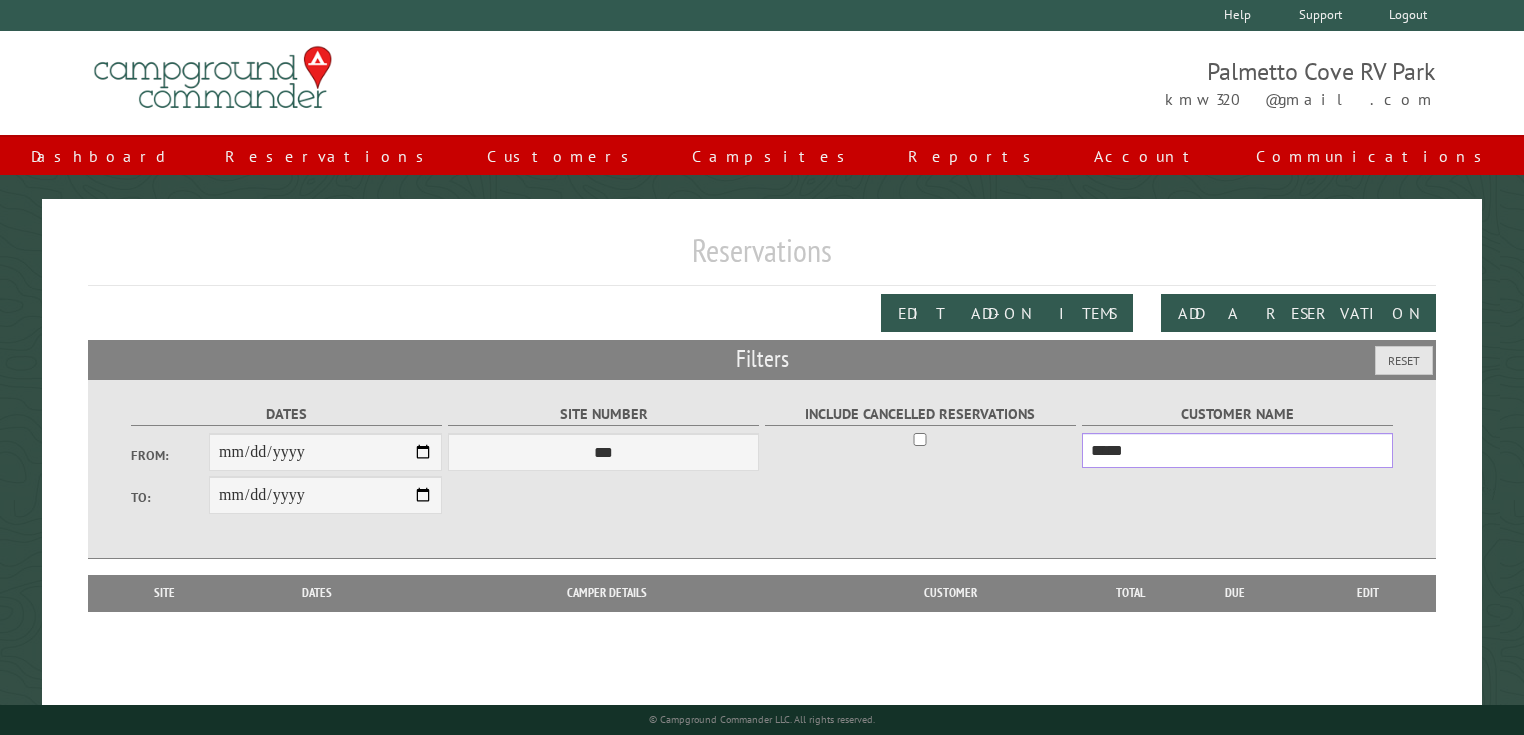 type on "*****" 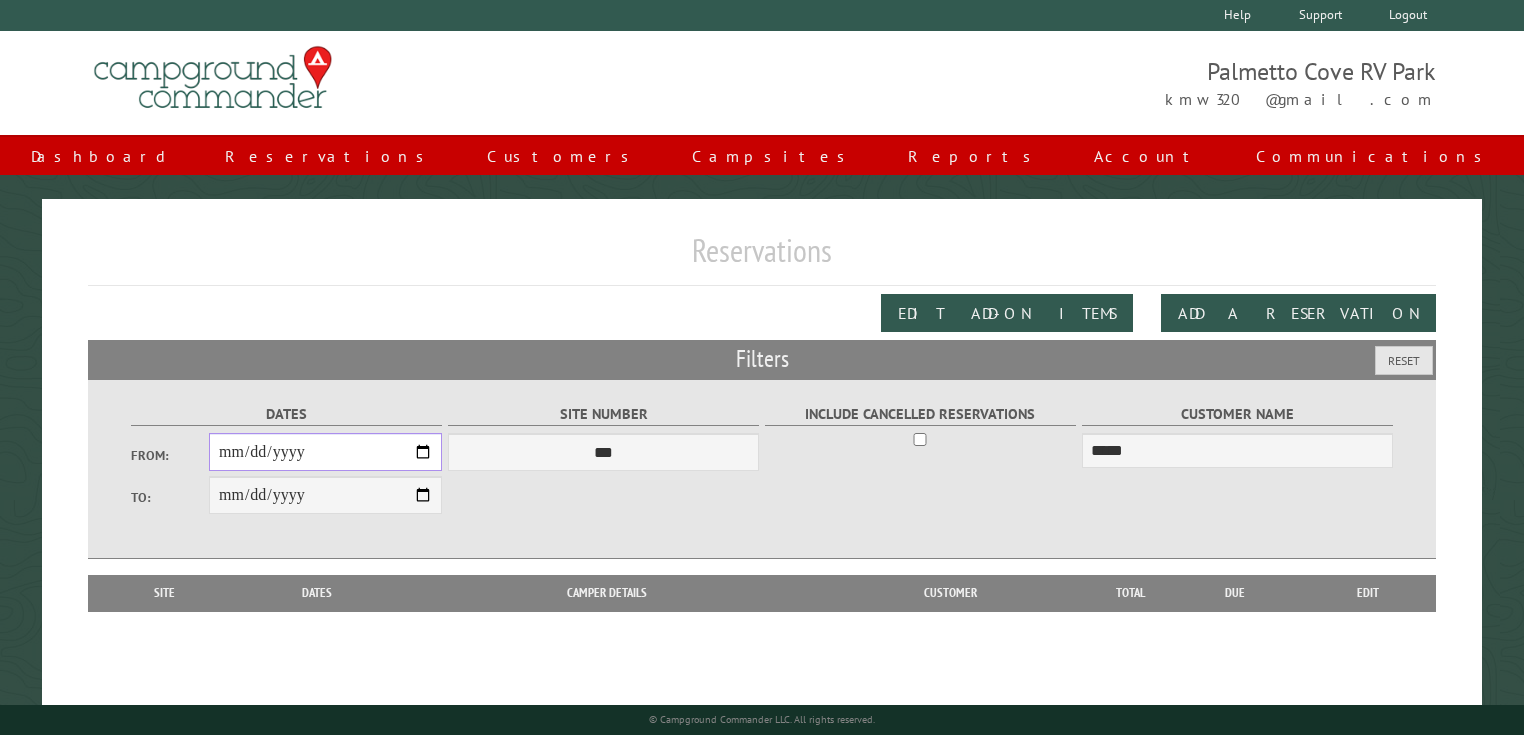 click on "From:" at bounding box center [325, 452] 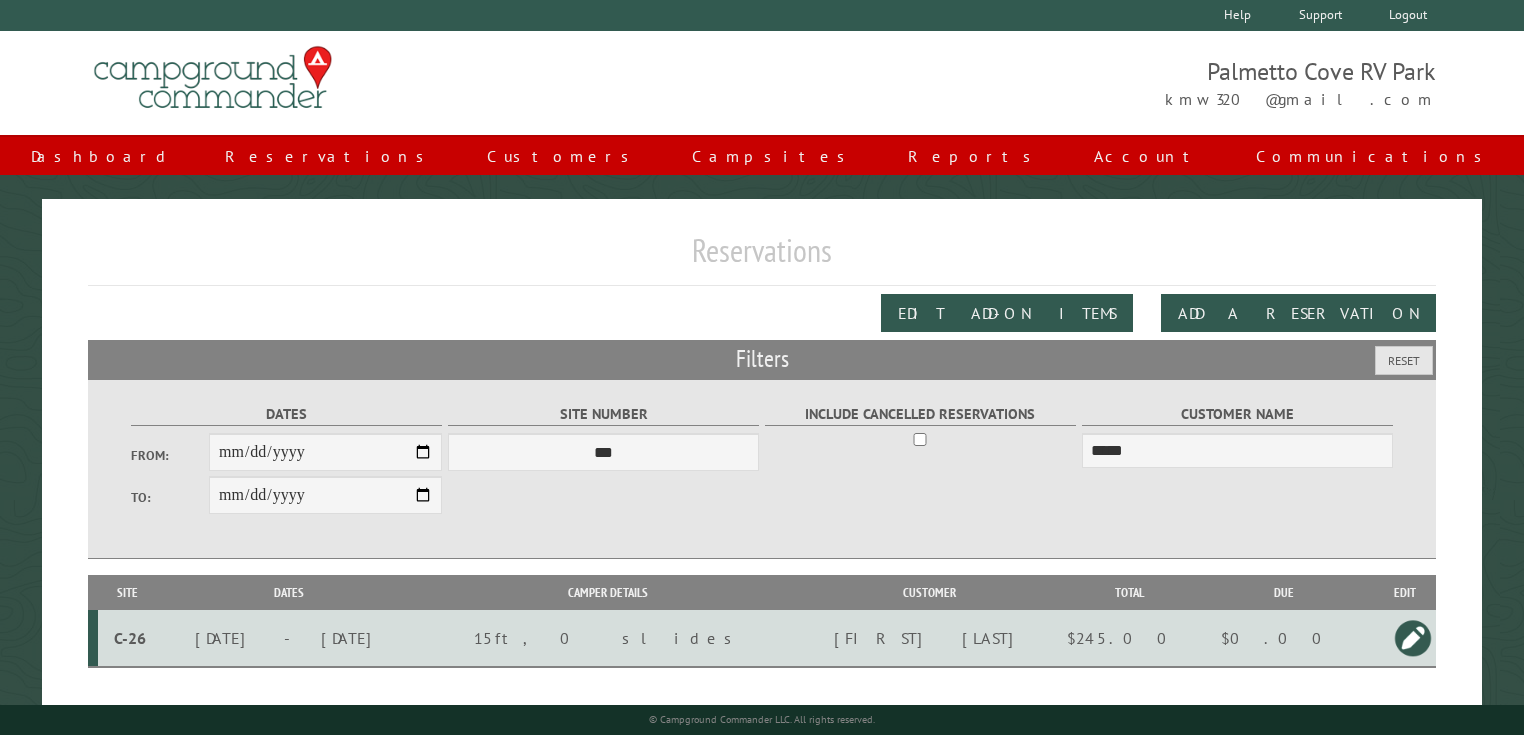 click at bounding box center (1413, 638) 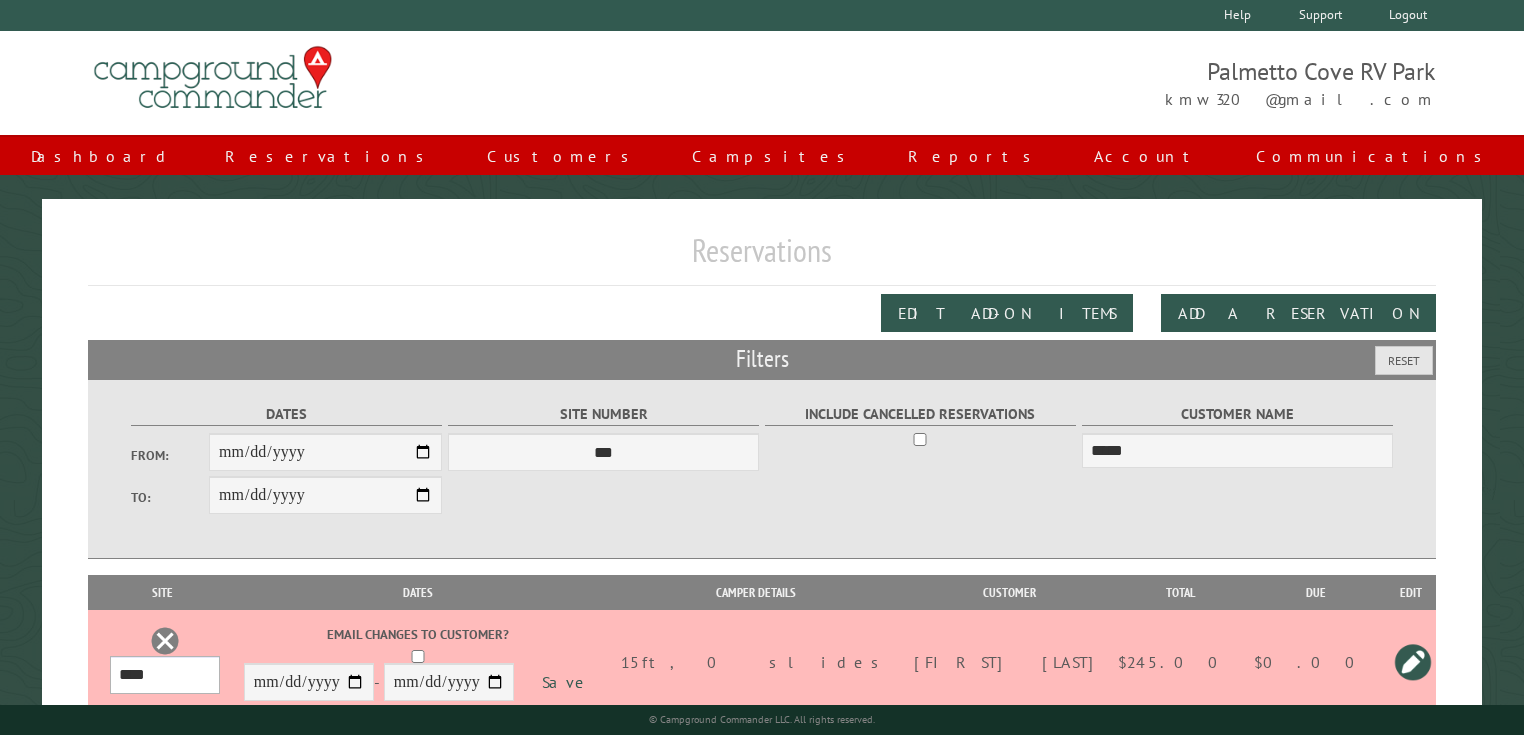 click on "*** **** **** **** **** **** **** **** **** **** **** **** **** **** **** **** **** **** **** **** **** **** **** **** **** **** **** **** **** **** **** **** **** **** **** **** **** **** **** **** **** **** **** **** **** **** **** **** **** **** **** **** **** **** **** **** **** **** **** **** **** **** **** **** **** **** **** **** **** **** **** **** **** **** **** **** **** **** **** **** **** **** **** **** **** **** **** **** **** **** **** **** **** **** **** **** **** **** **** **** **** **** **** **** **** **** **** **** **** **** **** **** **** **** **** **** **** **** **** **** **** **** **** **** **** **** **** **** **** **** **** **** **** **** **** **** **** **** **** **** **** **** **** **** **** **** ****" at bounding box center (165, 675) 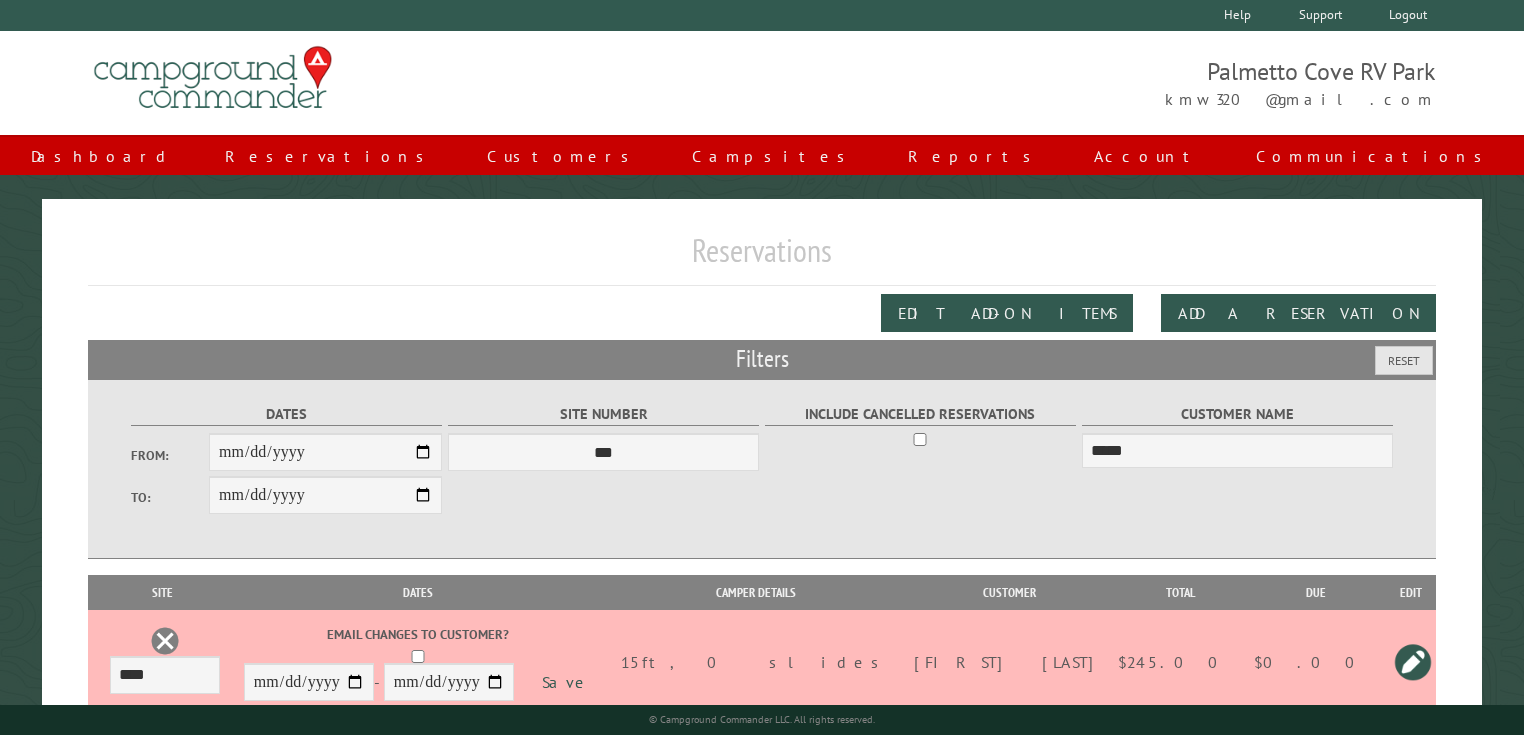 click on "**********" at bounding box center (762, 469) 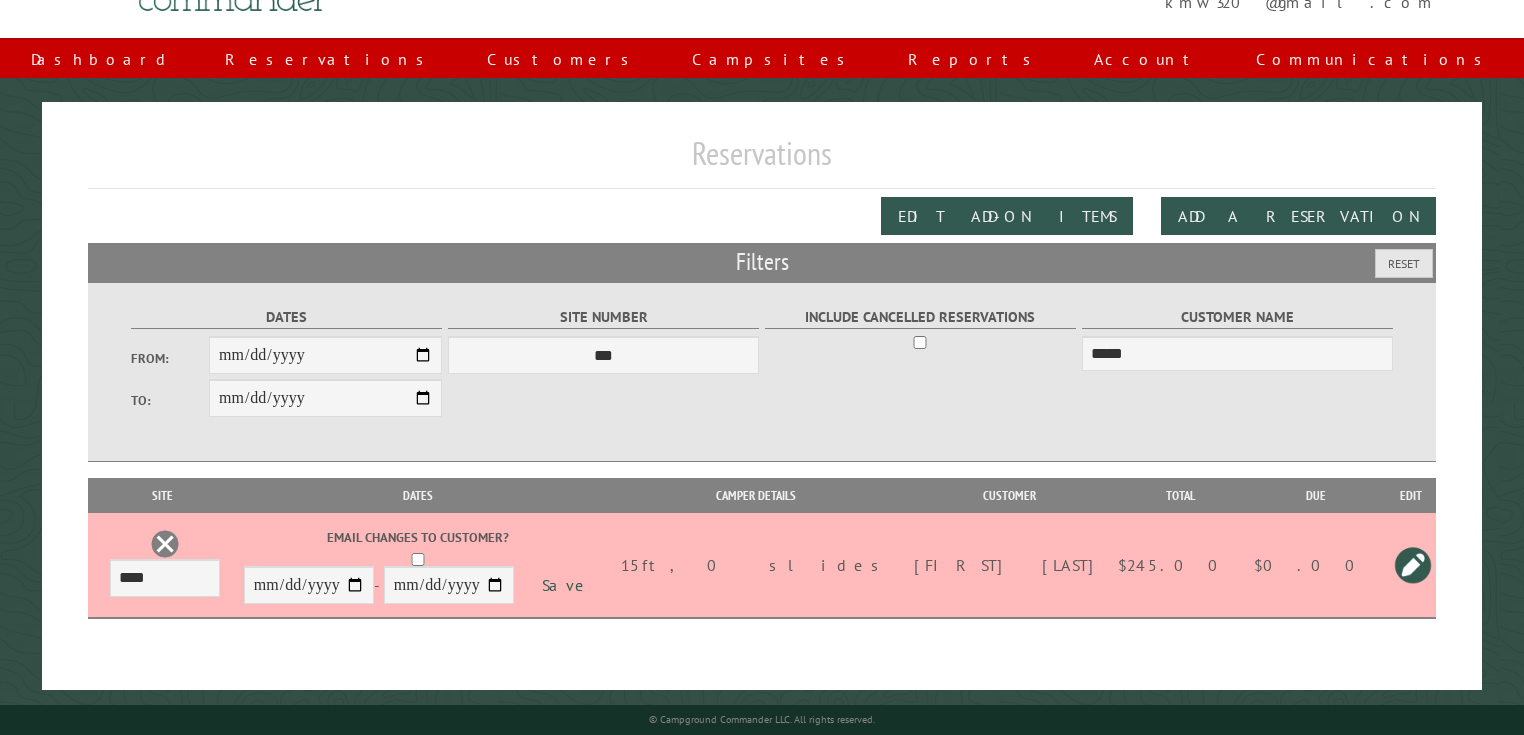 scroll, scrollTop: 100, scrollLeft: 0, axis: vertical 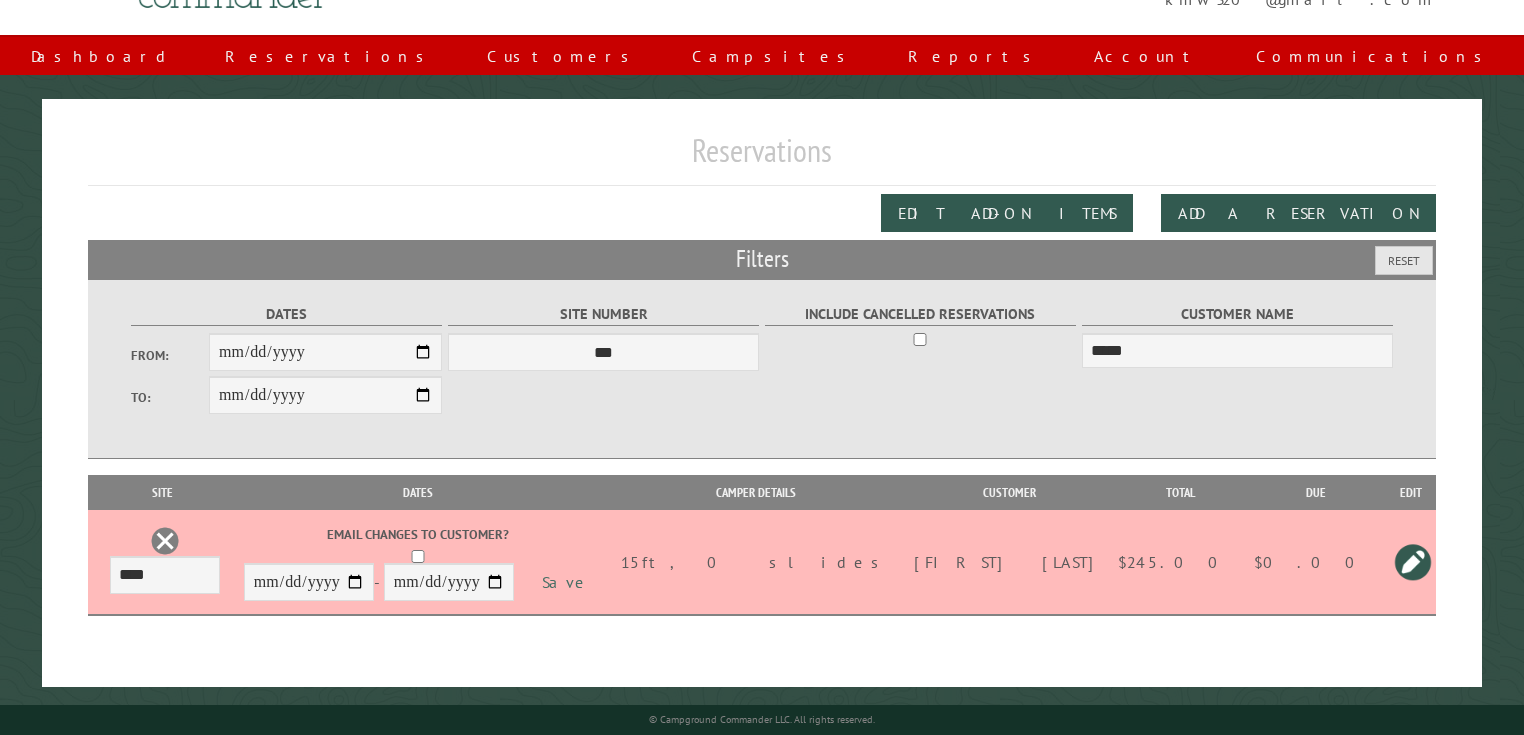 click on "Save" at bounding box center [567, 583] 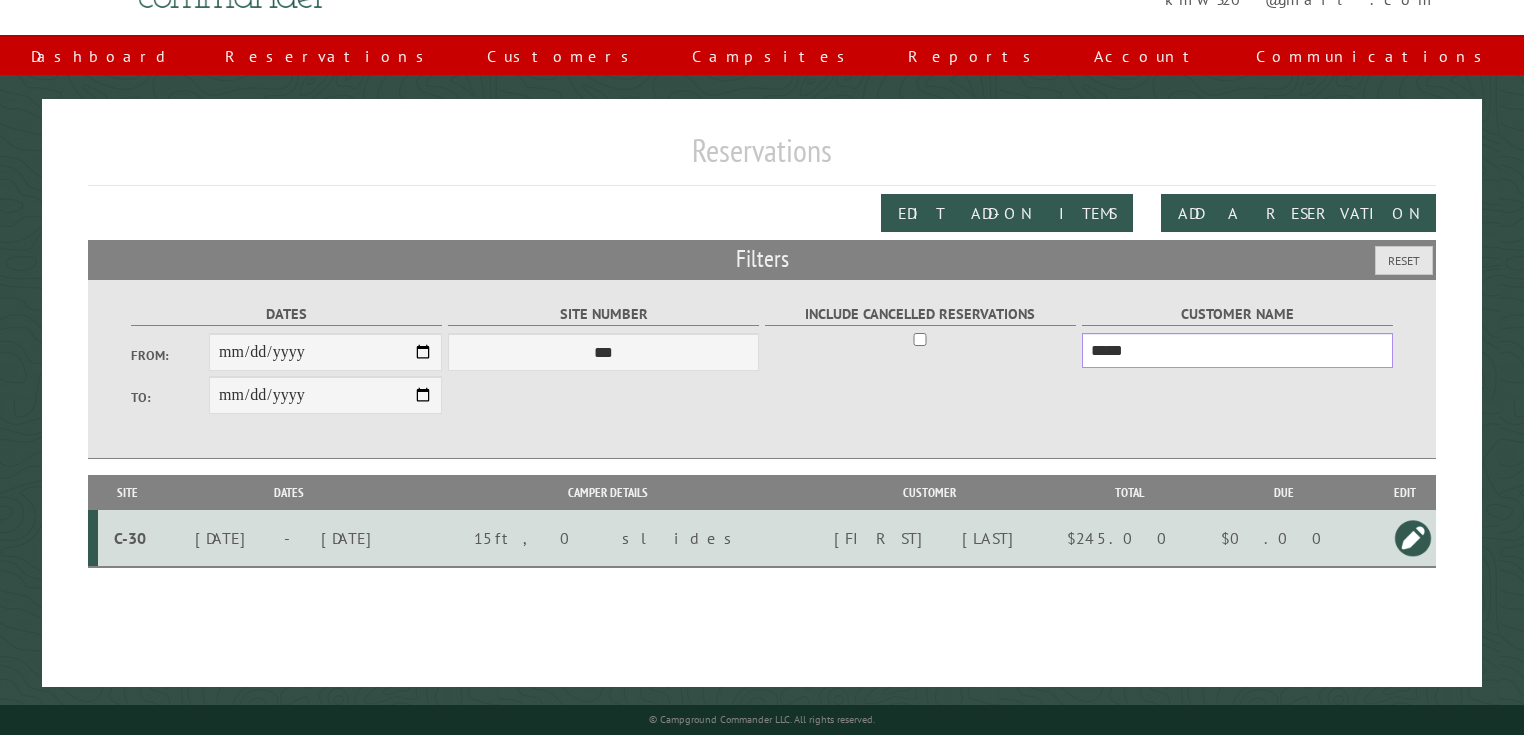 drag, startPoint x: 1147, startPoint y: 355, endPoint x: 896, endPoint y: 371, distance: 251.50945 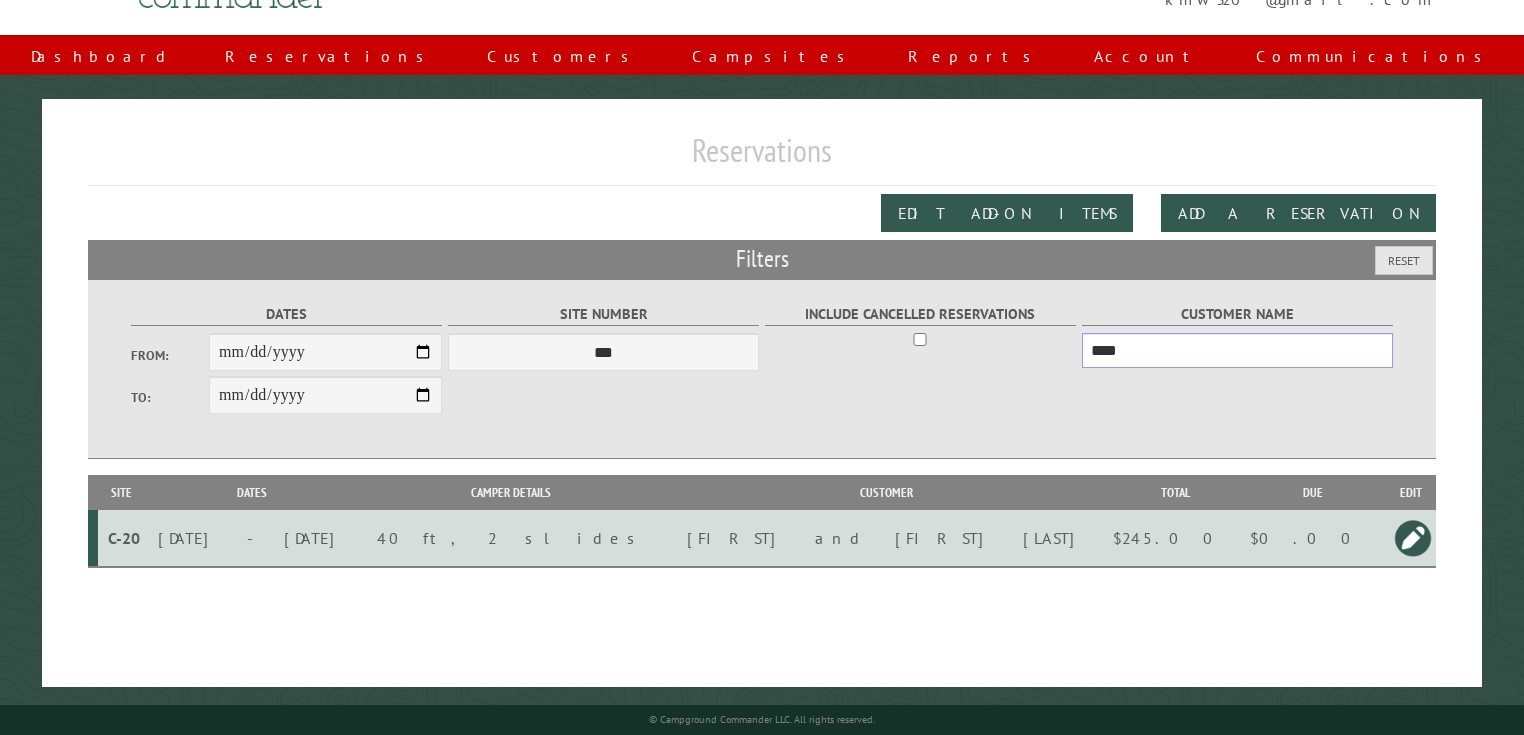 type on "****" 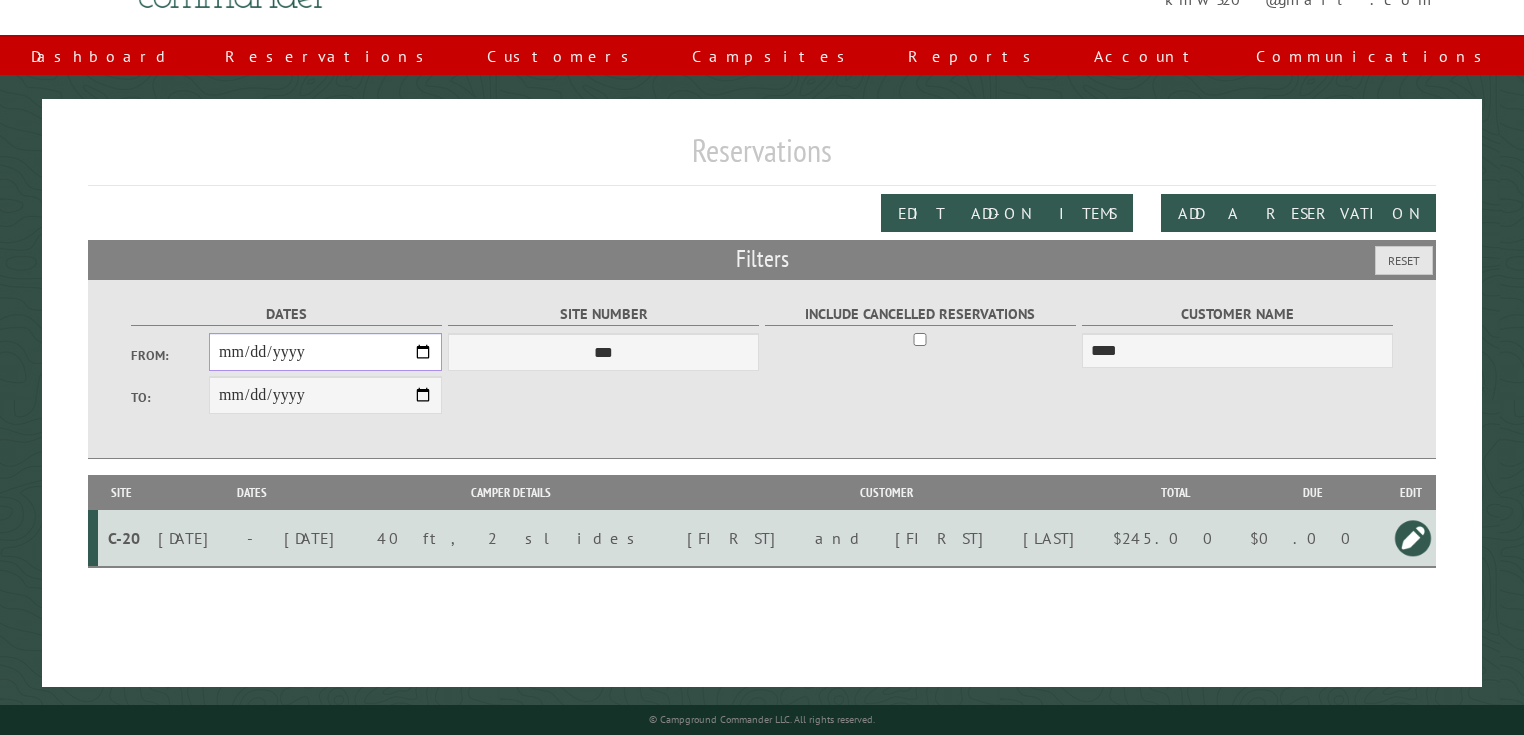 click on "**********" at bounding box center [325, 352] 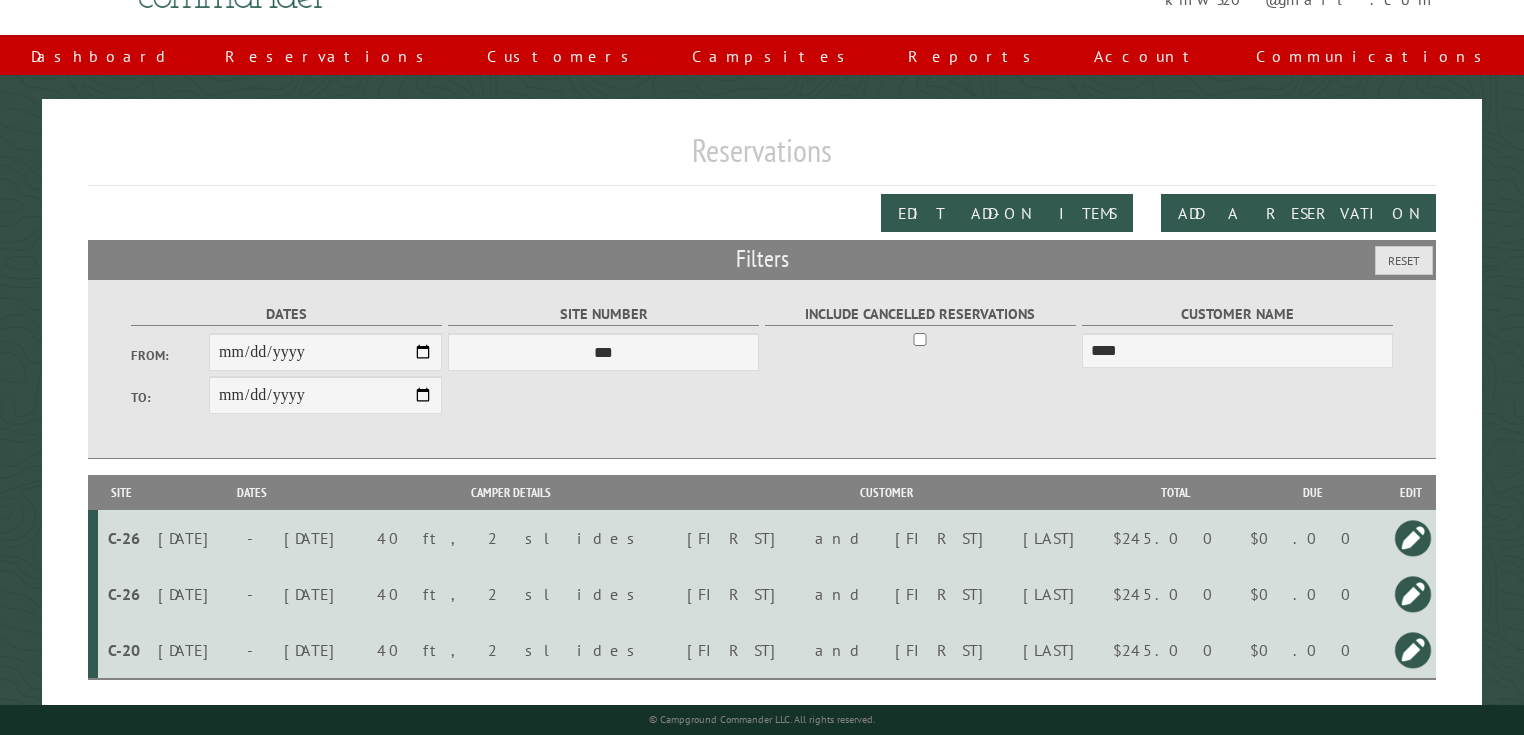type on "**********" 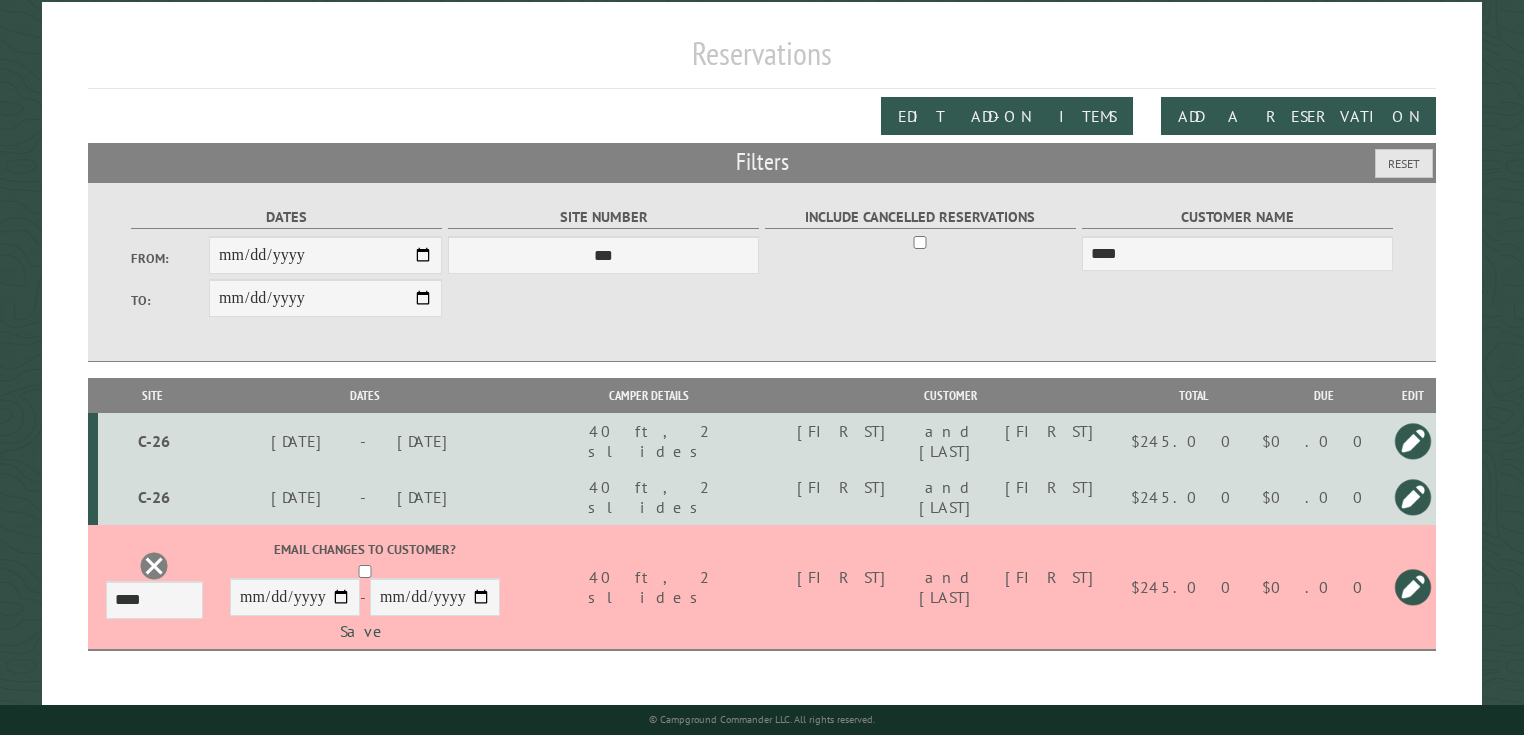 scroll, scrollTop: 200, scrollLeft: 0, axis: vertical 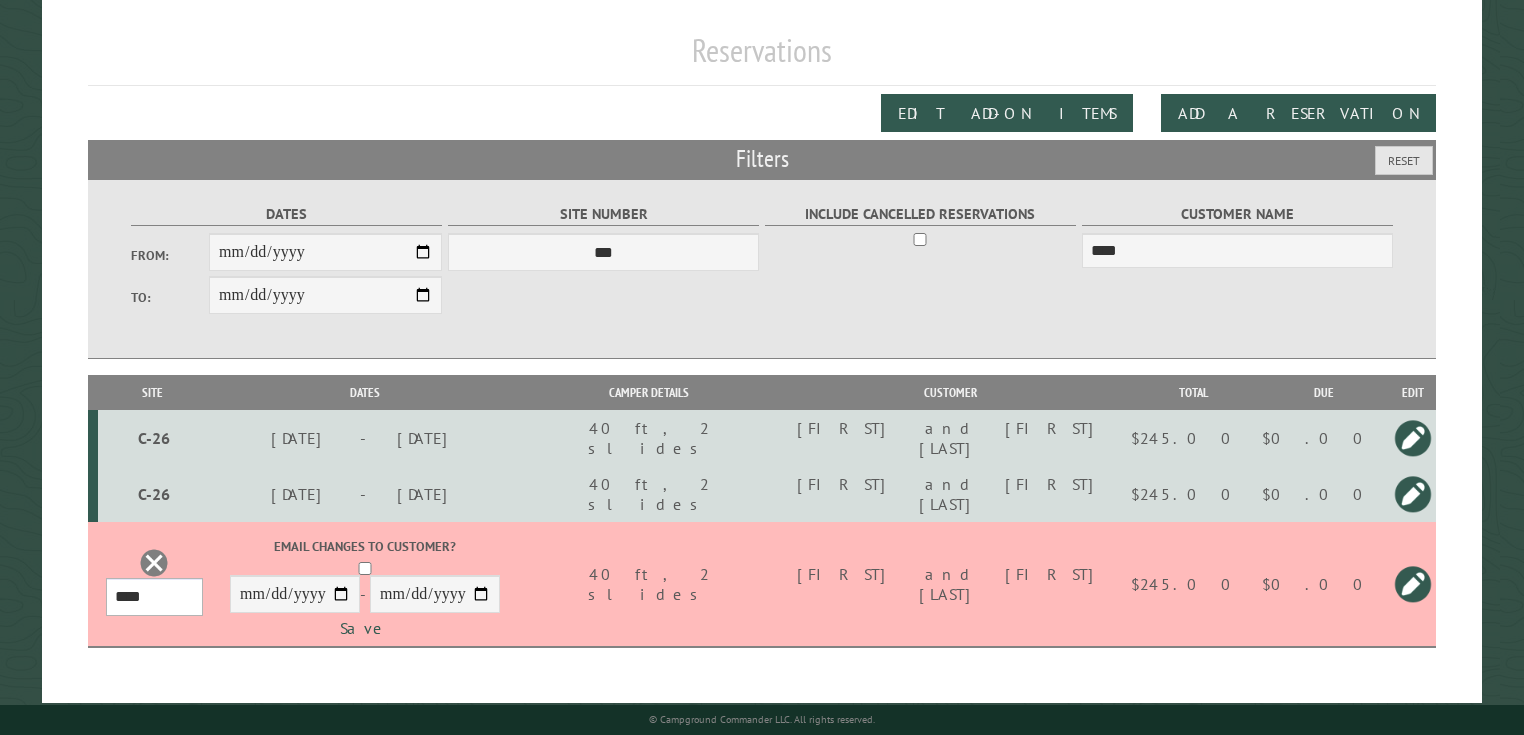 click on "*** **** **** **** **** **** **** **** **** **** **** **** **** **** **** **** **** **** **** **** **** **** **** **** **** **** **** **** **** **** **** **** **** **** **** **** **** **** **** **** **** **** **** **** **** **** **** **** **** **** **** **** **** **** **** **** **** **** **** **** **** **** **** **** **** **** **** **** **** **** **** **** **** **** **** **** **** **** **** **** **** **** **** **** **** **** **** **** **** **** **** **** **** **** **** **** **** **** **** **** **** **** **** **** **** **** **** **** **** **** **** **** **** **** **** **** **** **** **** **** **** **** **** **** **** **** **** **** **** **** **** **** **** **** **** **** **** **** **** **** **** **** **** **** **** **** ****" at bounding box center (154, 597) 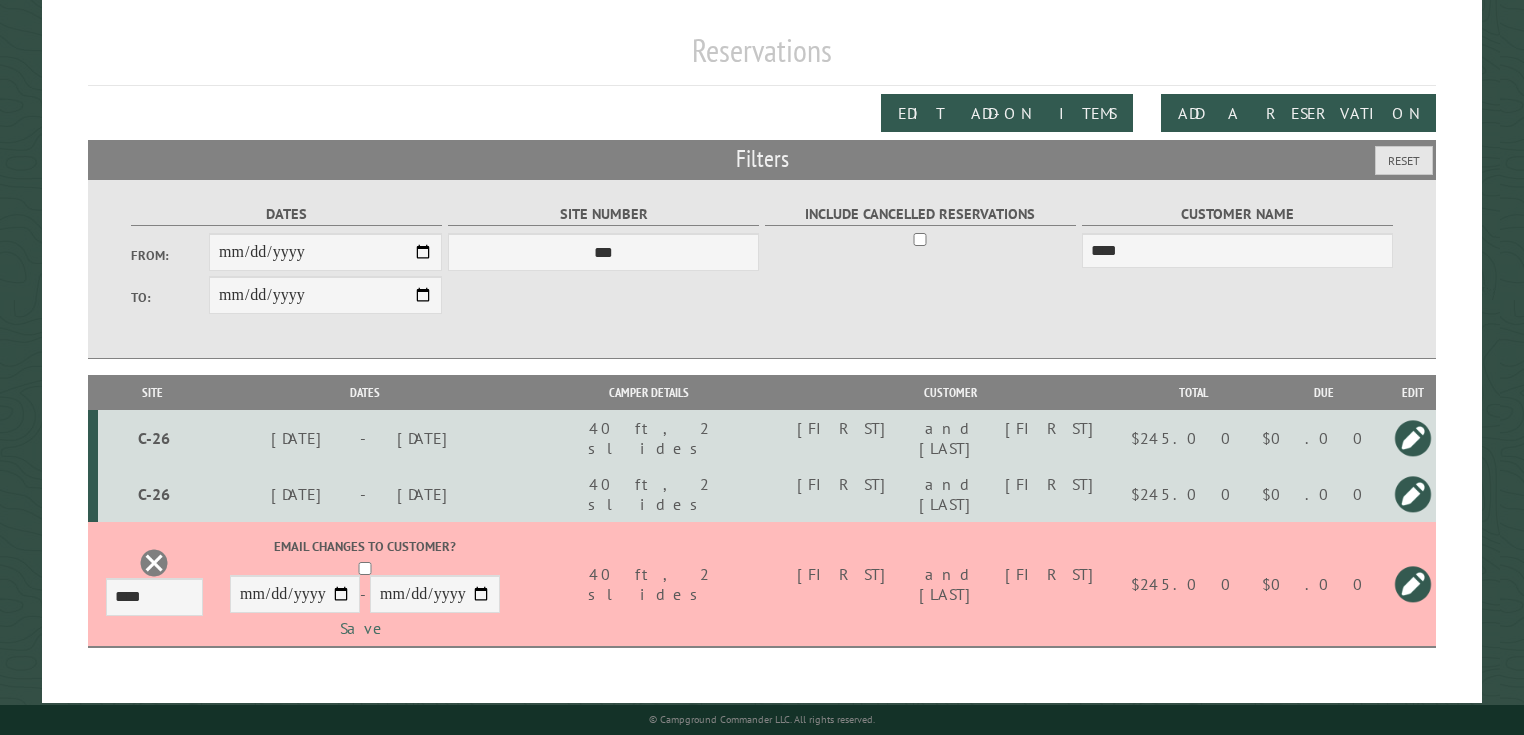 click on "Save" at bounding box center [365, 628] 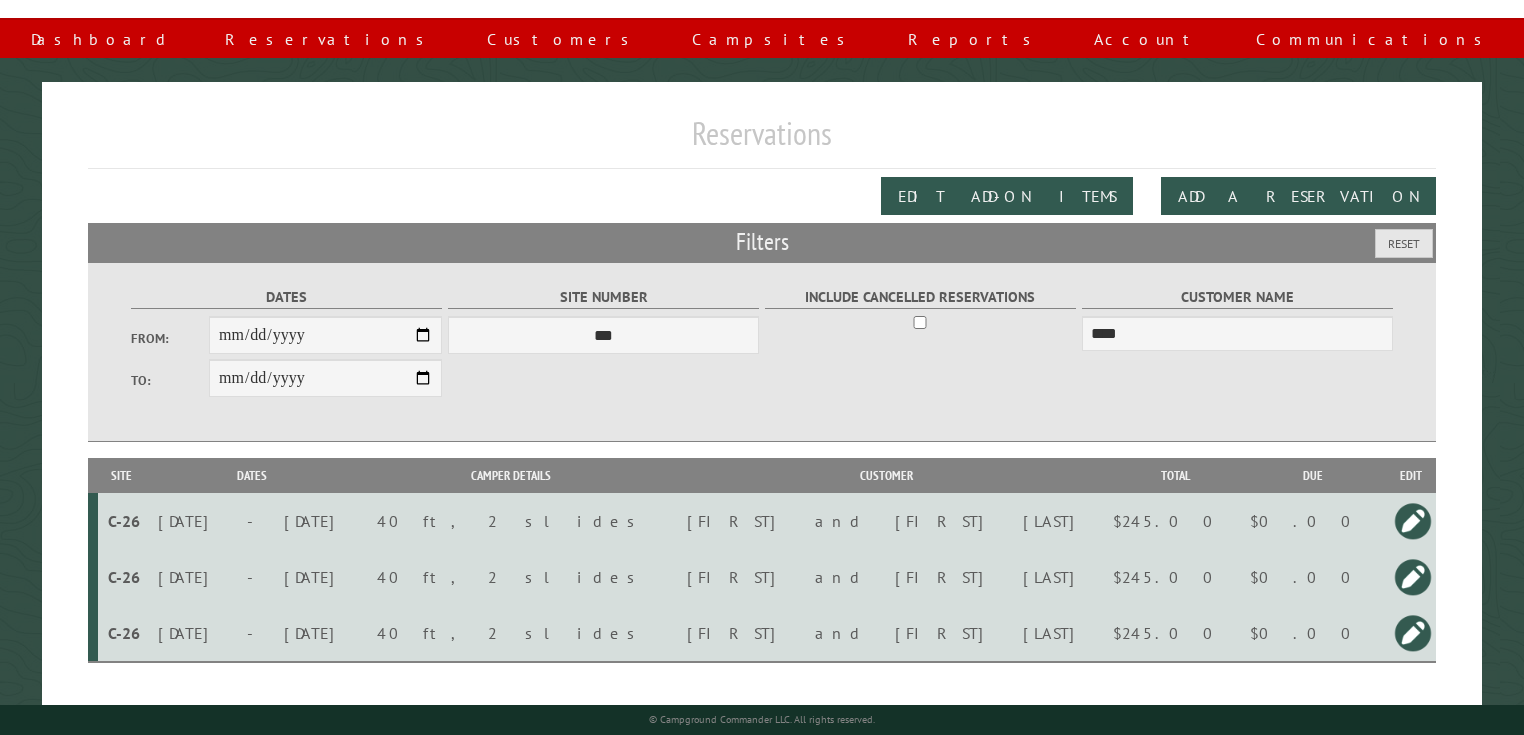 scroll, scrollTop: 70, scrollLeft: 0, axis: vertical 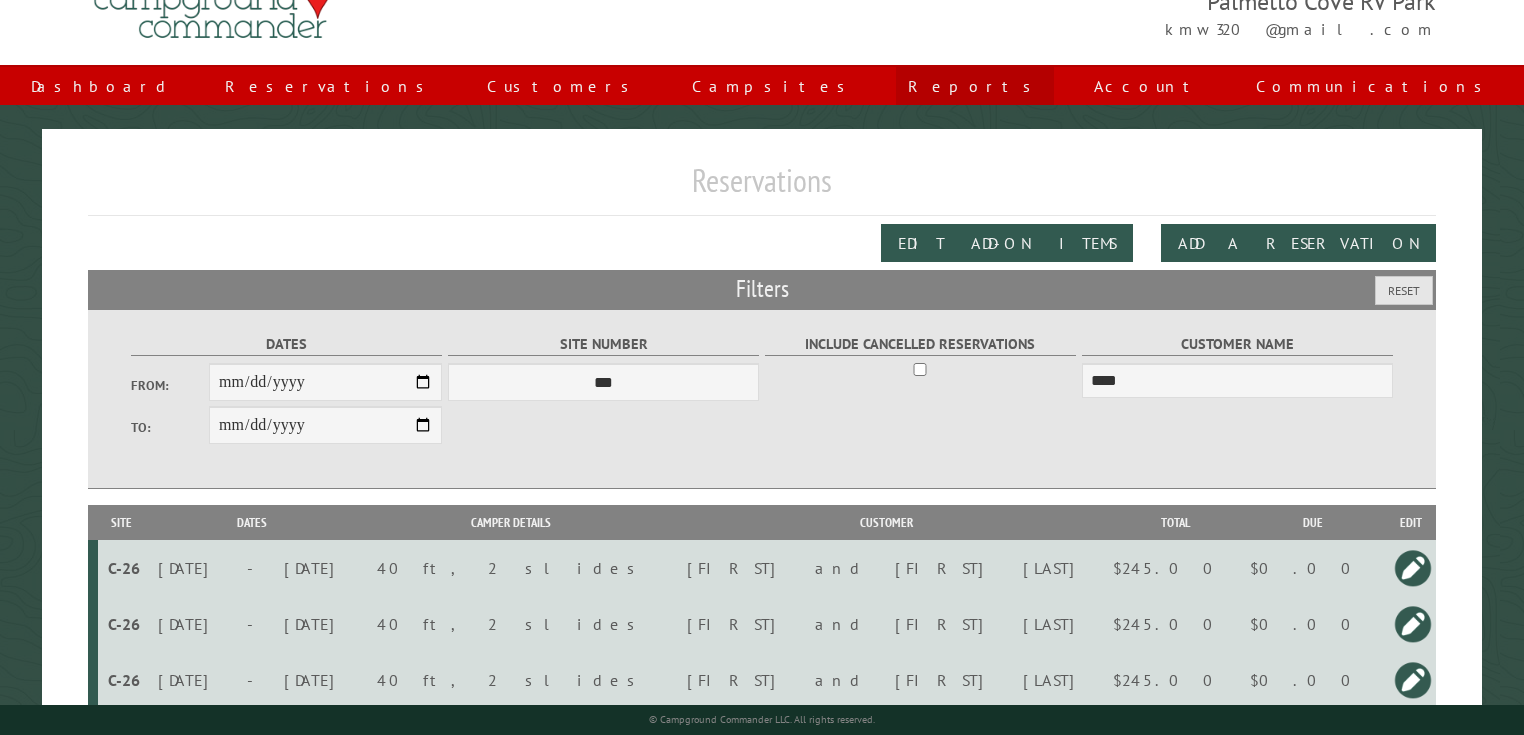 click on "Reports" at bounding box center [975, 86] 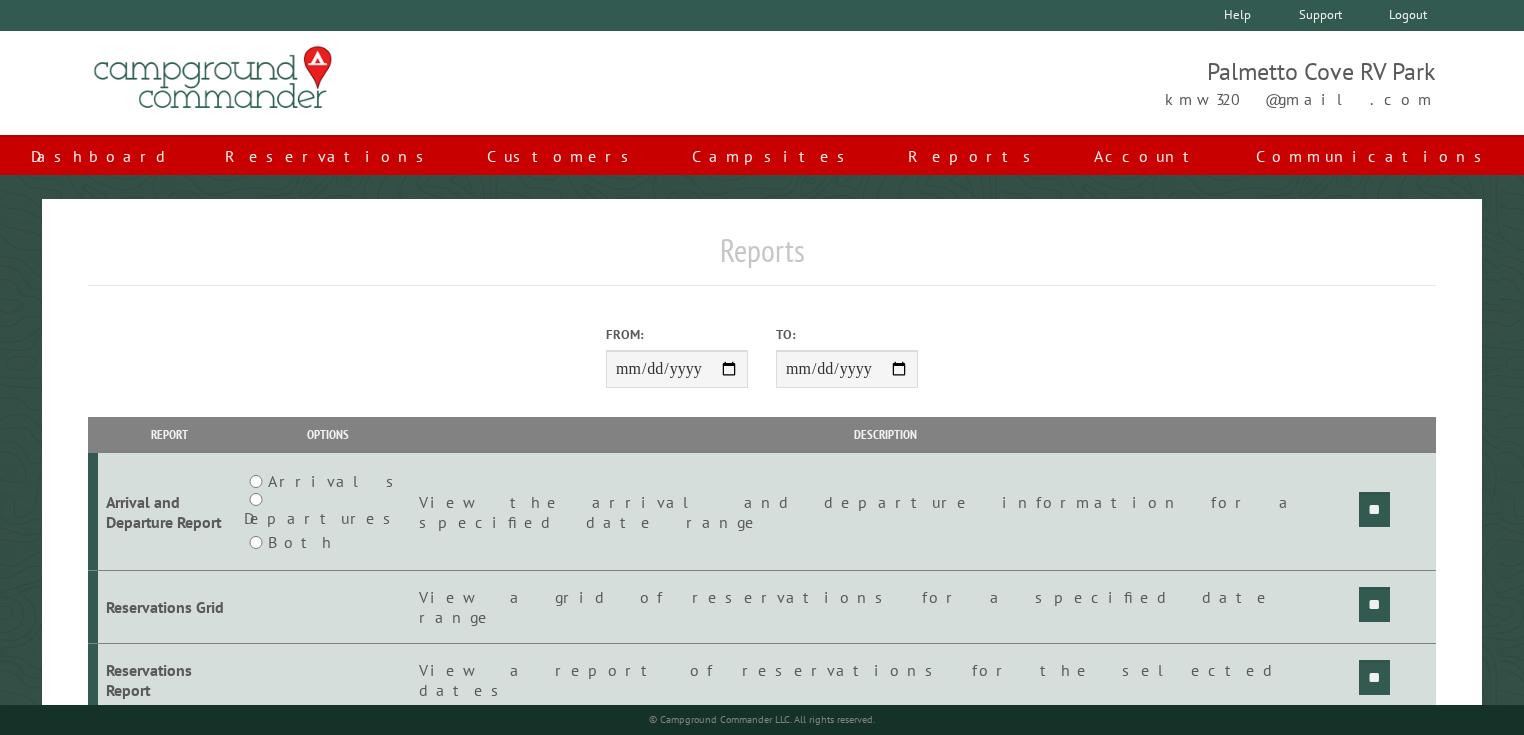 scroll, scrollTop: 0, scrollLeft: 0, axis: both 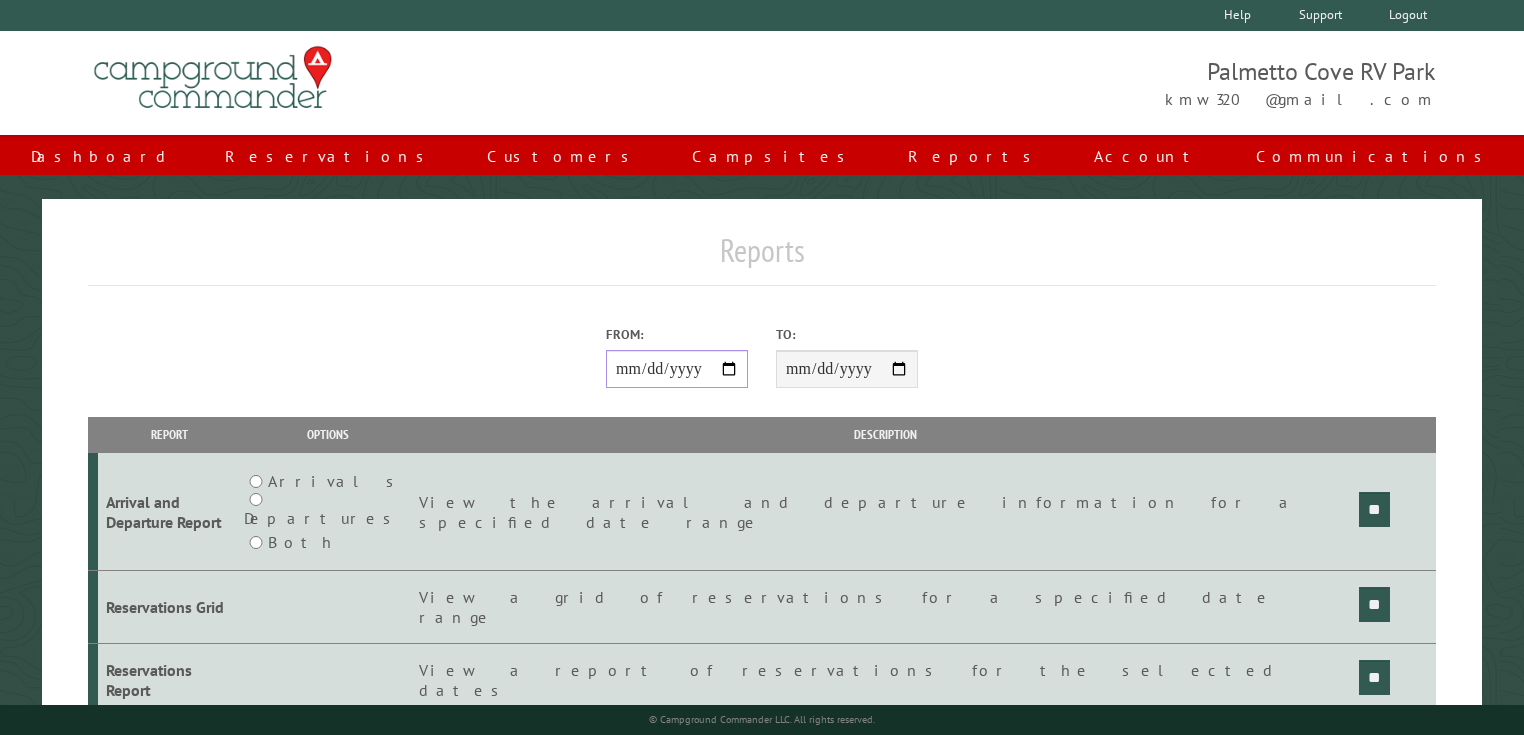 click on "From:" at bounding box center (677, 369) 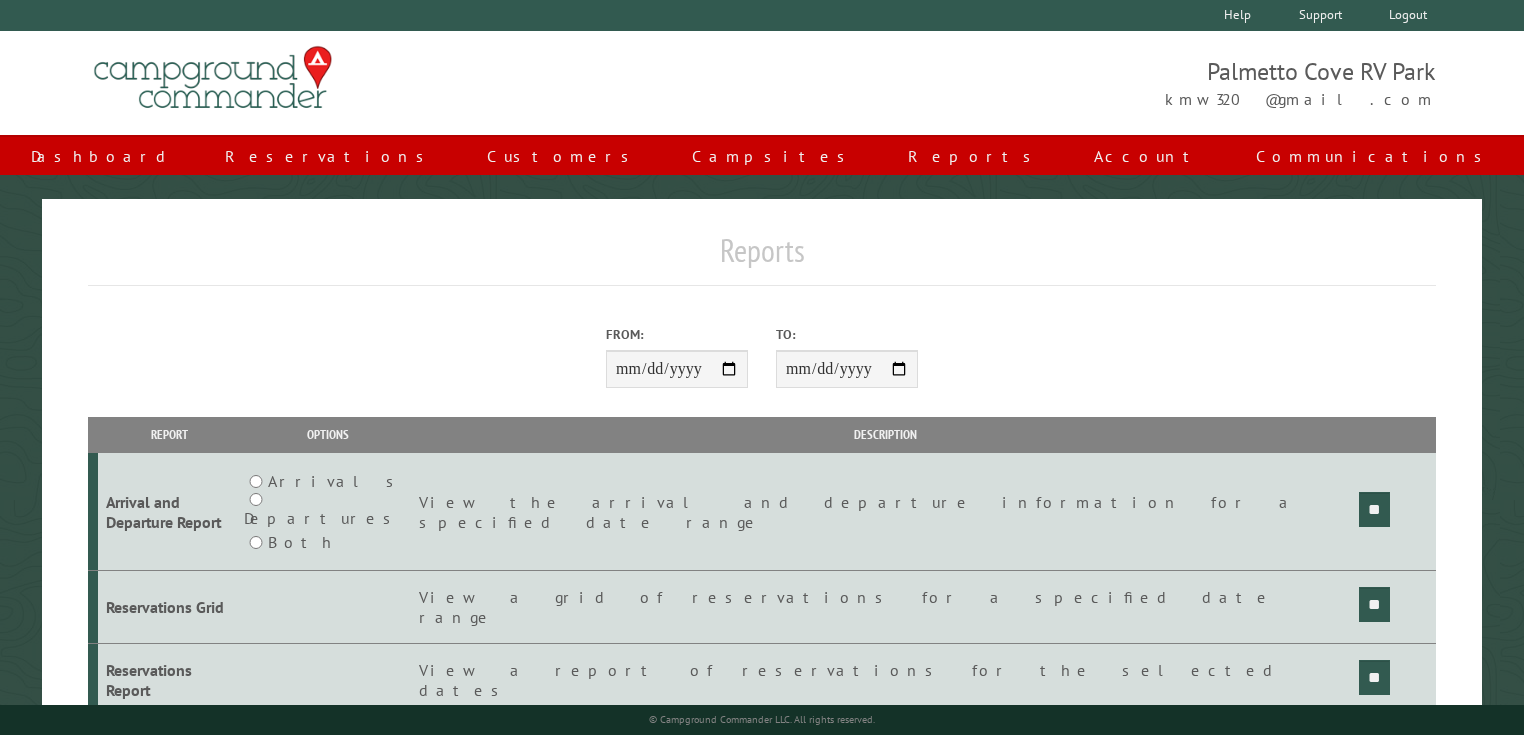 click on "Arrivals" at bounding box center [336, 481] 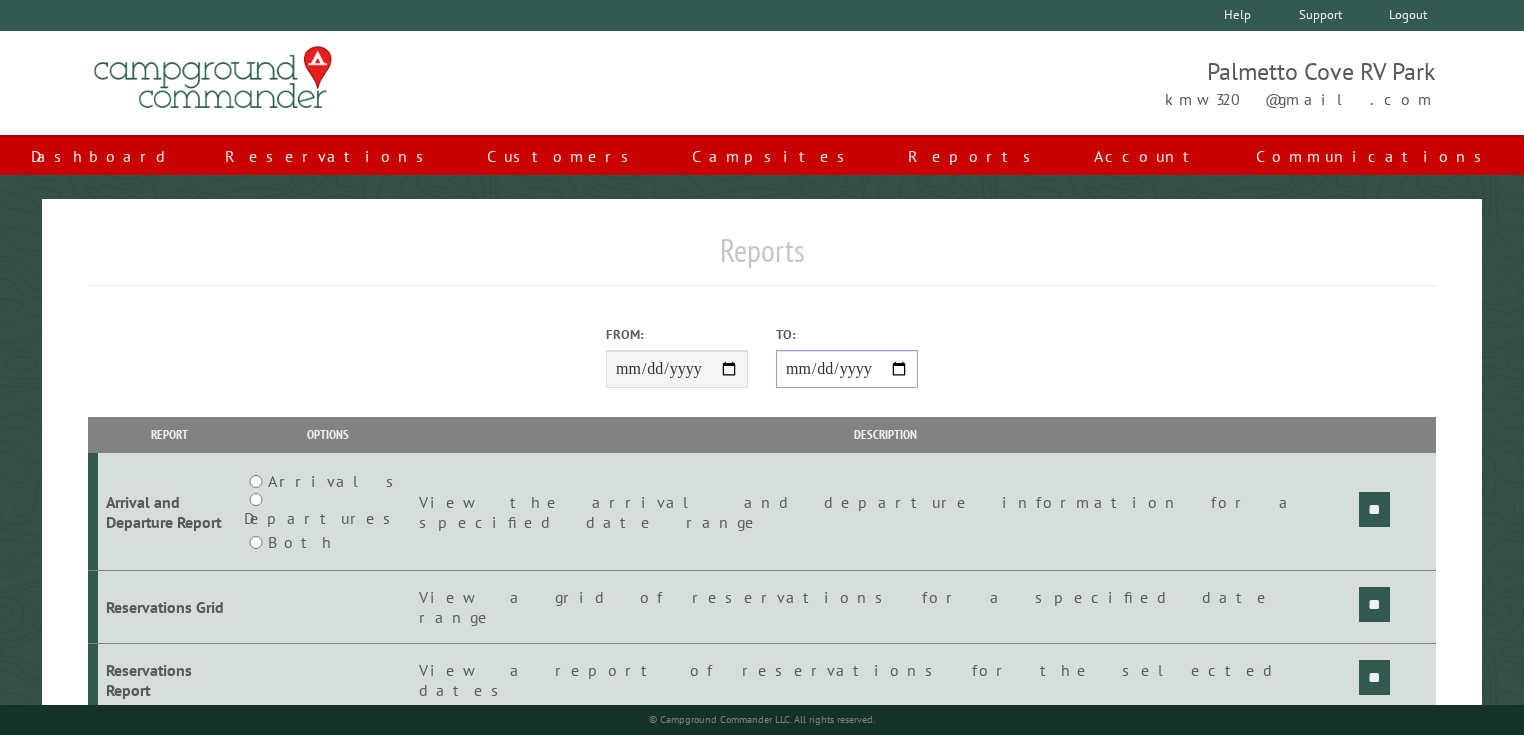 click on "**********" at bounding box center (847, 369) 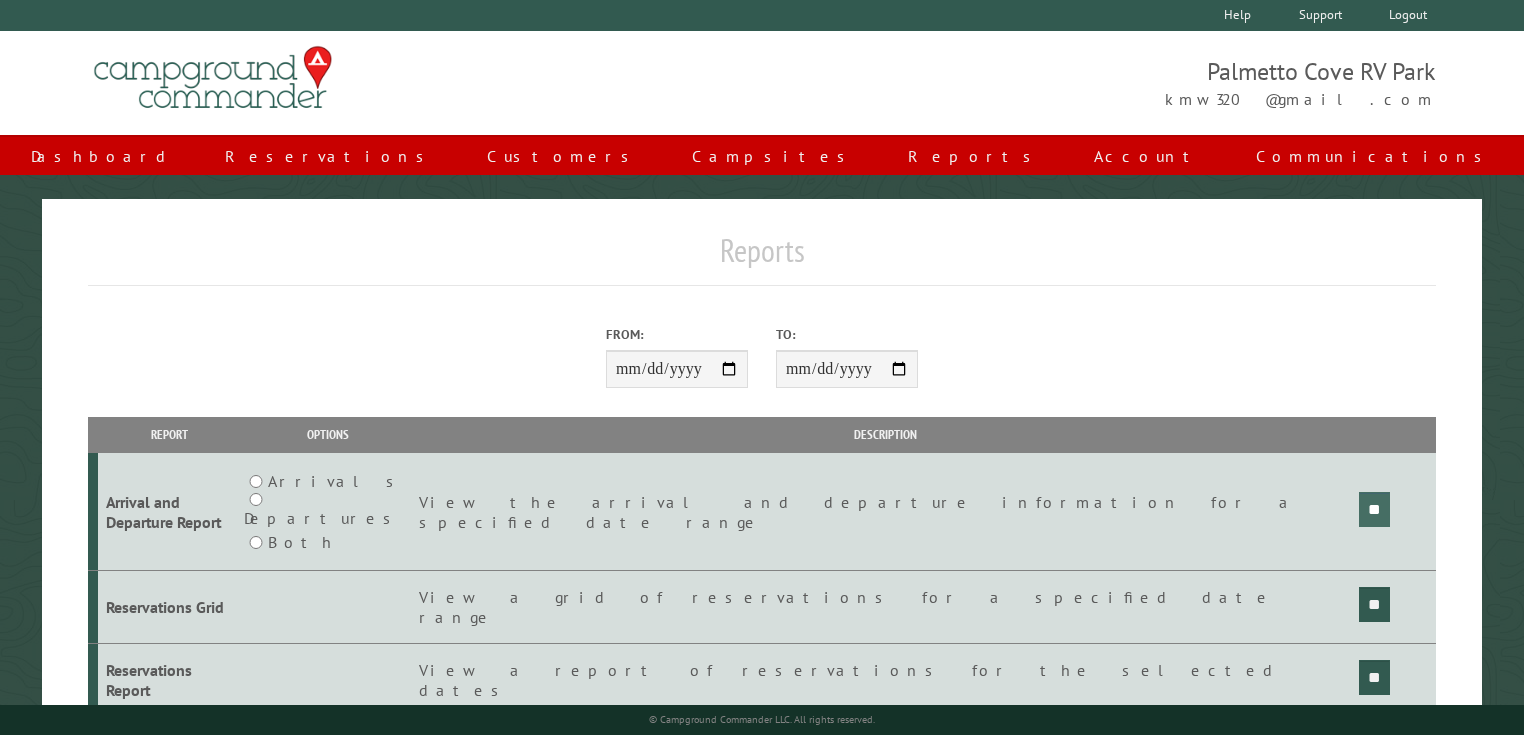 click on "**" at bounding box center (1374, 509) 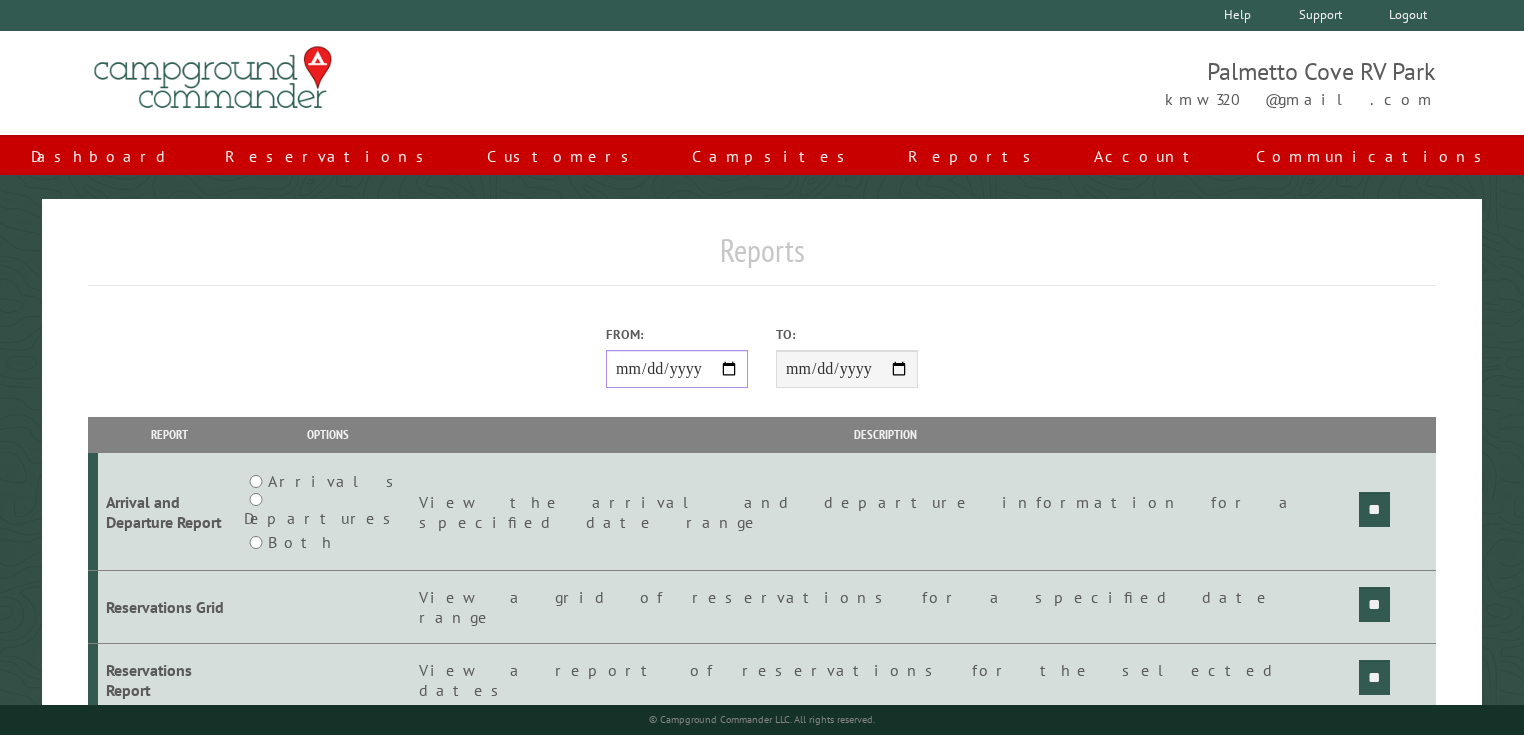 click on "**********" at bounding box center [677, 369] 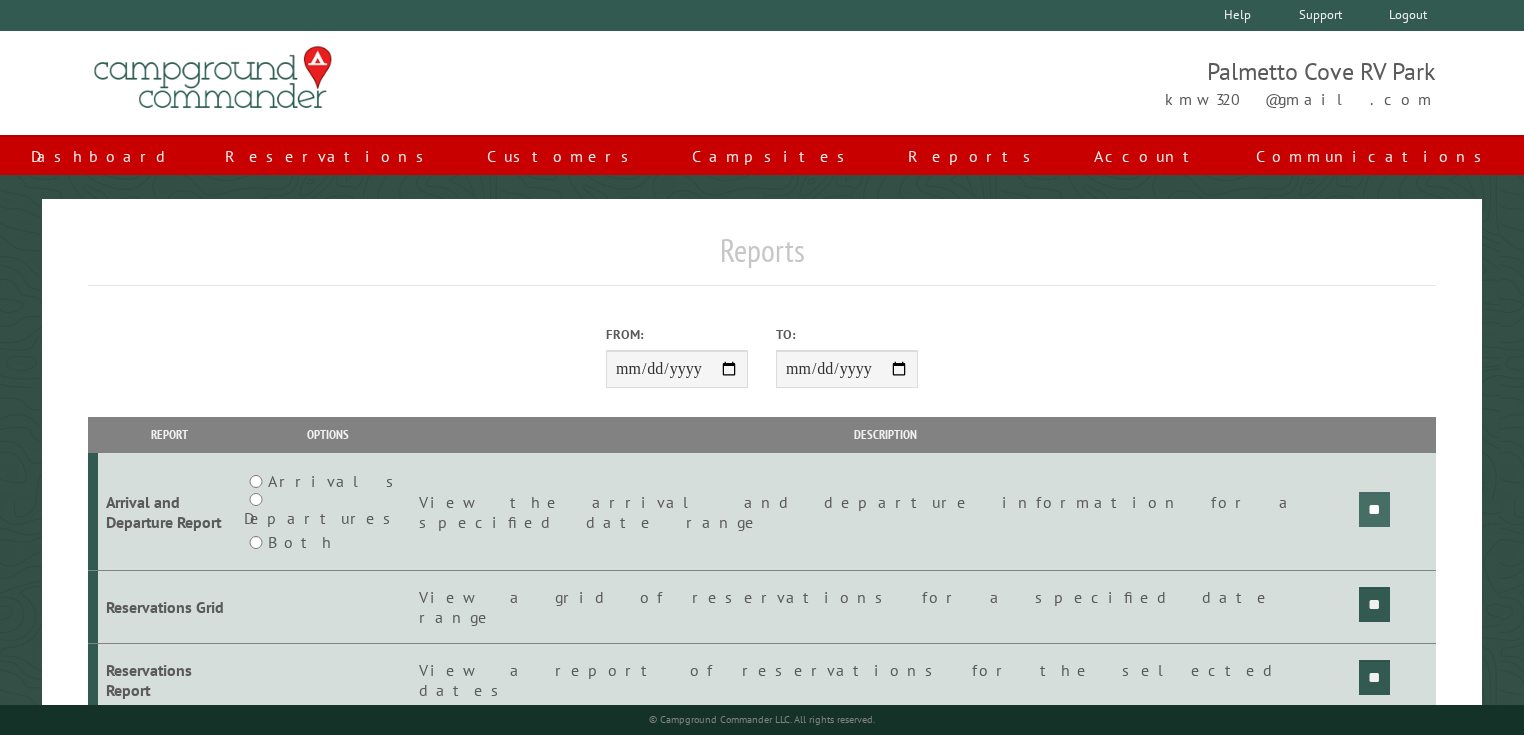 click on "**" at bounding box center (1374, 509) 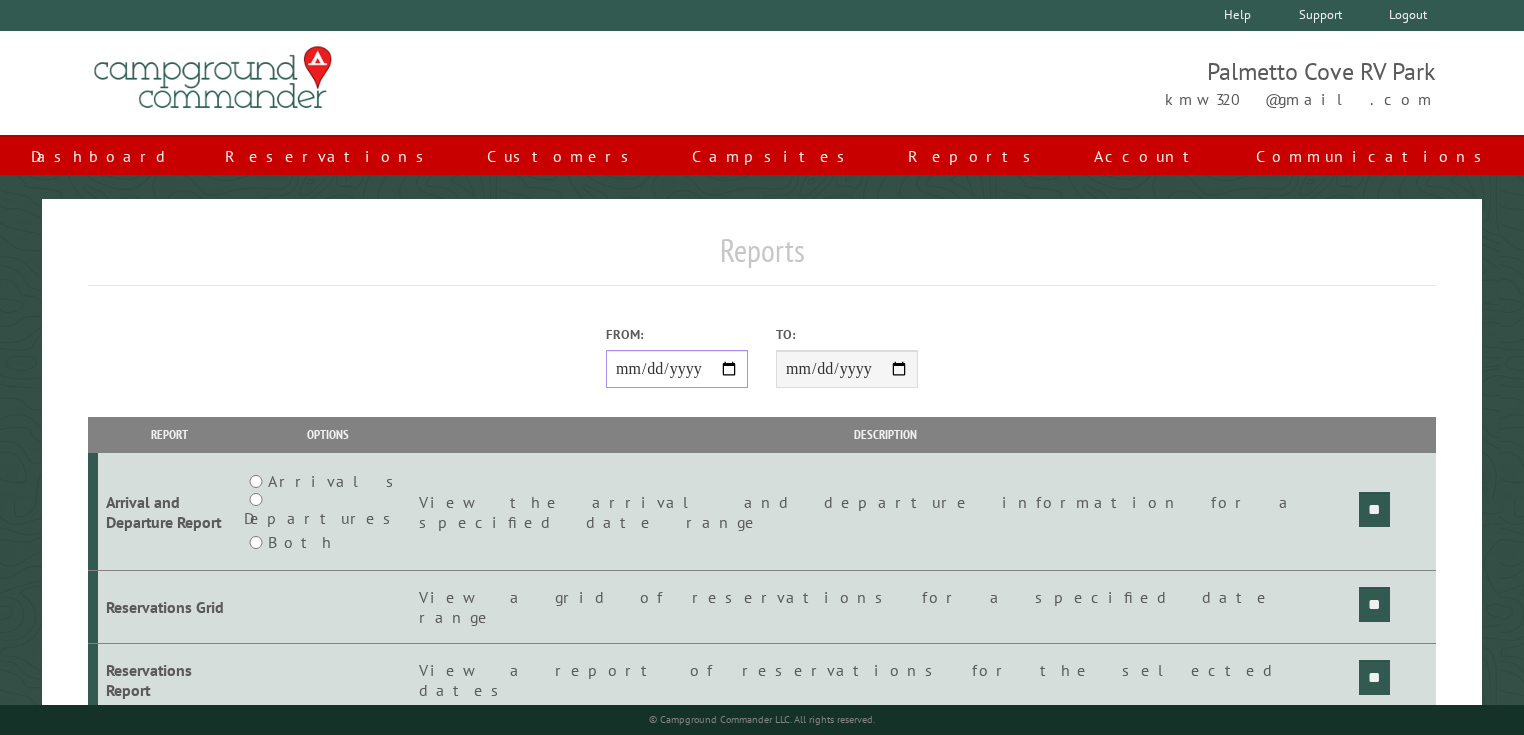 click on "**********" at bounding box center (677, 369) 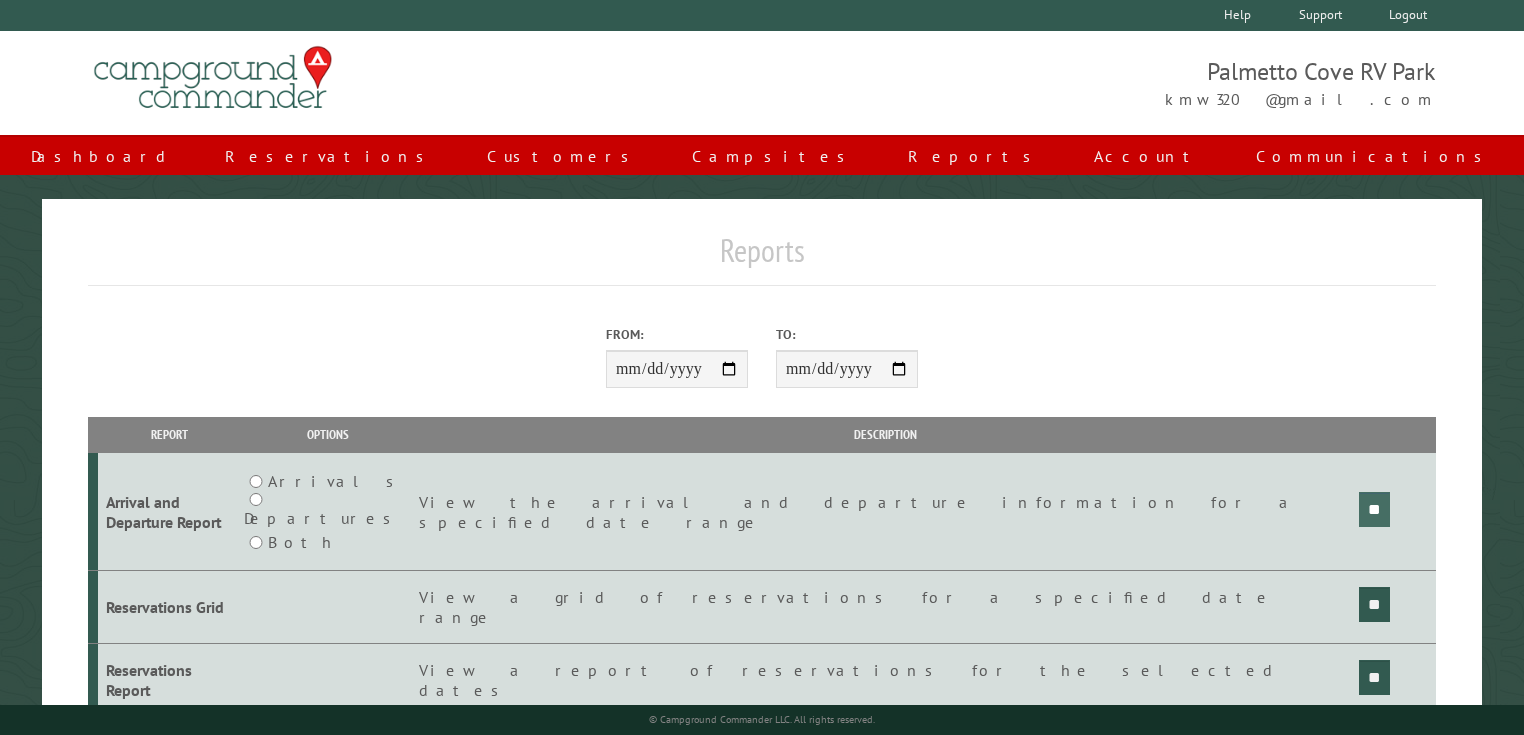 click on "**" at bounding box center (1374, 509) 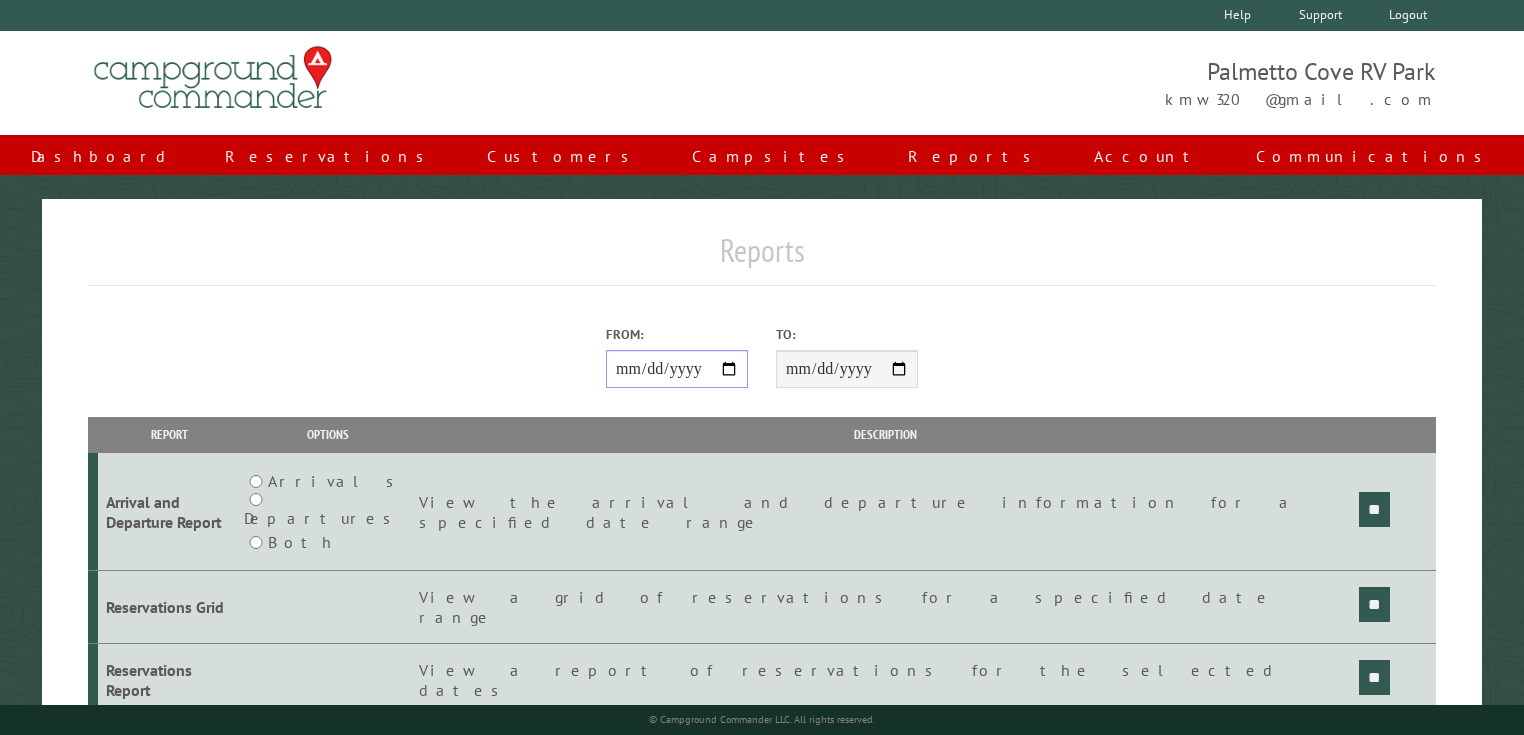click on "**********" at bounding box center (677, 369) 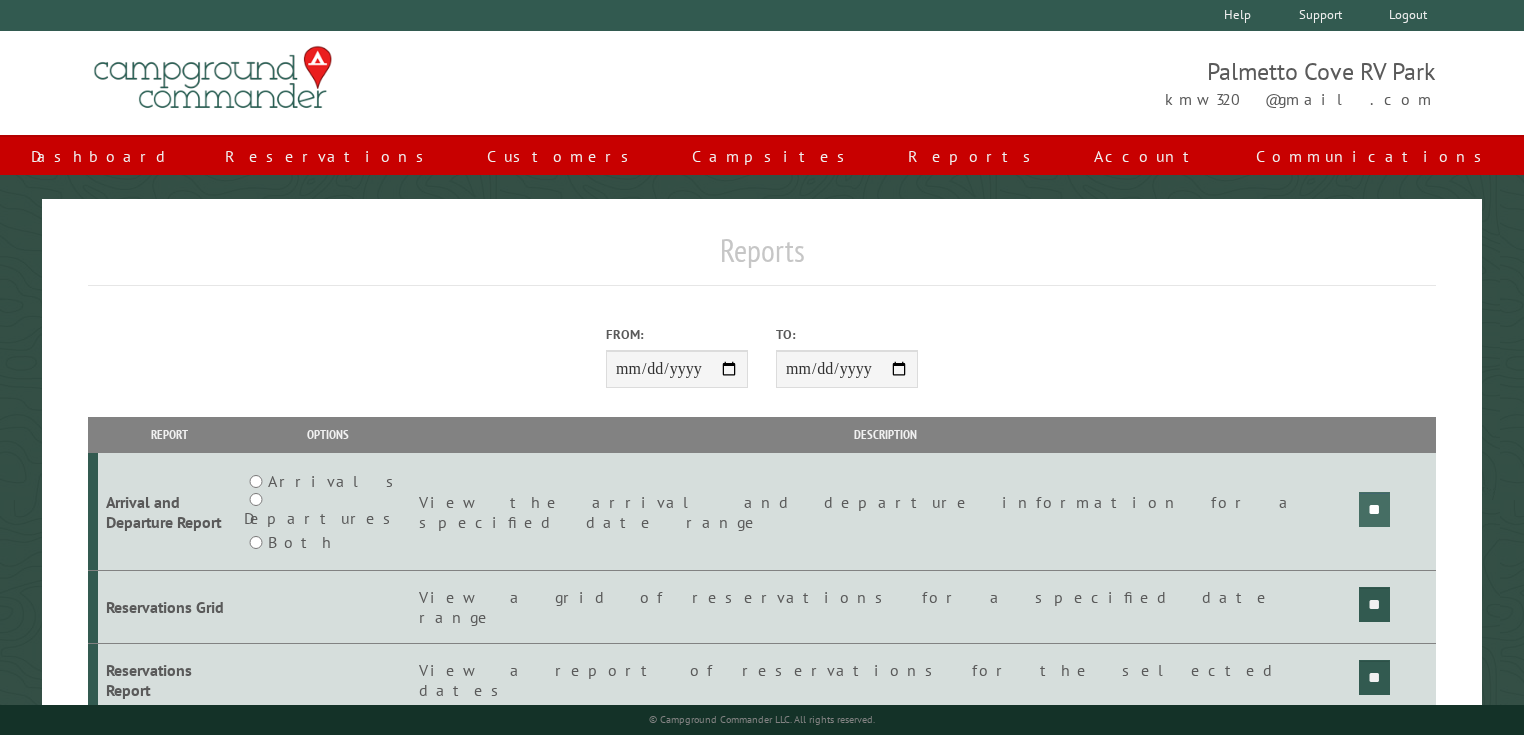 click on "**" at bounding box center [1374, 509] 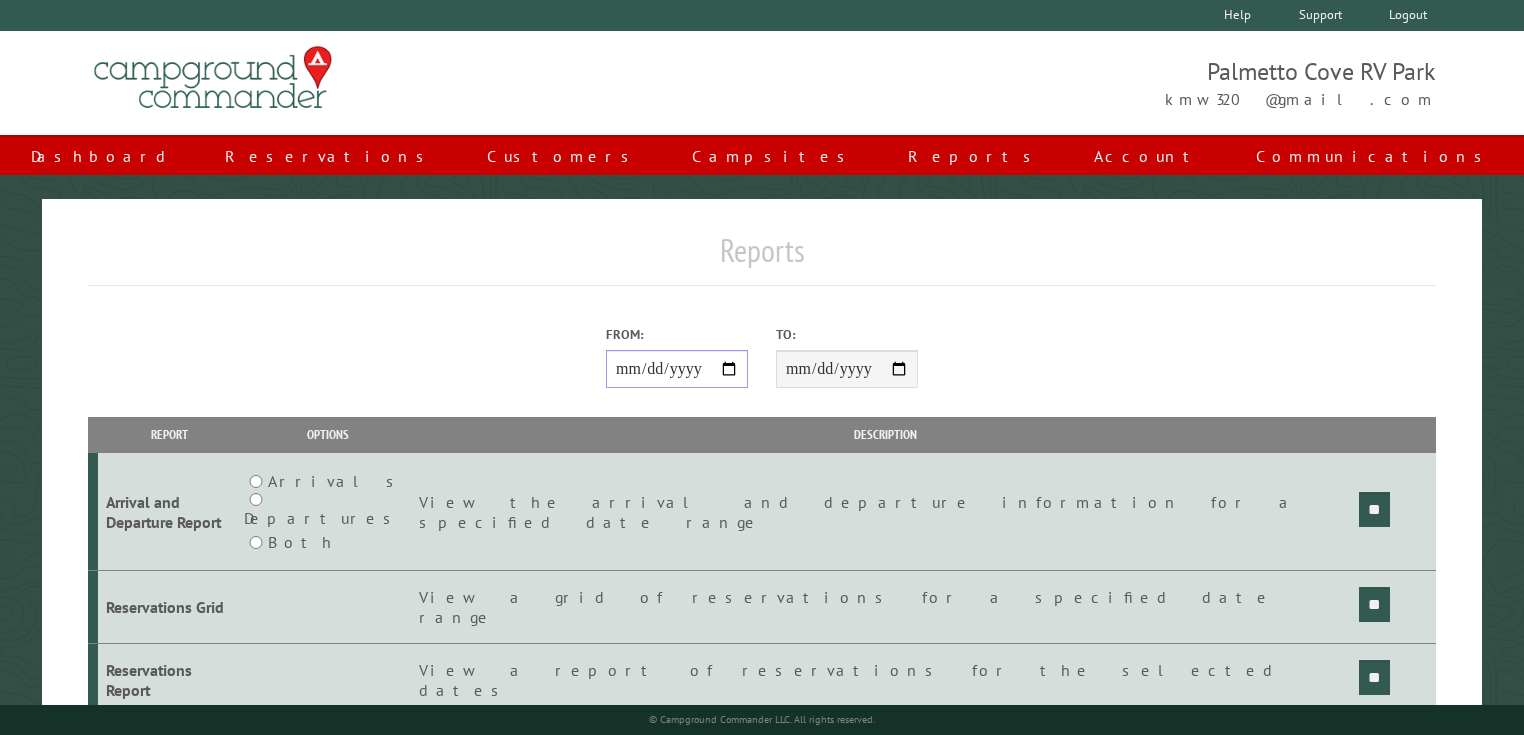 click on "**********" at bounding box center (677, 369) 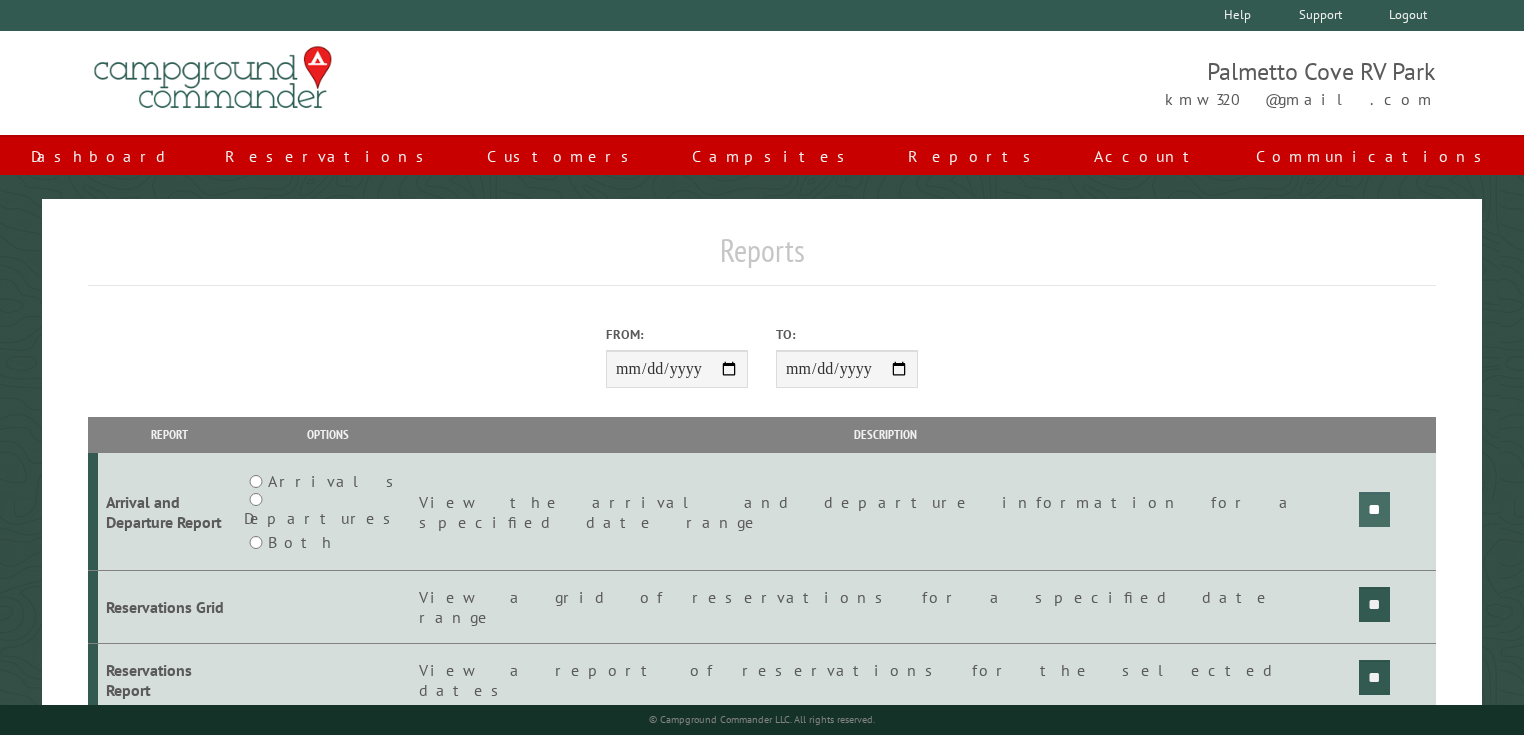 click on "**" at bounding box center [1374, 509] 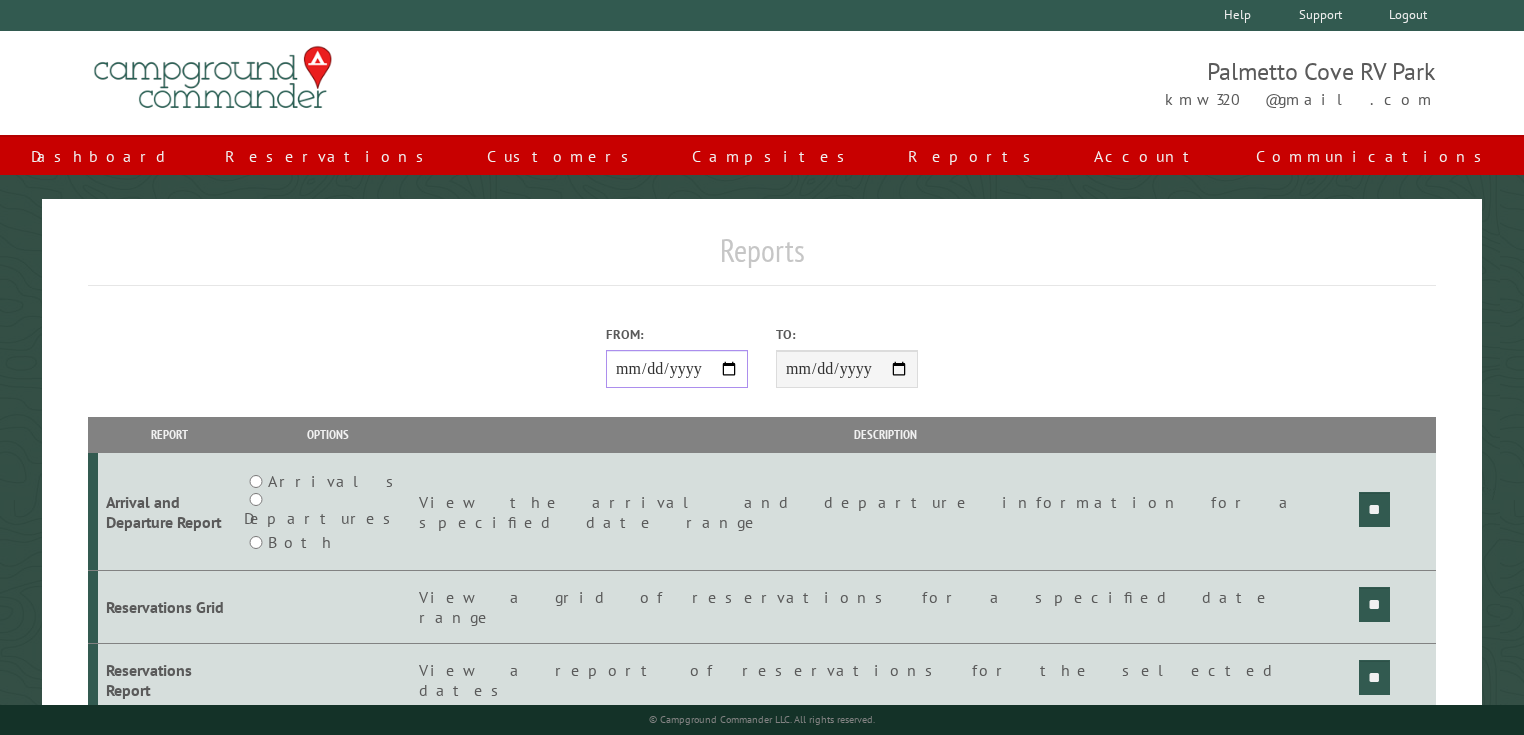 click on "**********" at bounding box center [677, 369] 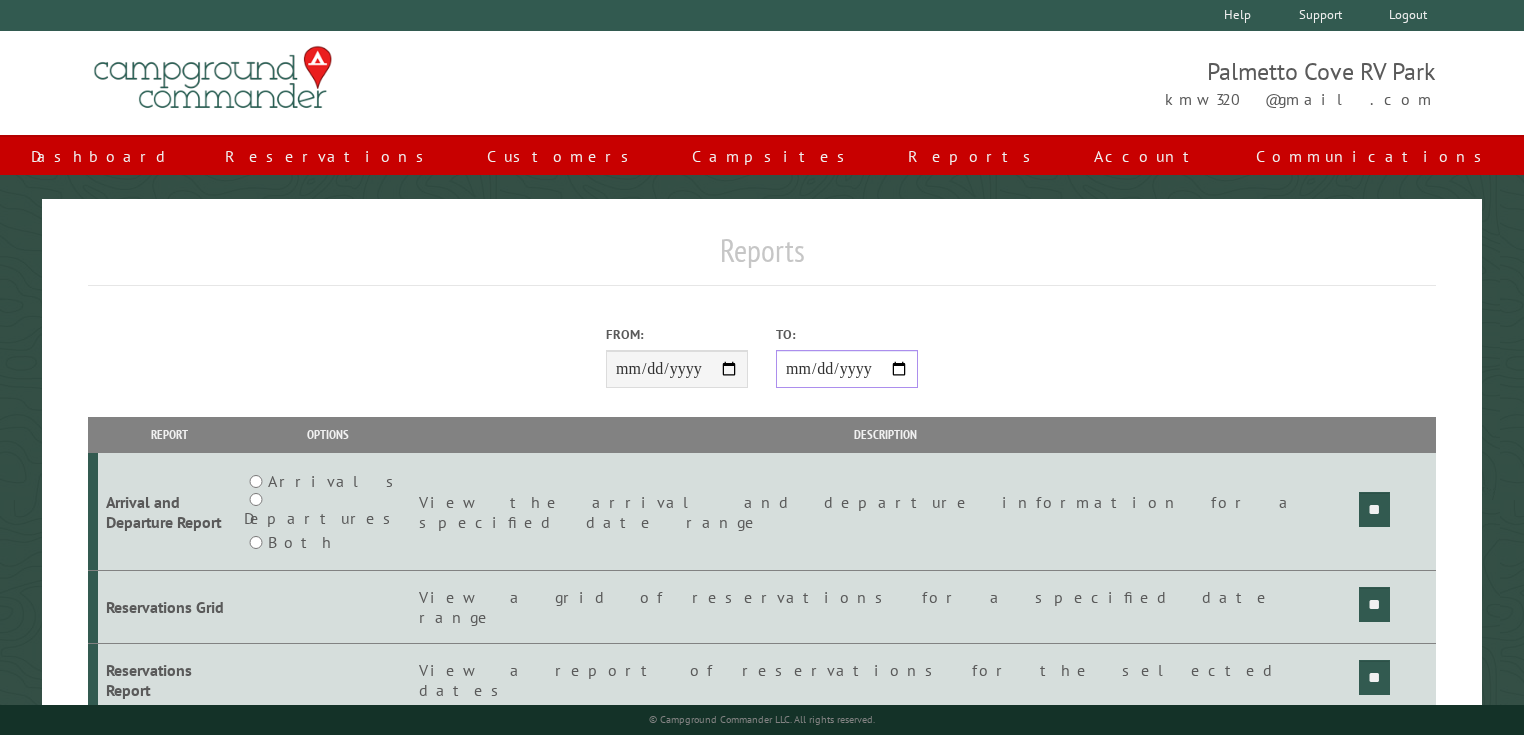 click on "**********" at bounding box center (847, 369) 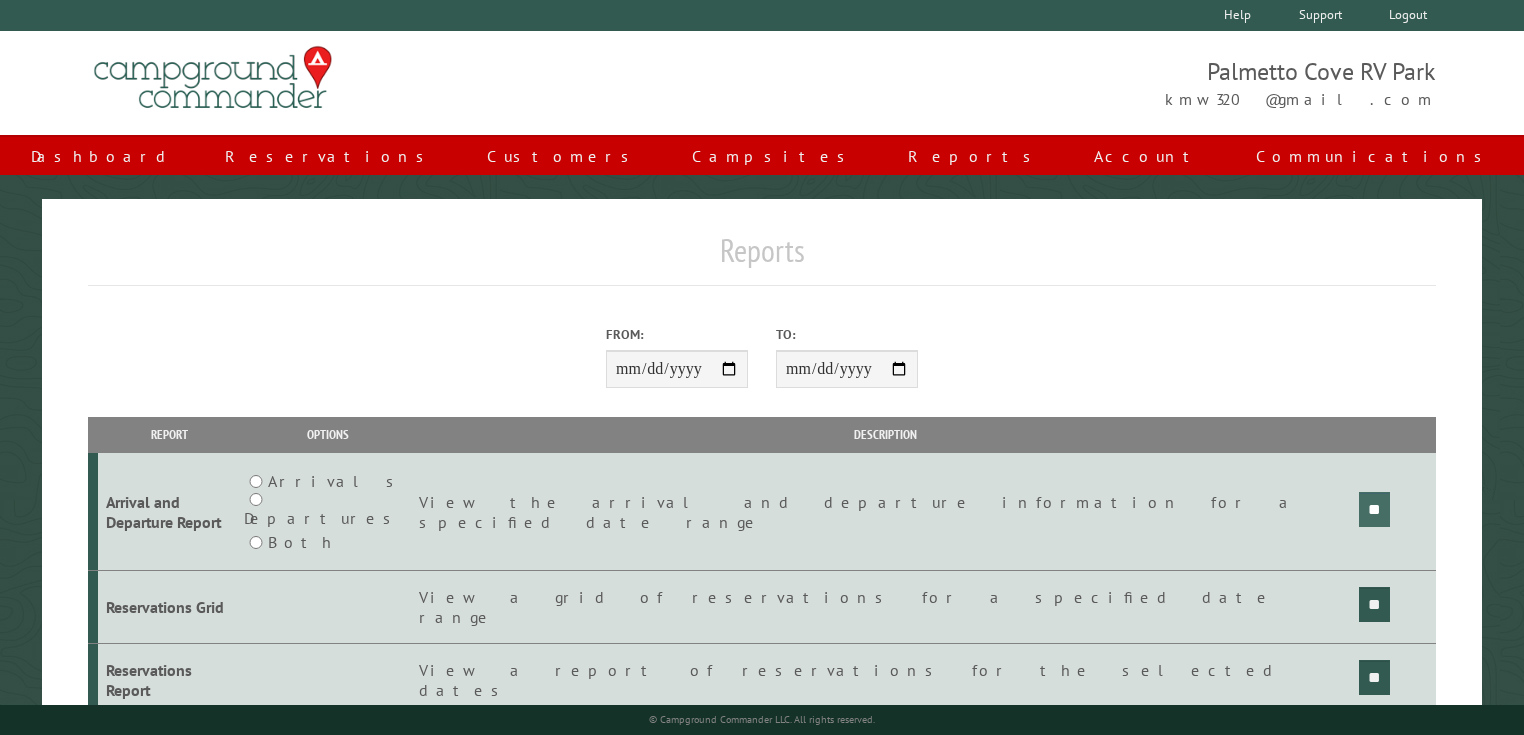 click on "**" at bounding box center (1374, 509) 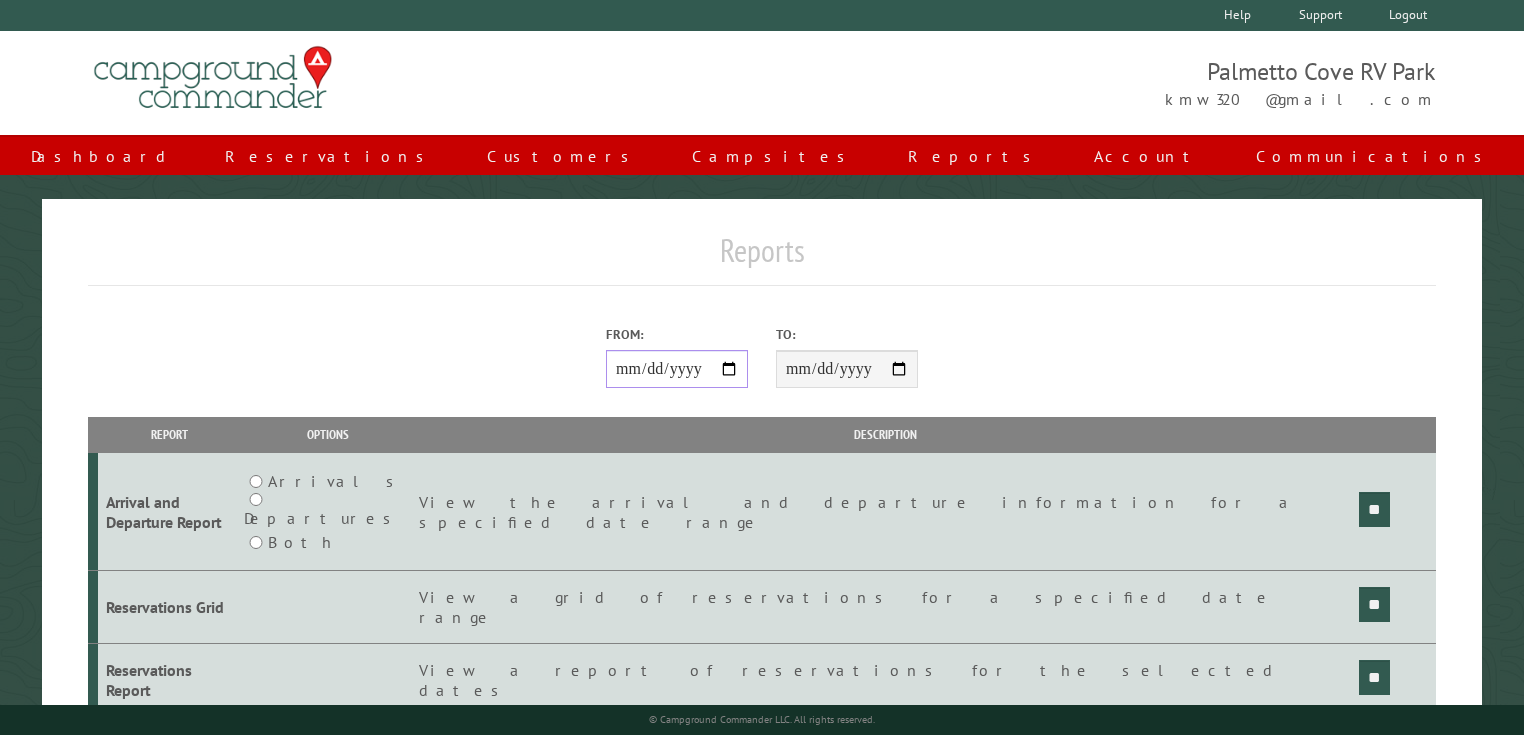 click on "**********" at bounding box center [677, 369] 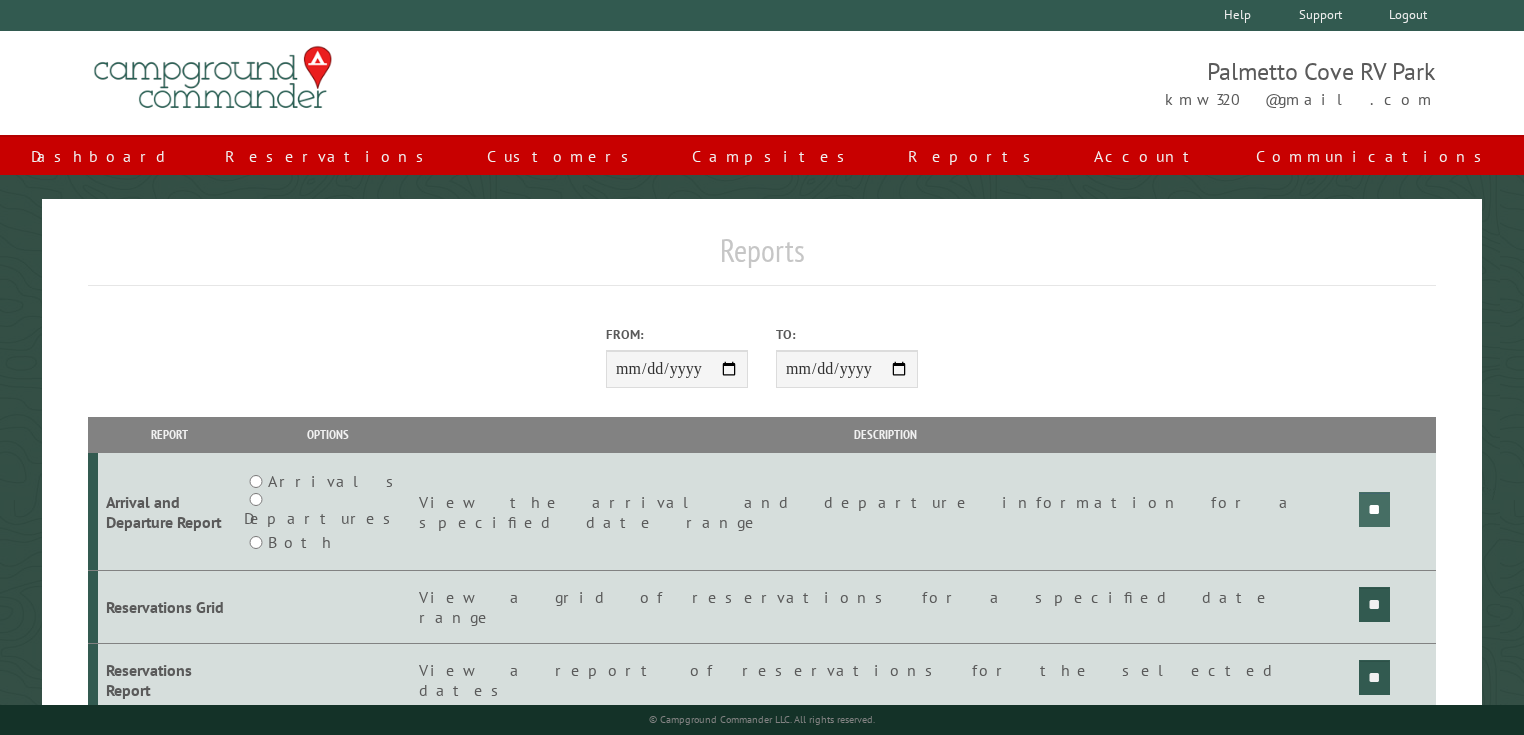 click on "**" at bounding box center [1374, 509] 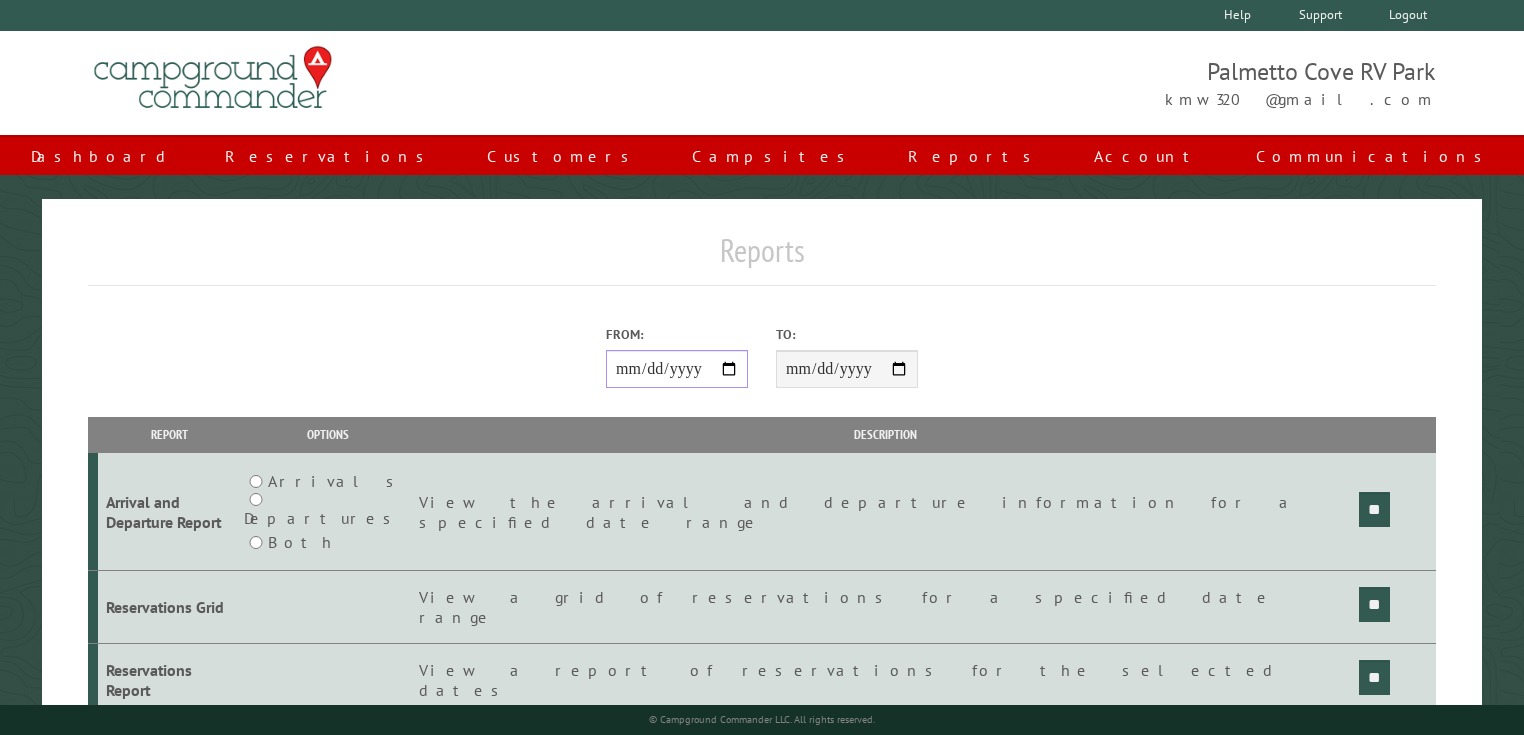 click on "**********" at bounding box center [677, 369] 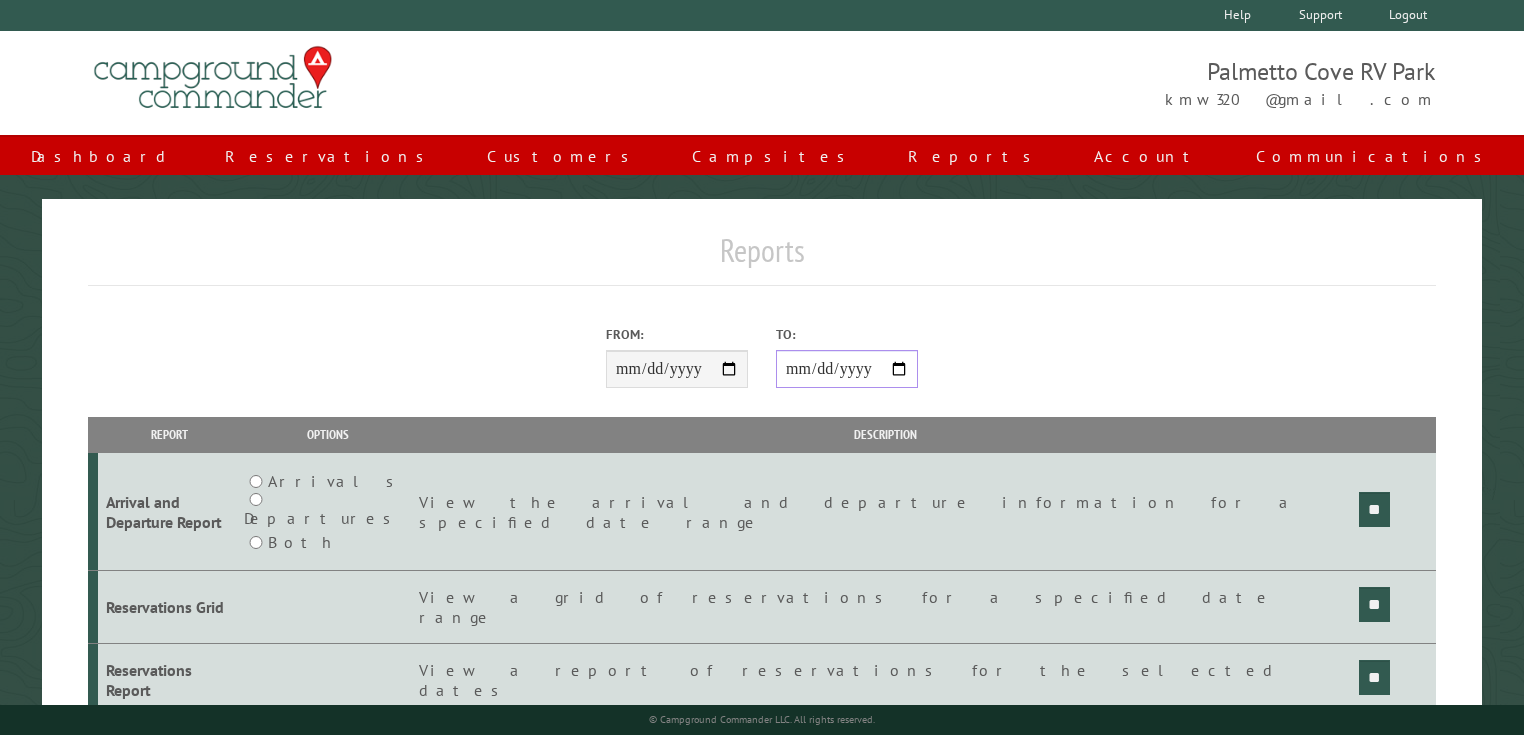 click on "**********" at bounding box center (847, 369) 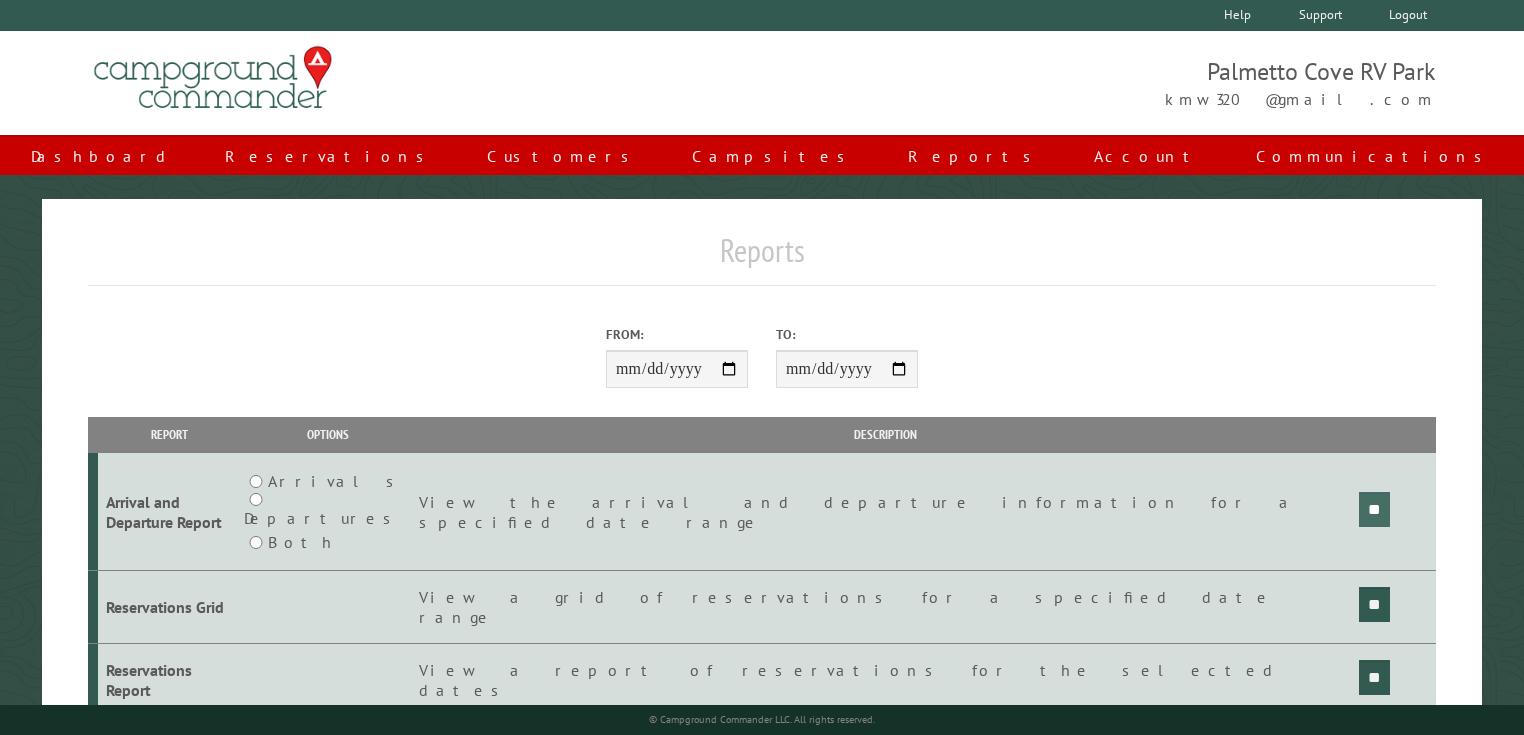 click on "**" at bounding box center [1374, 509] 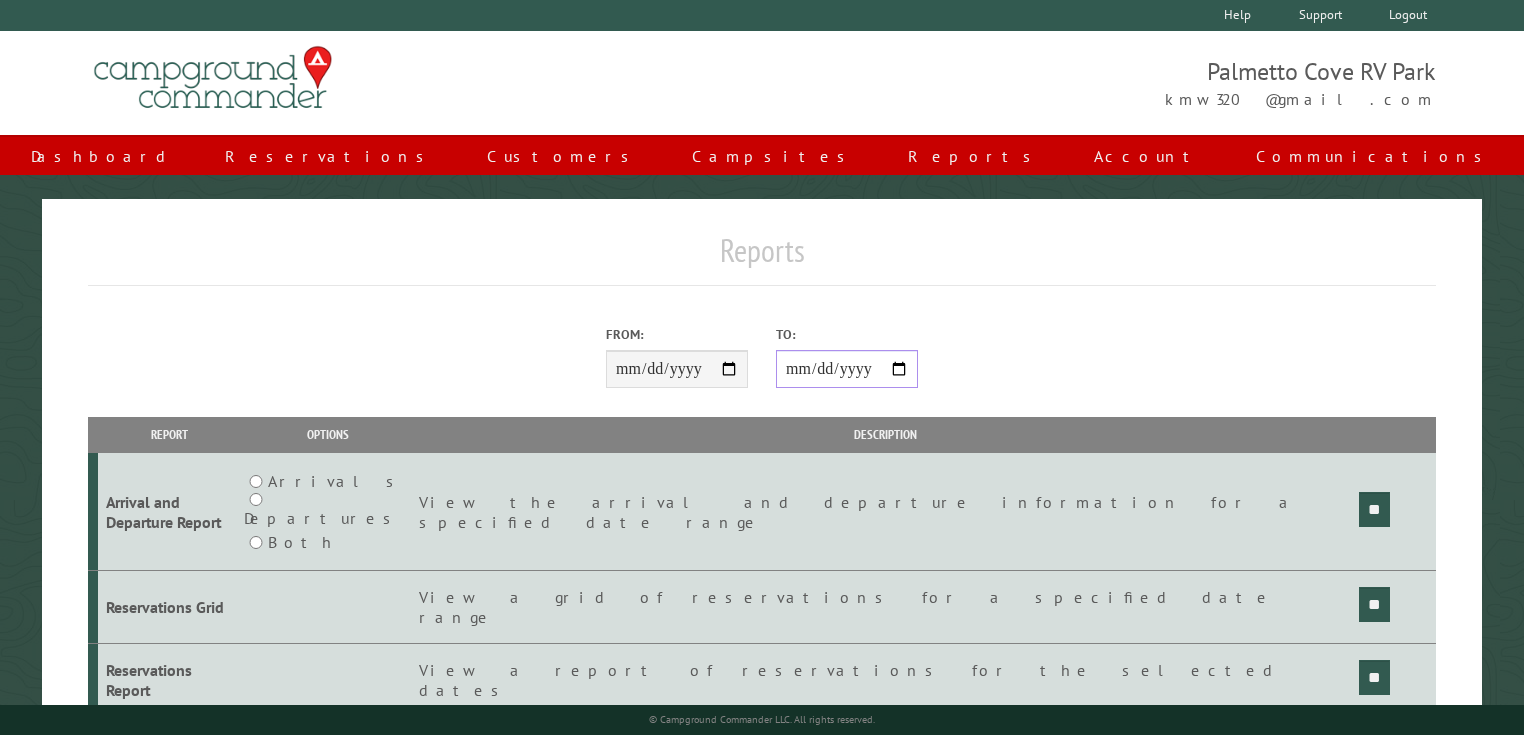 click on "**********" at bounding box center (847, 369) 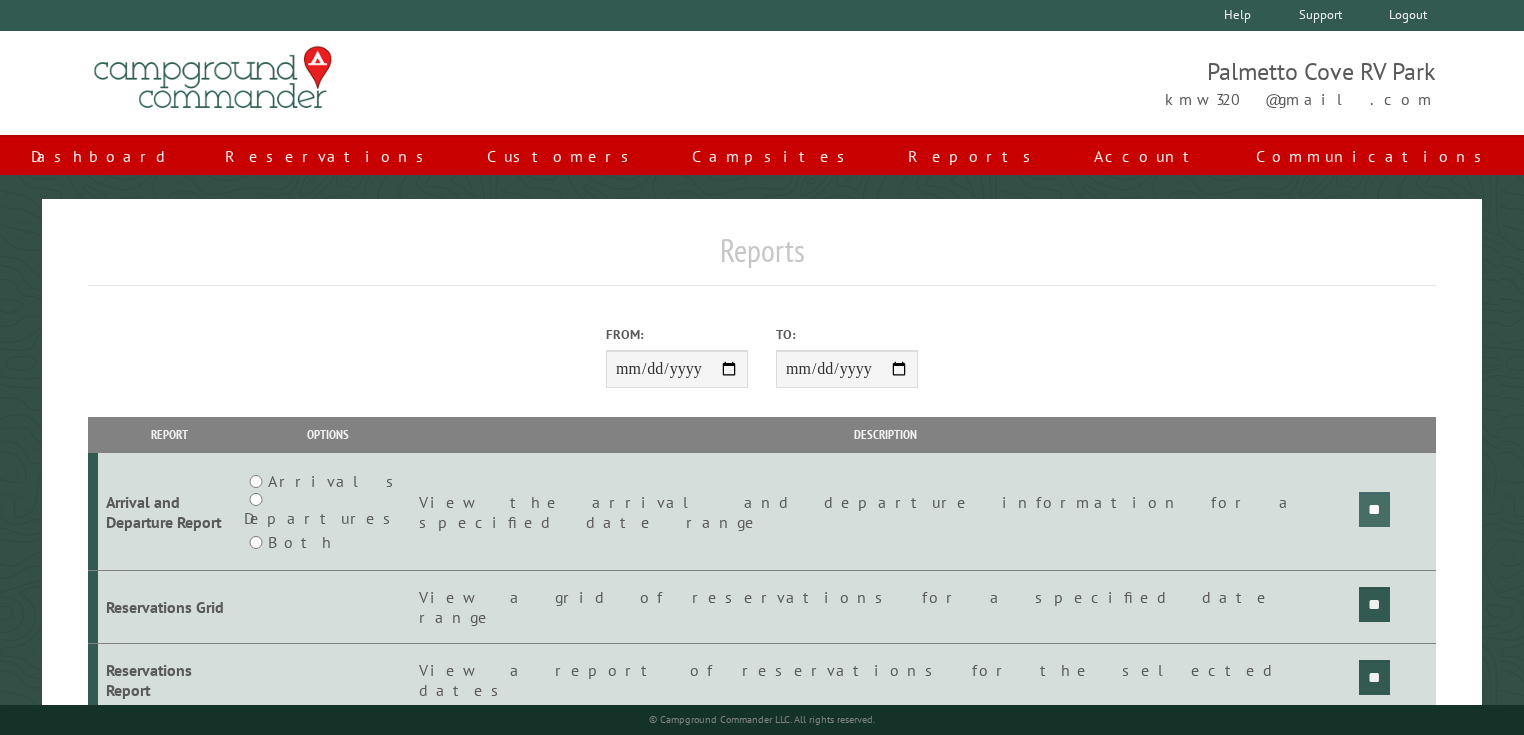 click on "**" at bounding box center (1374, 509) 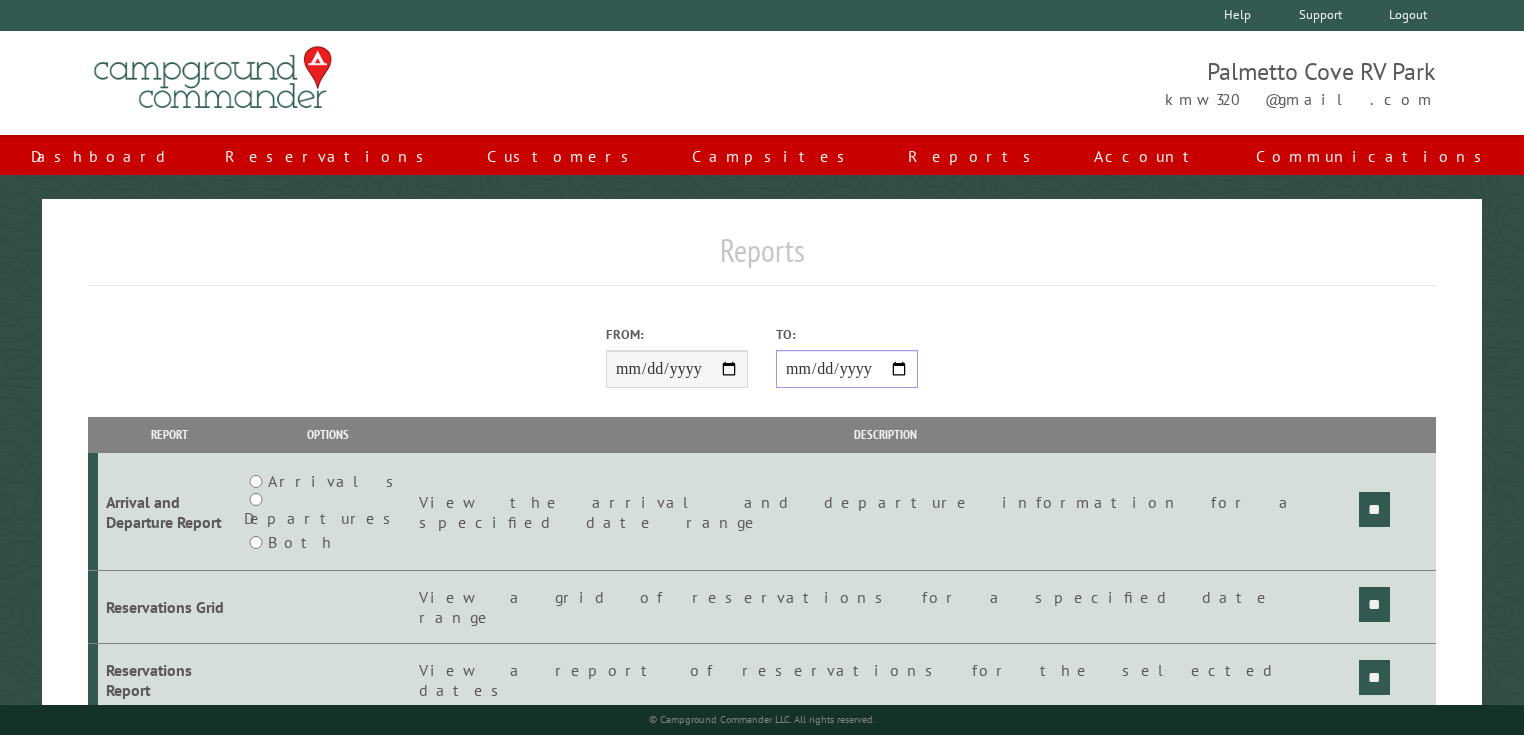click on "**********" at bounding box center (847, 369) 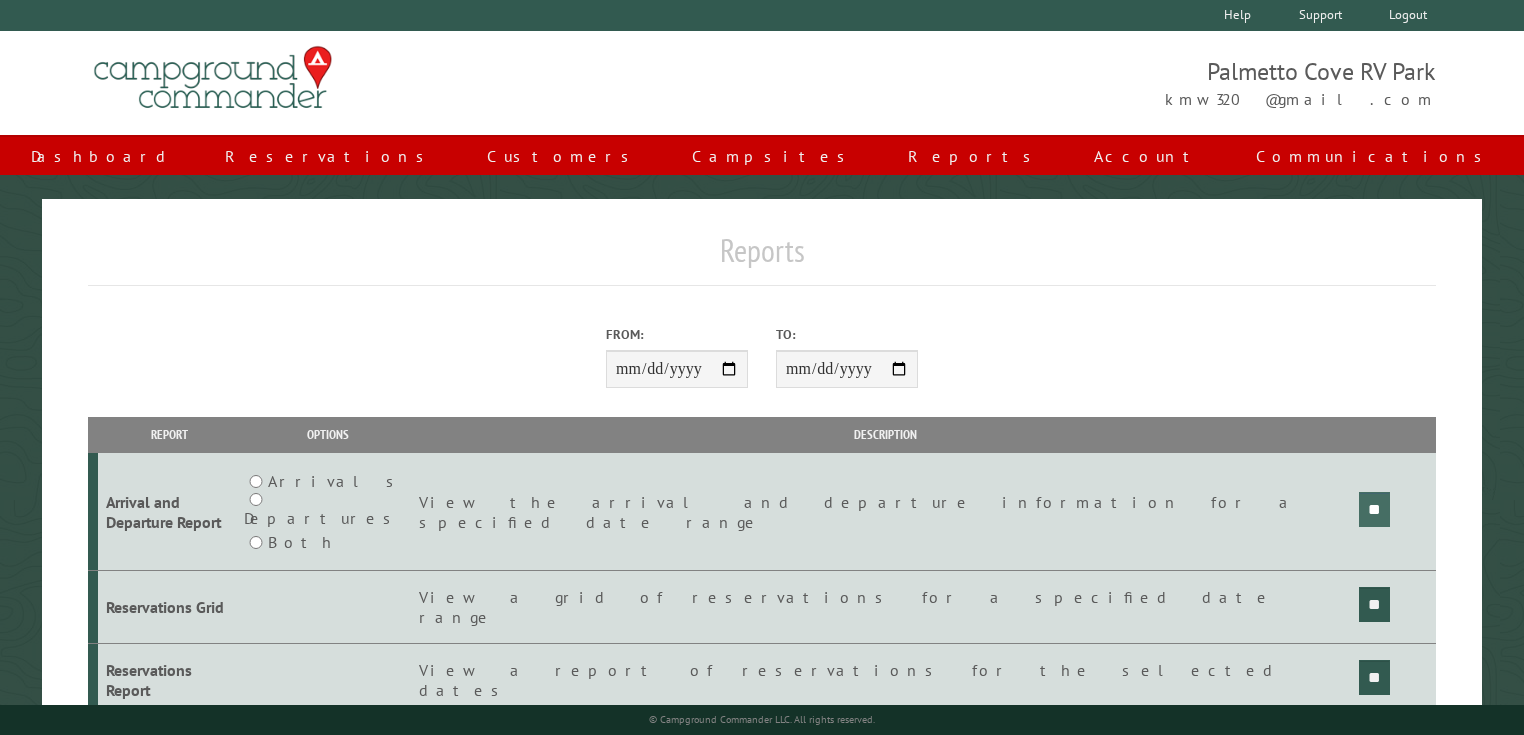 click on "**" at bounding box center [1374, 509] 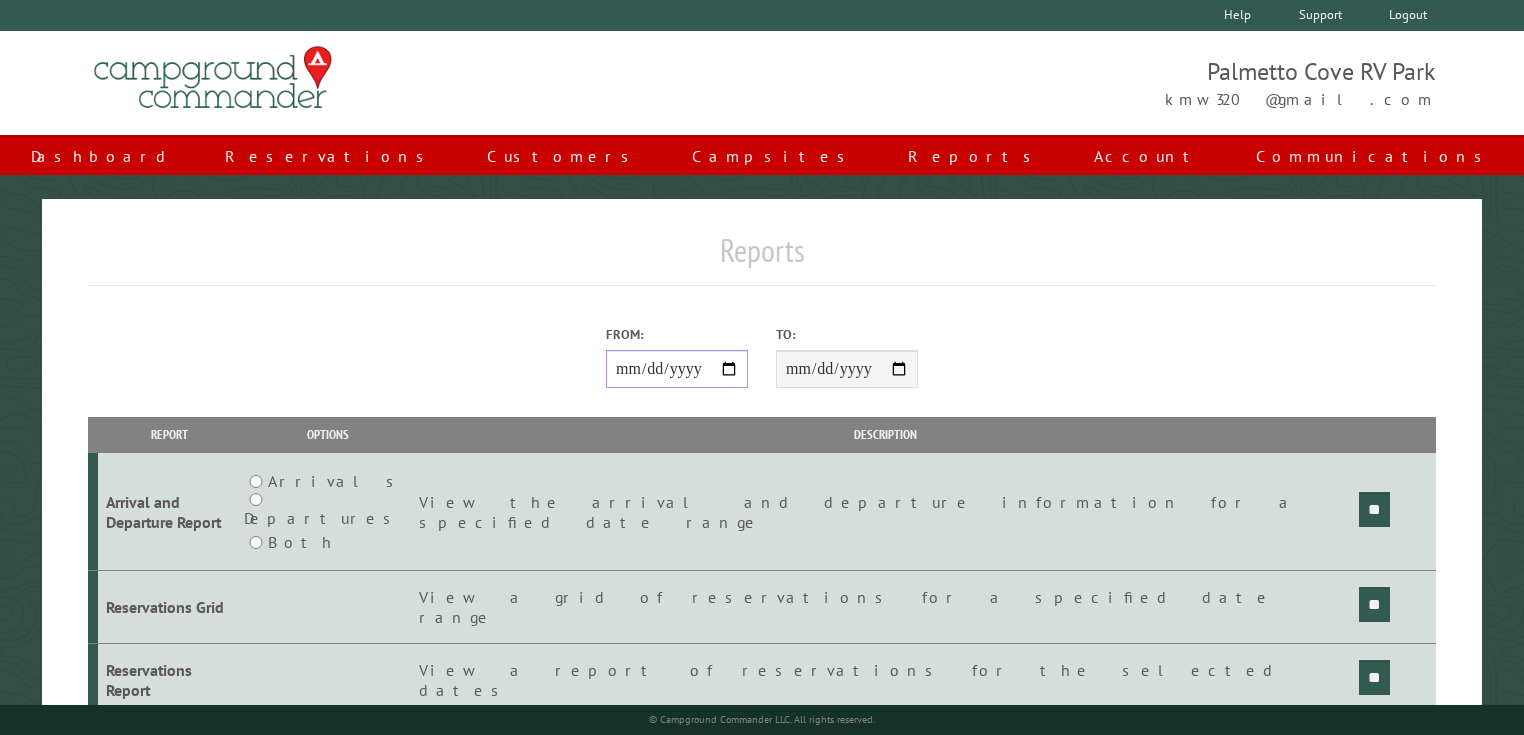 click on "**********" at bounding box center (677, 369) 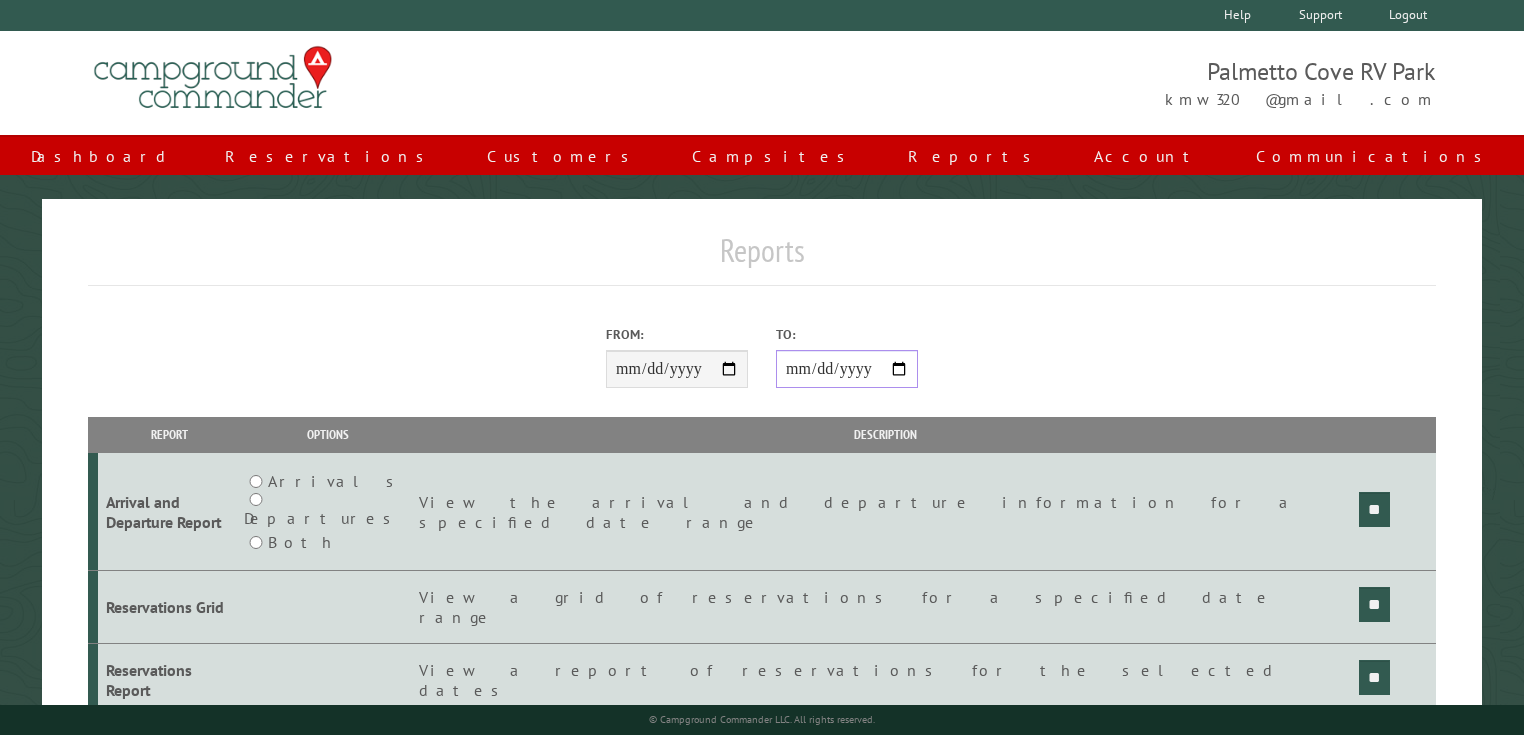 click on "**********" at bounding box center [847, 369] 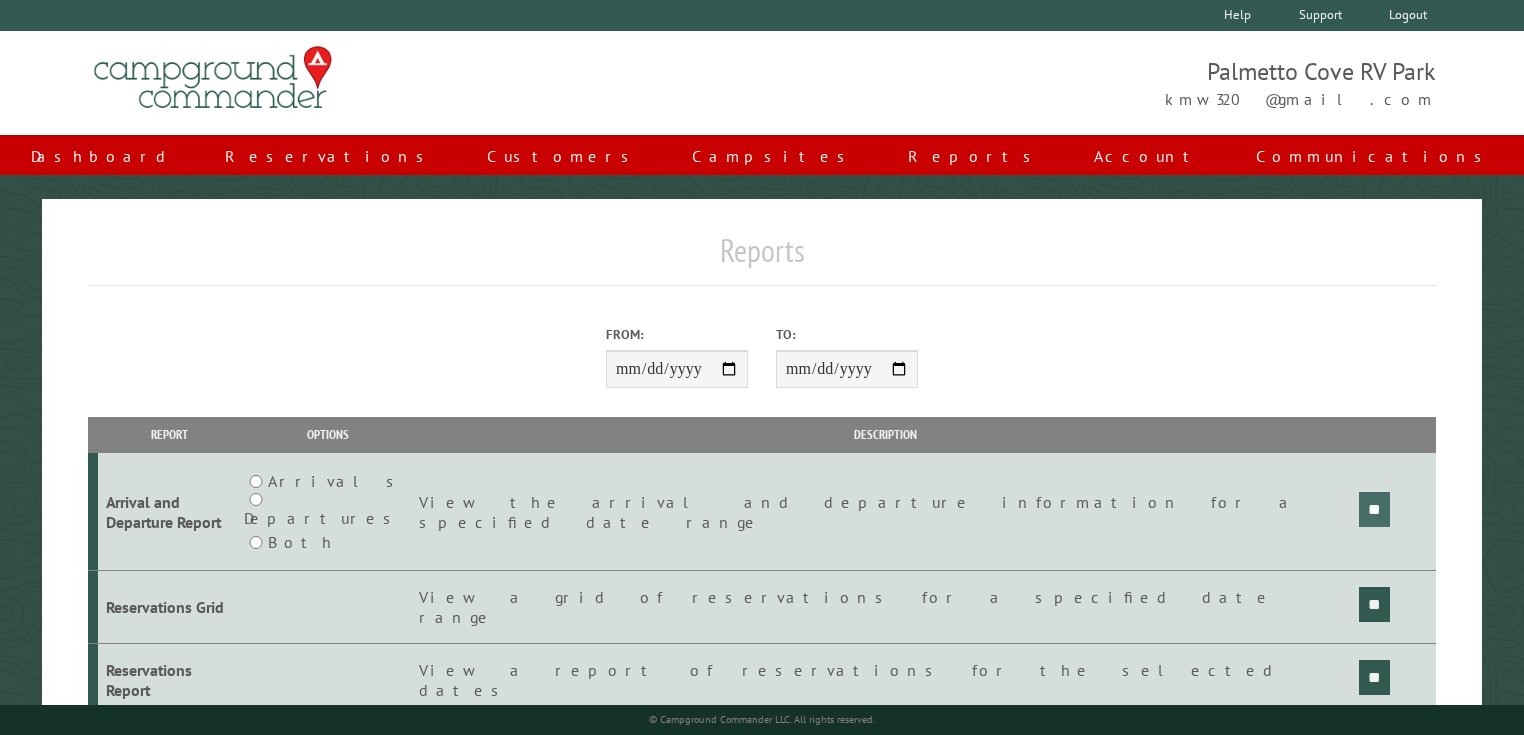 click on "**" at bounding box center [1374, 509] 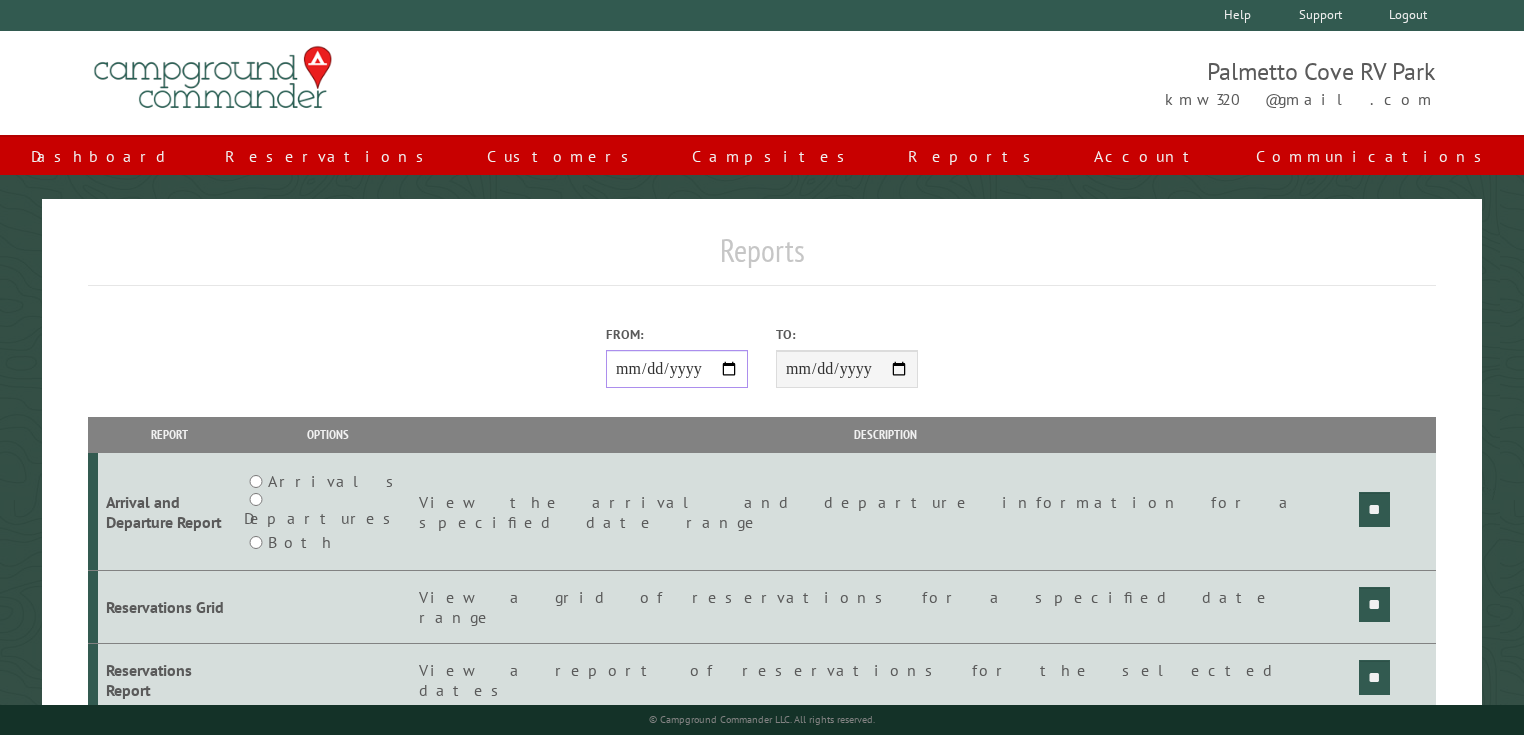 click on "**********" at bounding box center [677, 369] 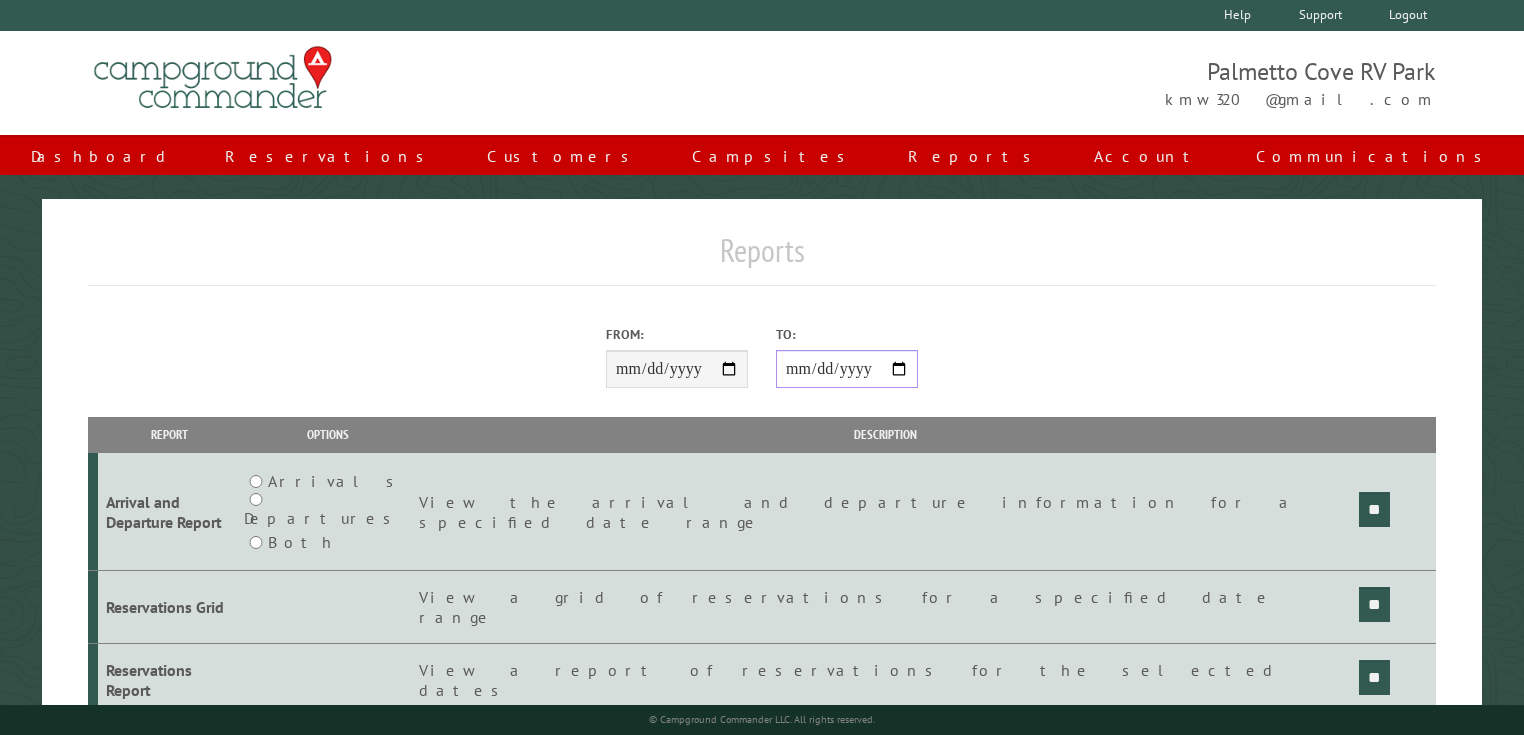 click on "**********" at bounding box center (847, 369) 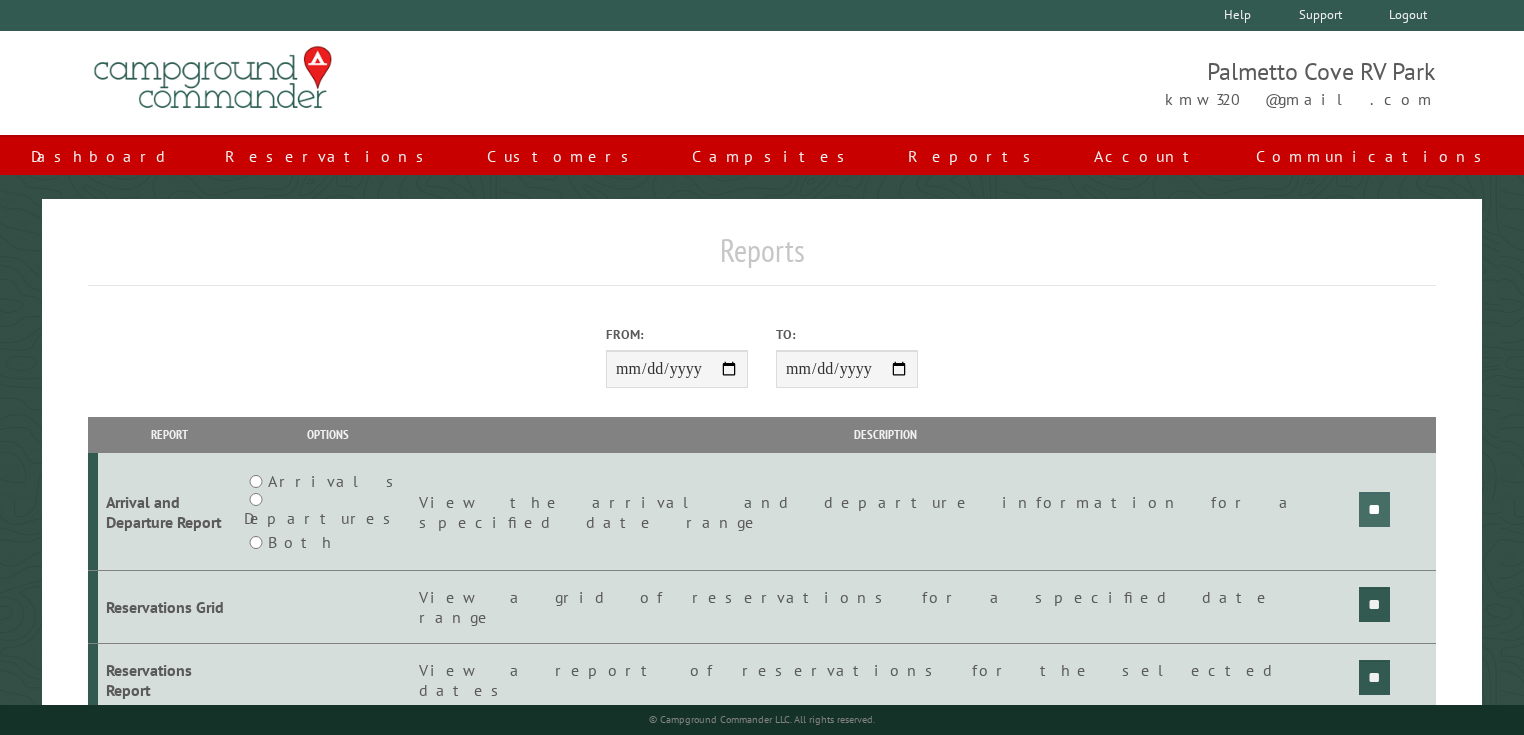 click on "**" at bounding box center [1374, 509] 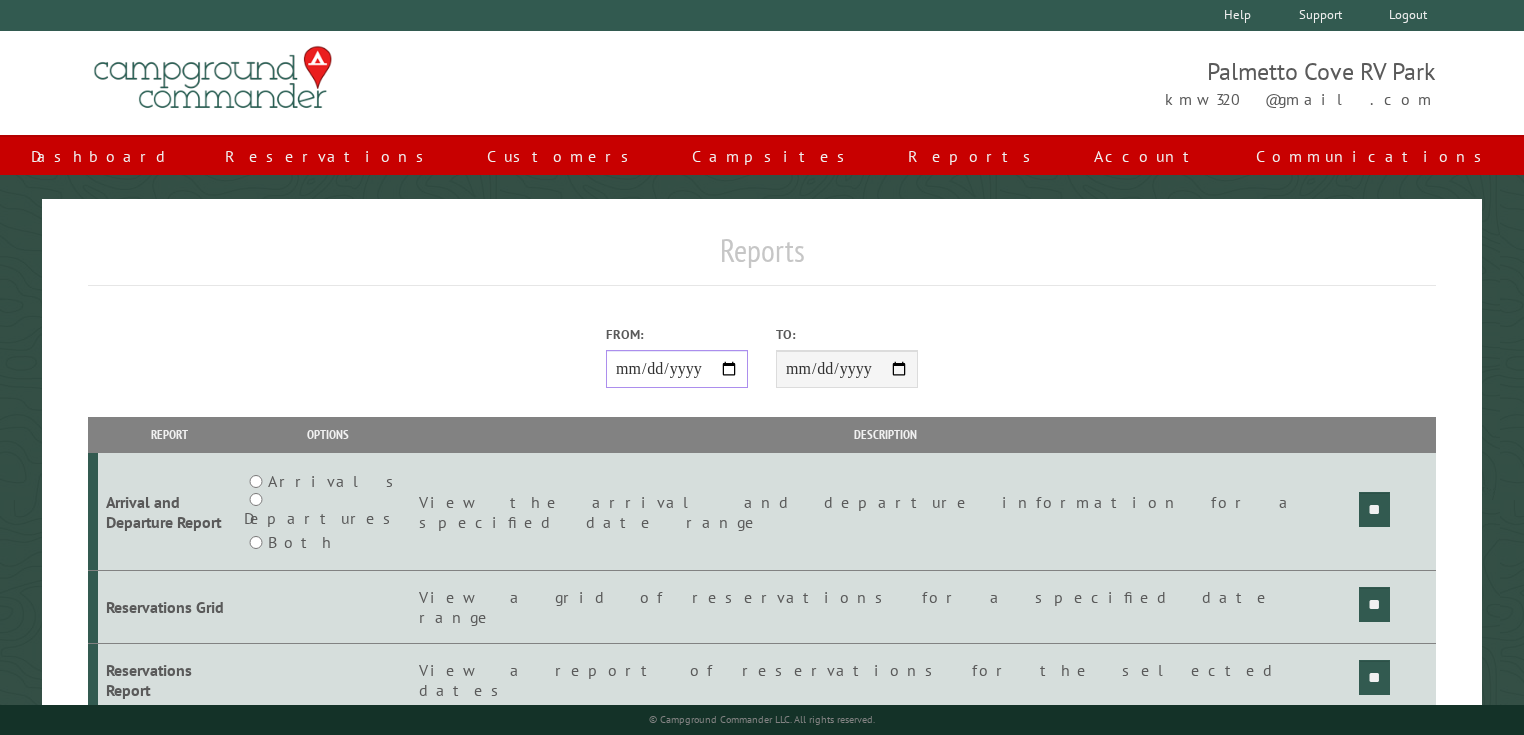 click on "**********" at bounding box center [677, 369] 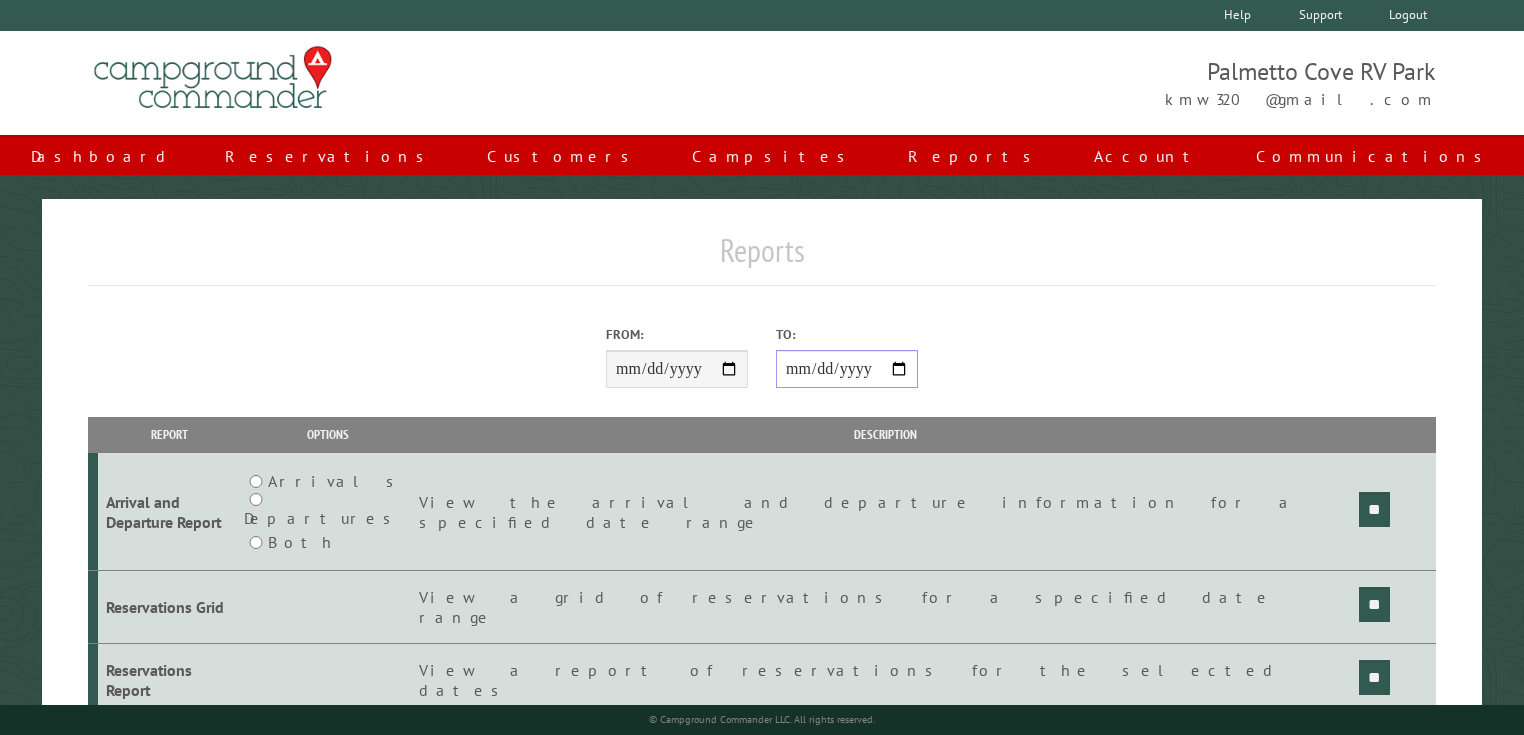 click on "**********" at bounding box center (847, 369) 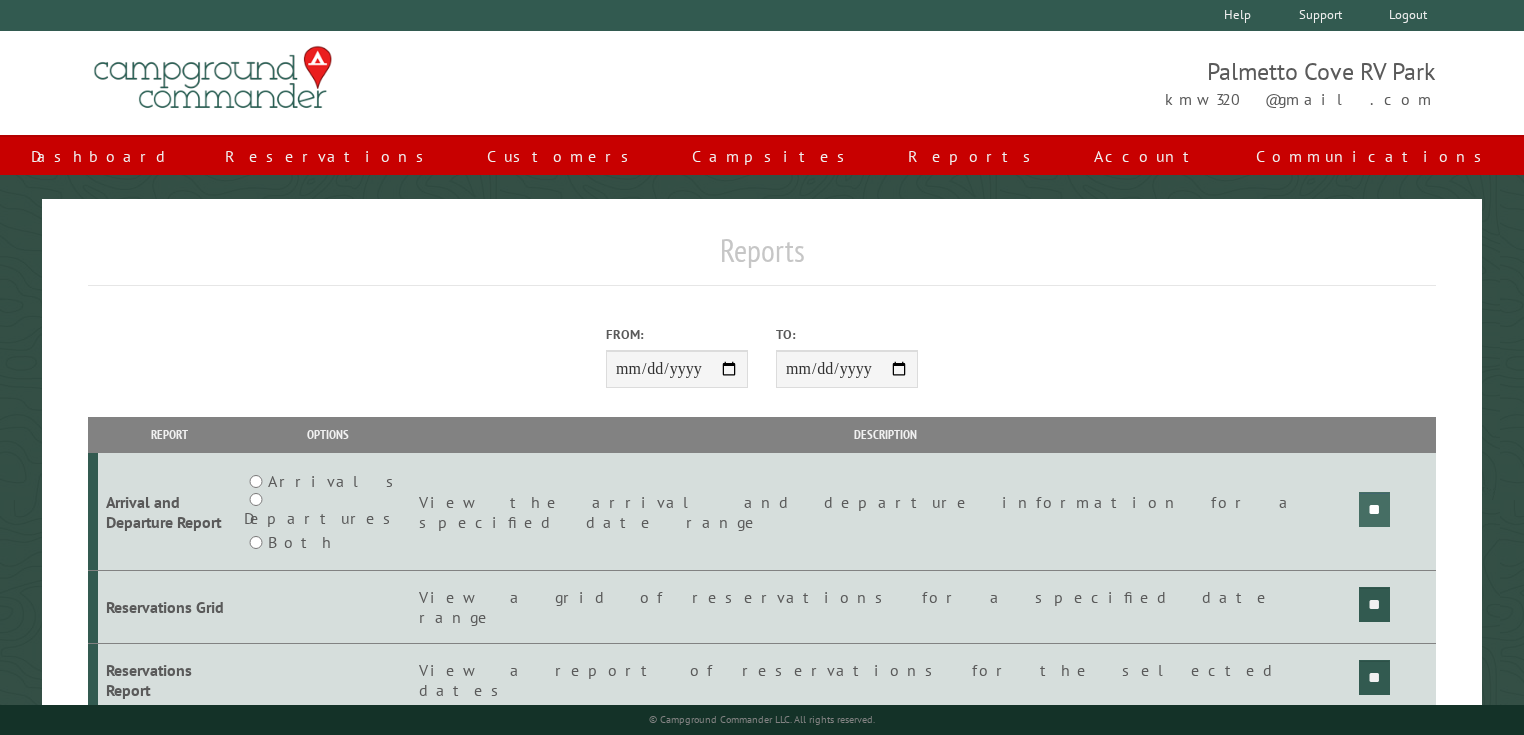 click on "**" at bounding box center (1374, 509) 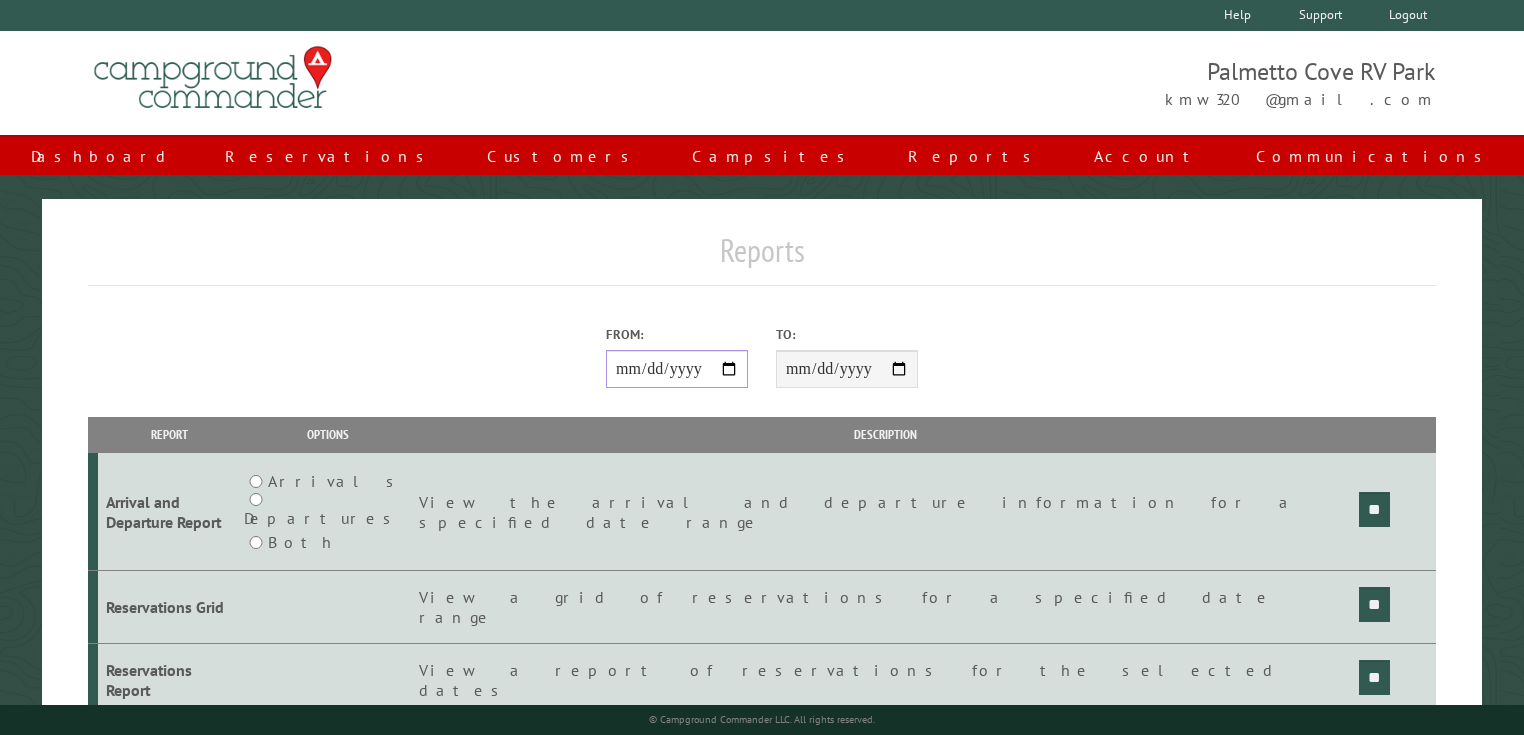 click on "**********" at bounding box center [677, 369] 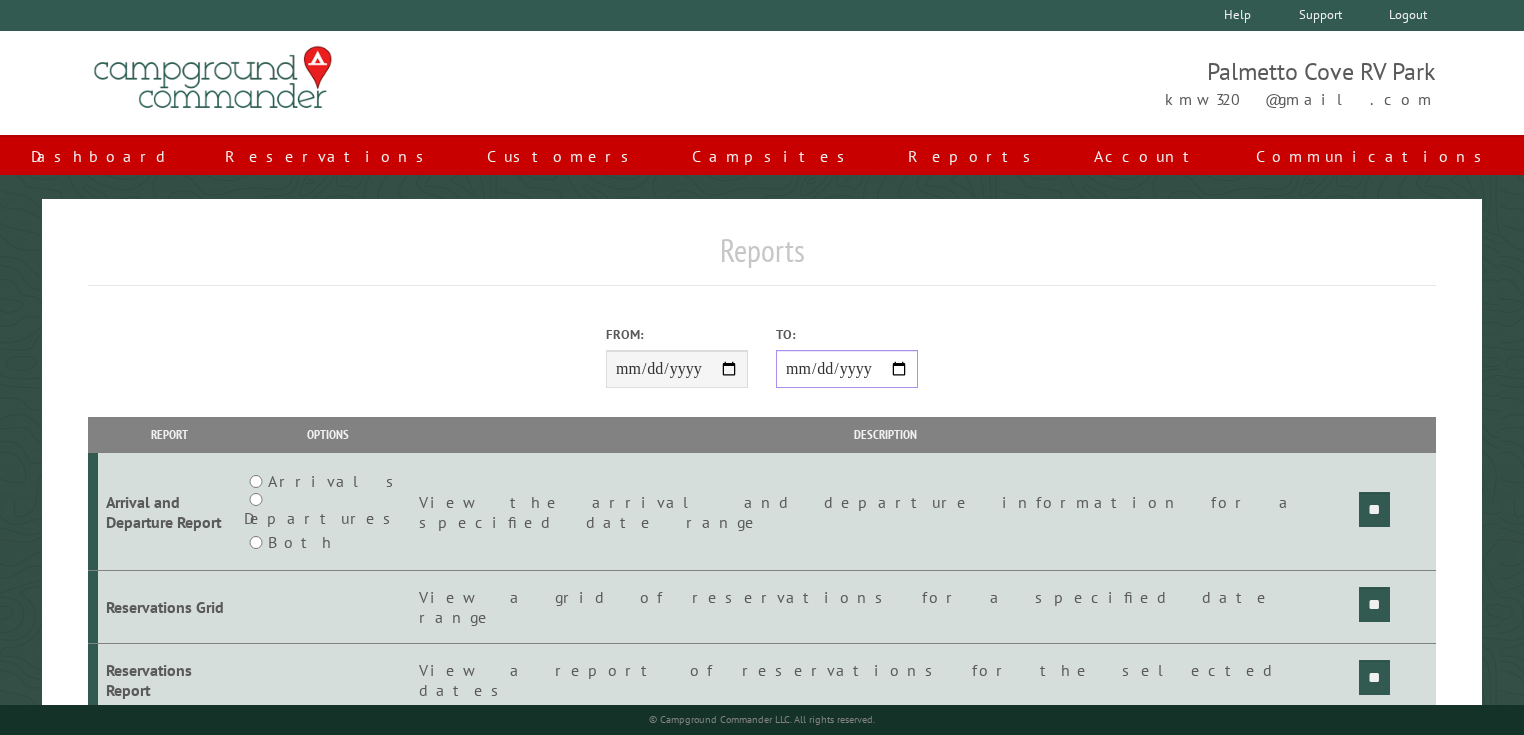 click on "**********" at bounding box center [847, 369] 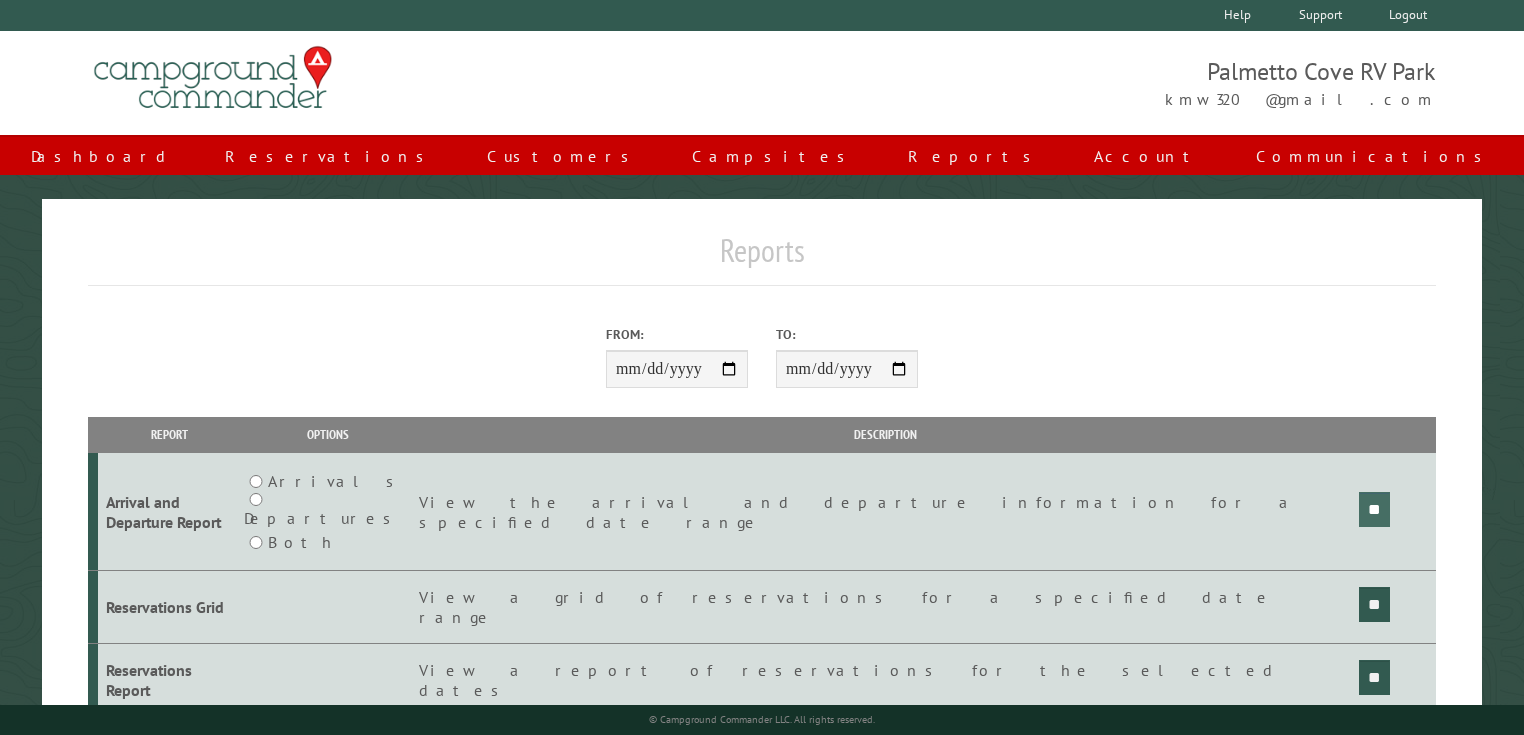 click on "**" at bounding box center (1374, 509) 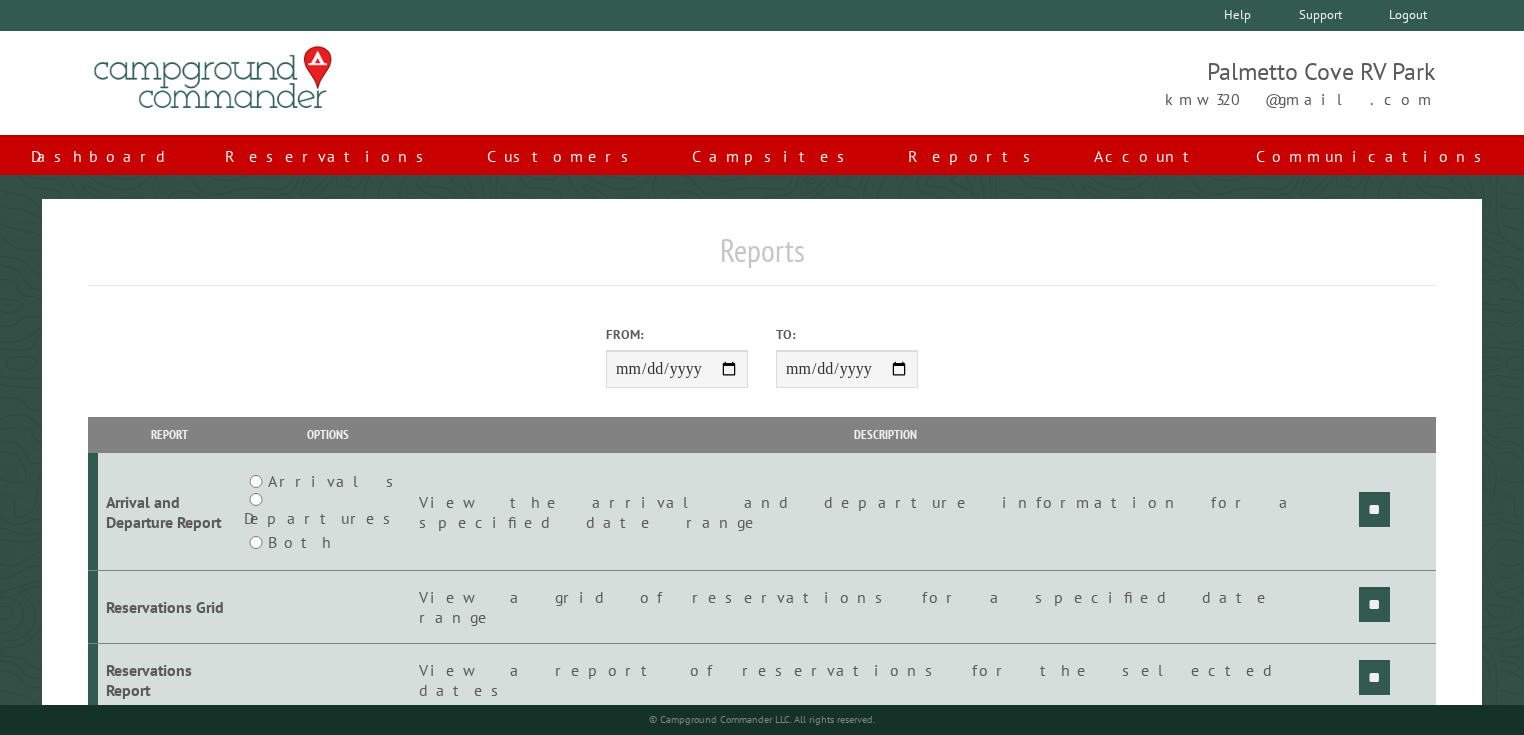 click at bounding box center (213, 78) 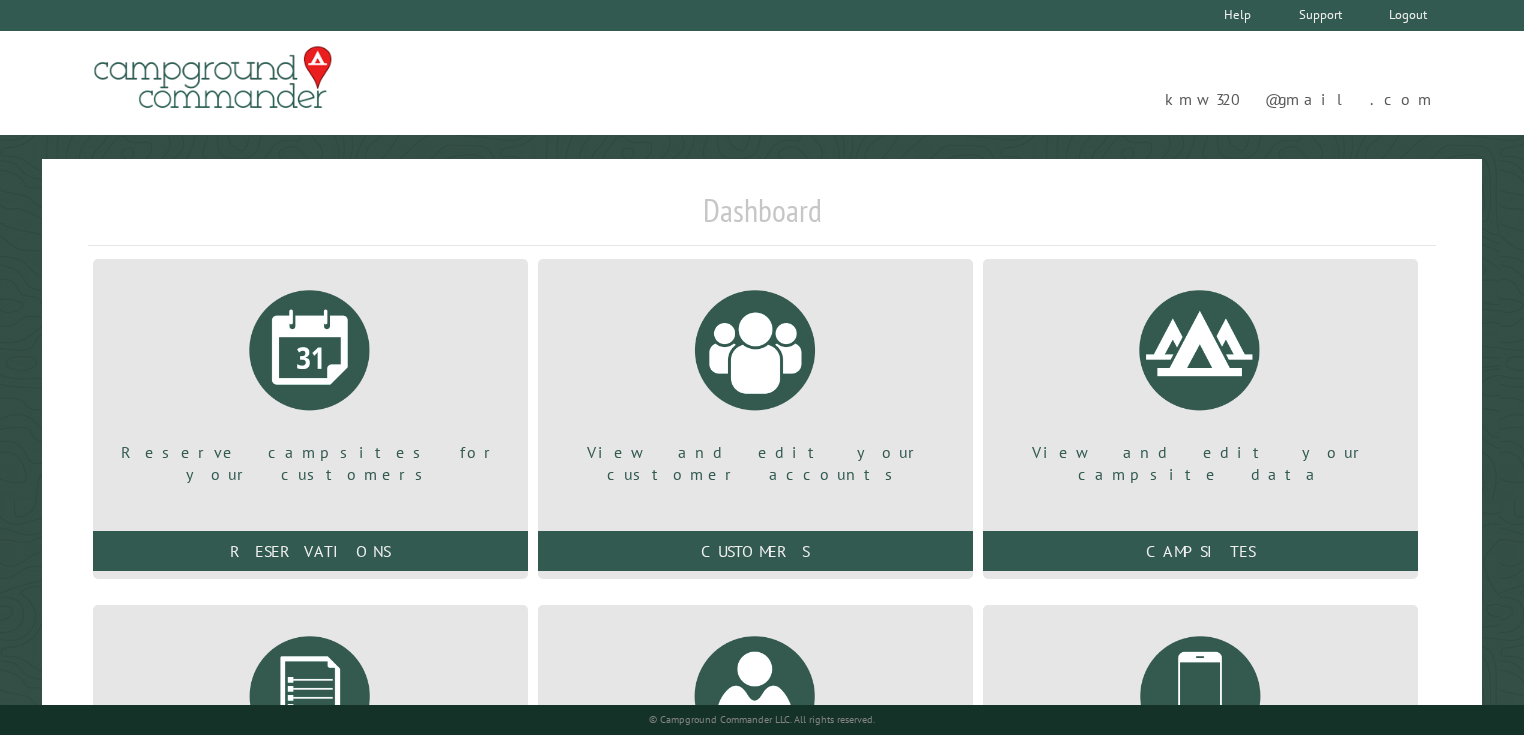 scroll, scrollTop: 0, scrollLeft: 0, axis: both 